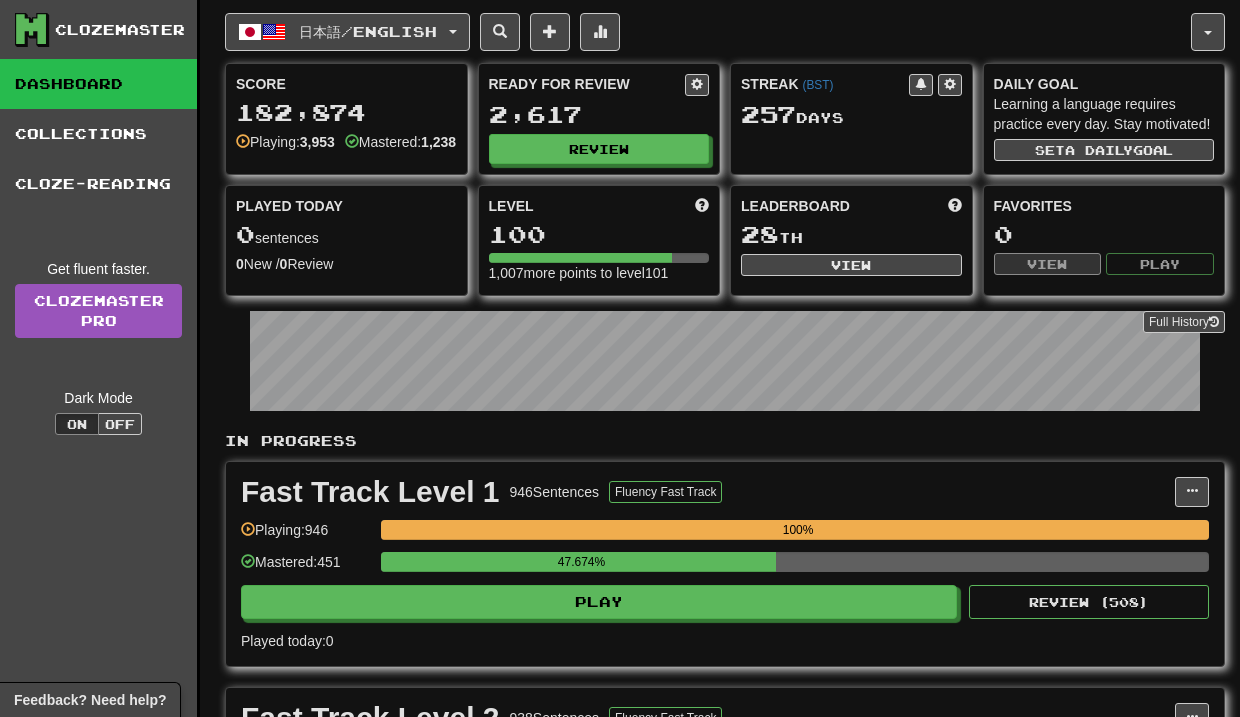 click on "On" at bounding box center [77, 424] 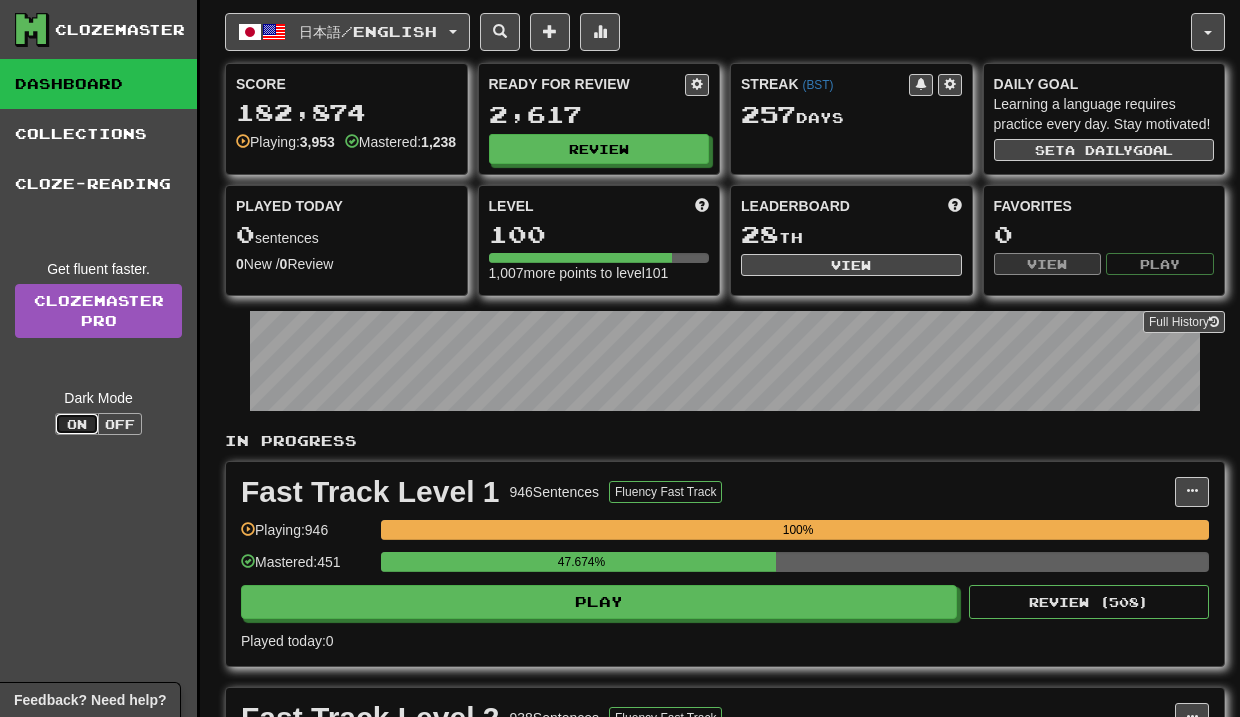 scroll, scrollTop: 0, scrollLeft: 0, axis: both 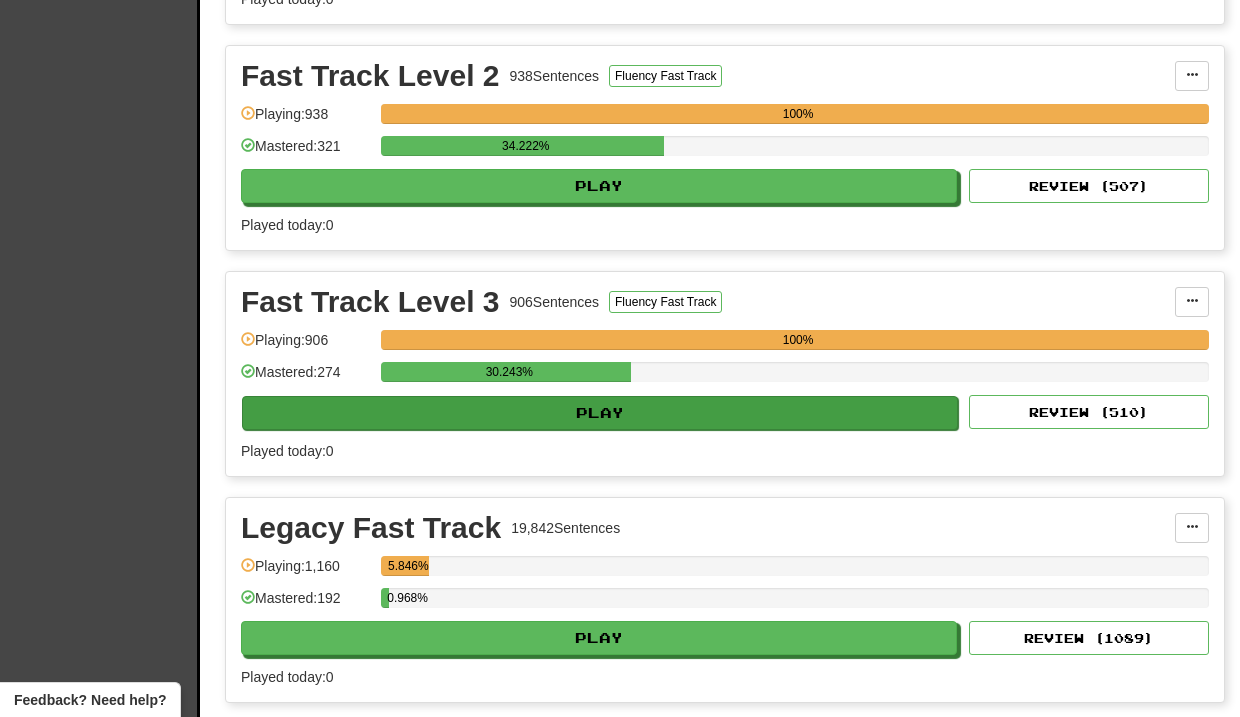 click on "Play" at bounding box center [600, 413] 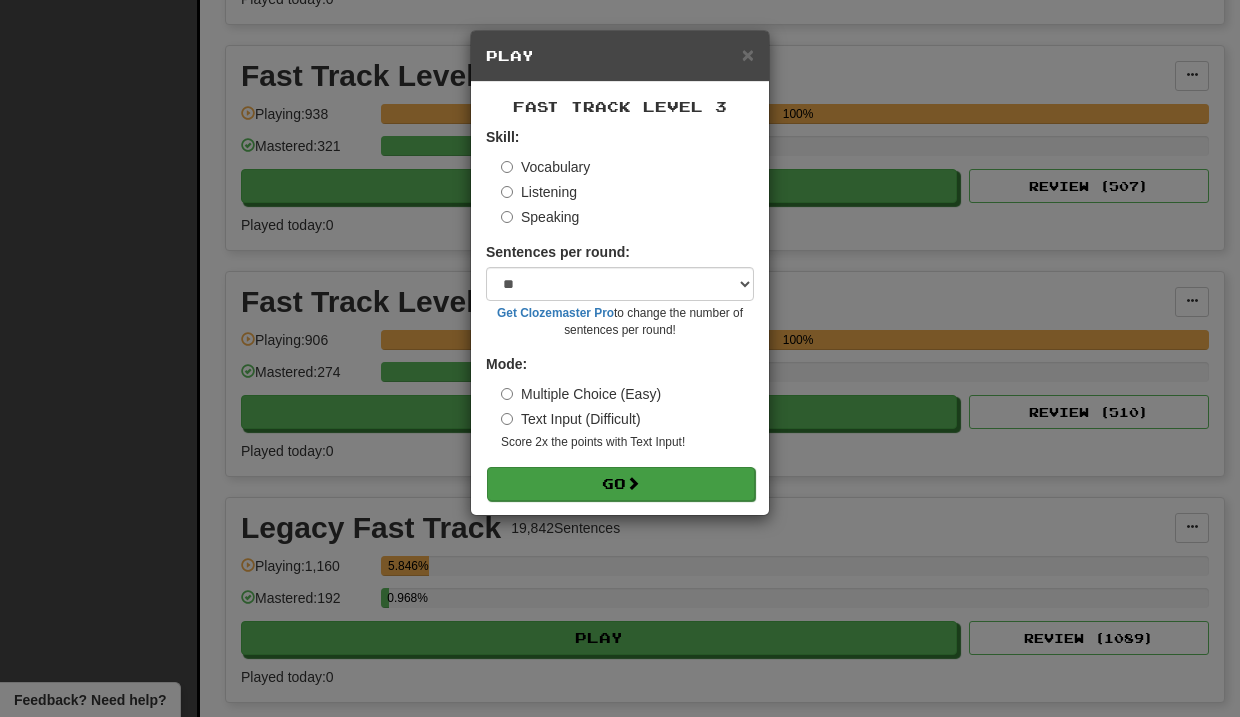 click on "Go" at bounding box center (621, 484) 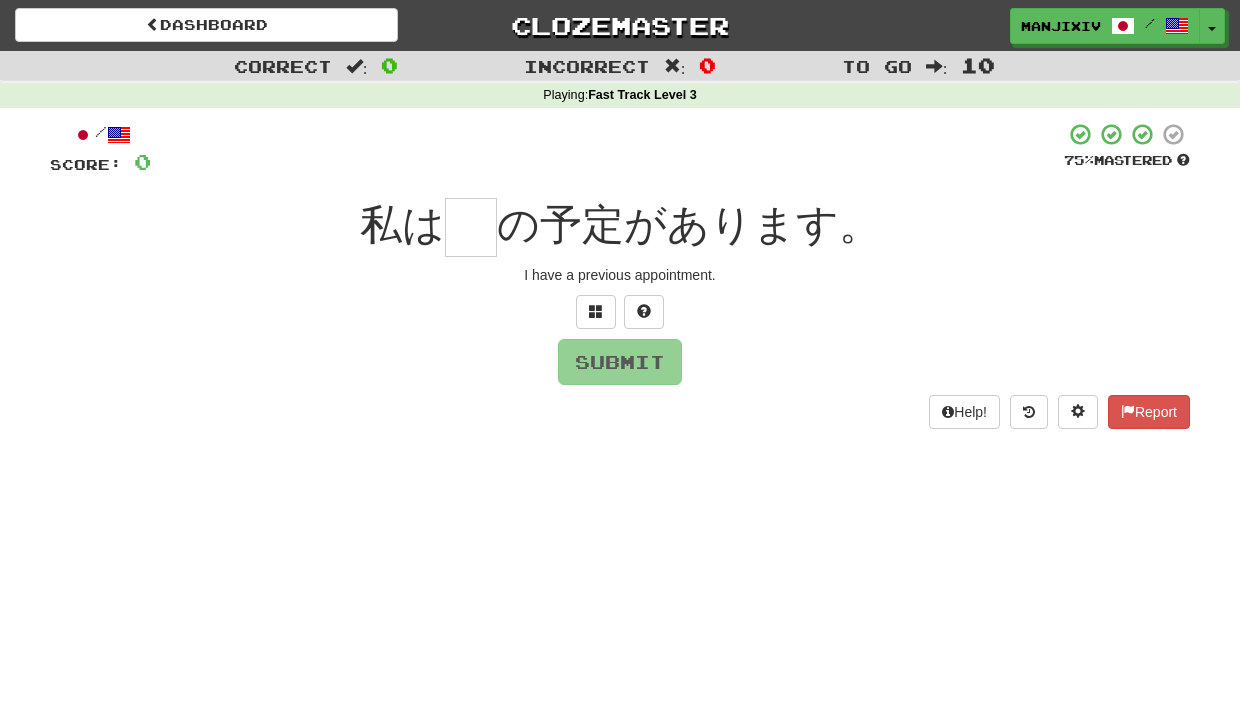 scroll, scrollTop: 0, scrollLeft: 0, axis: both 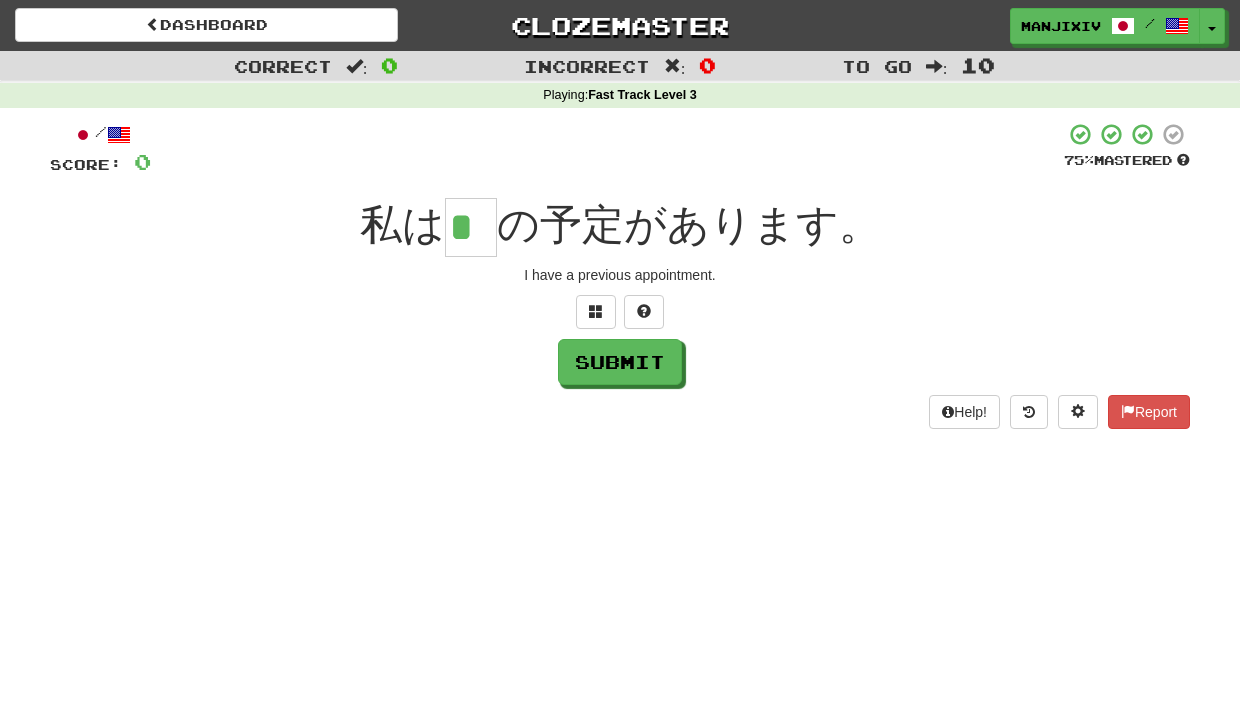 type on "*" 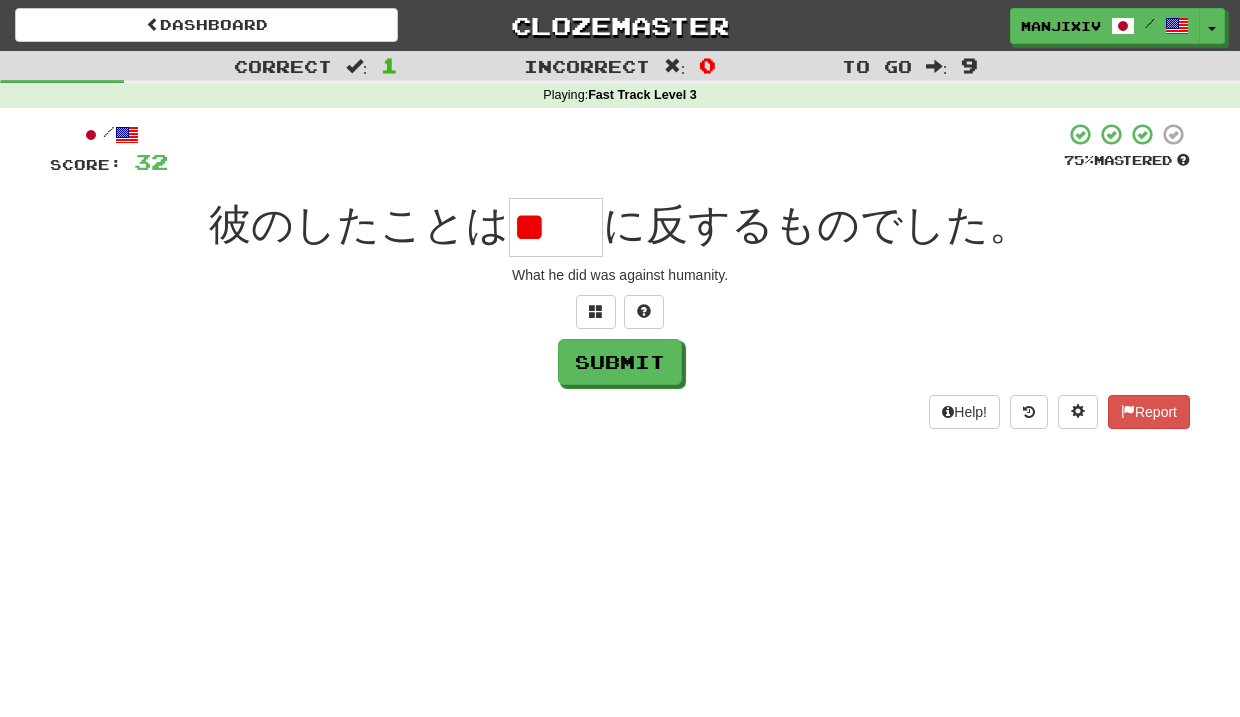 type on "*" 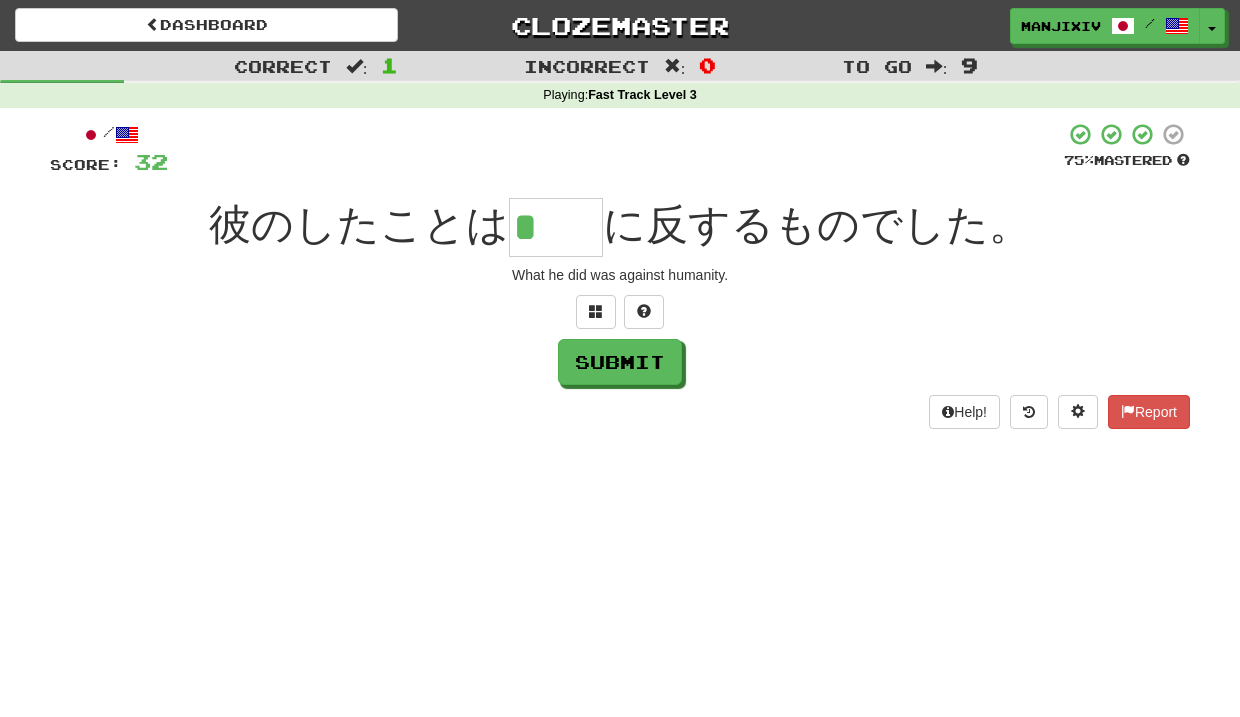 click on "*" at bounding box center [556, 227] 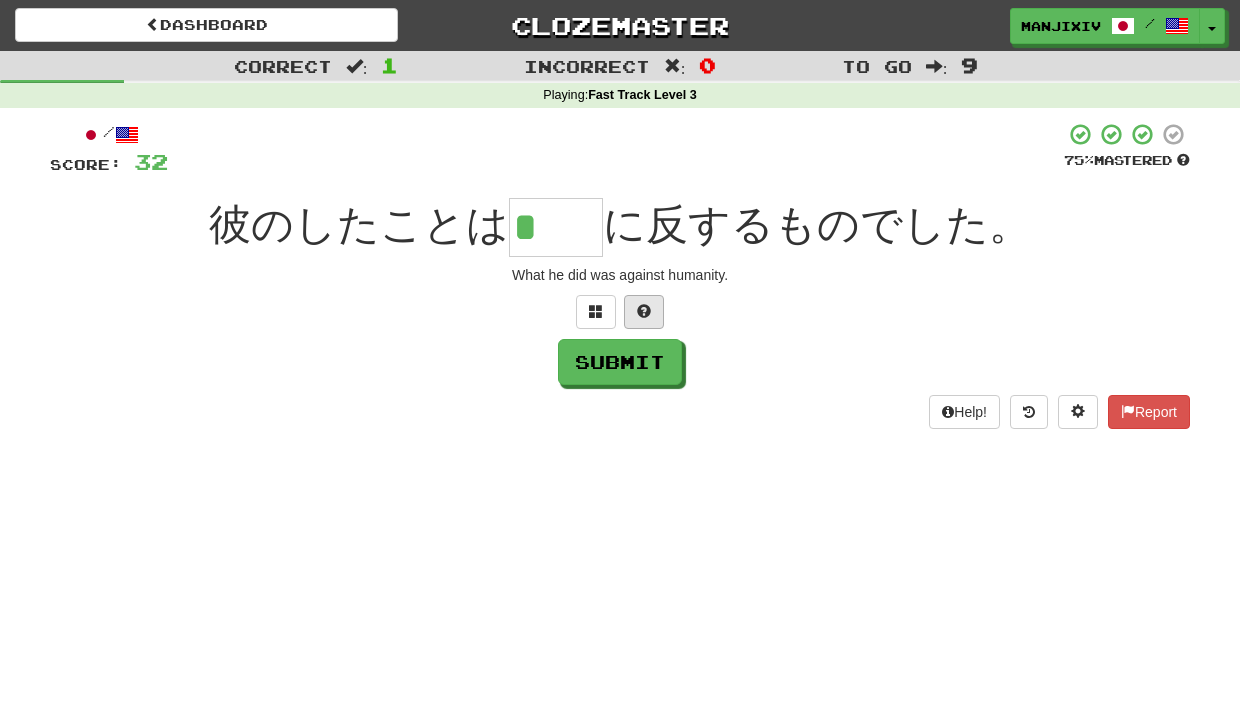 click at bounding box center [644, 311] 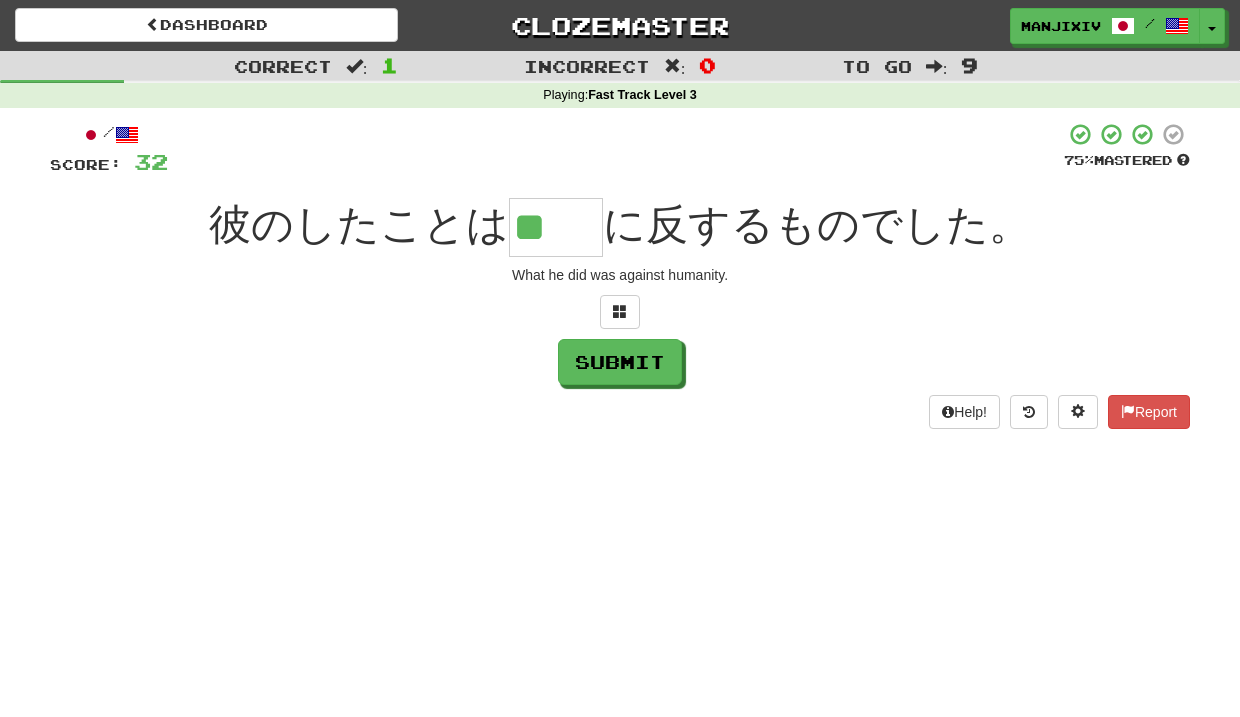 drag, startPoint x: 558, startPoint y: 224, endPoint x: 599, endPoint y: 242, distance: 44.777225 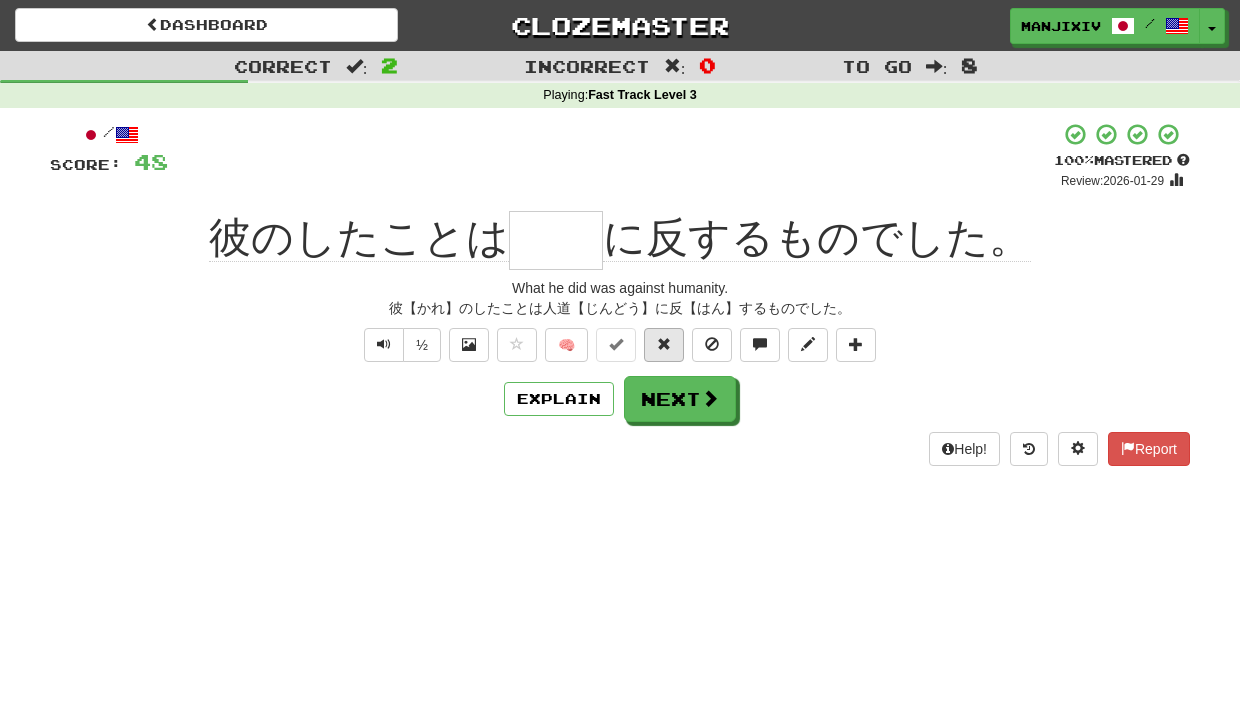click at bounding box center [664, 344] 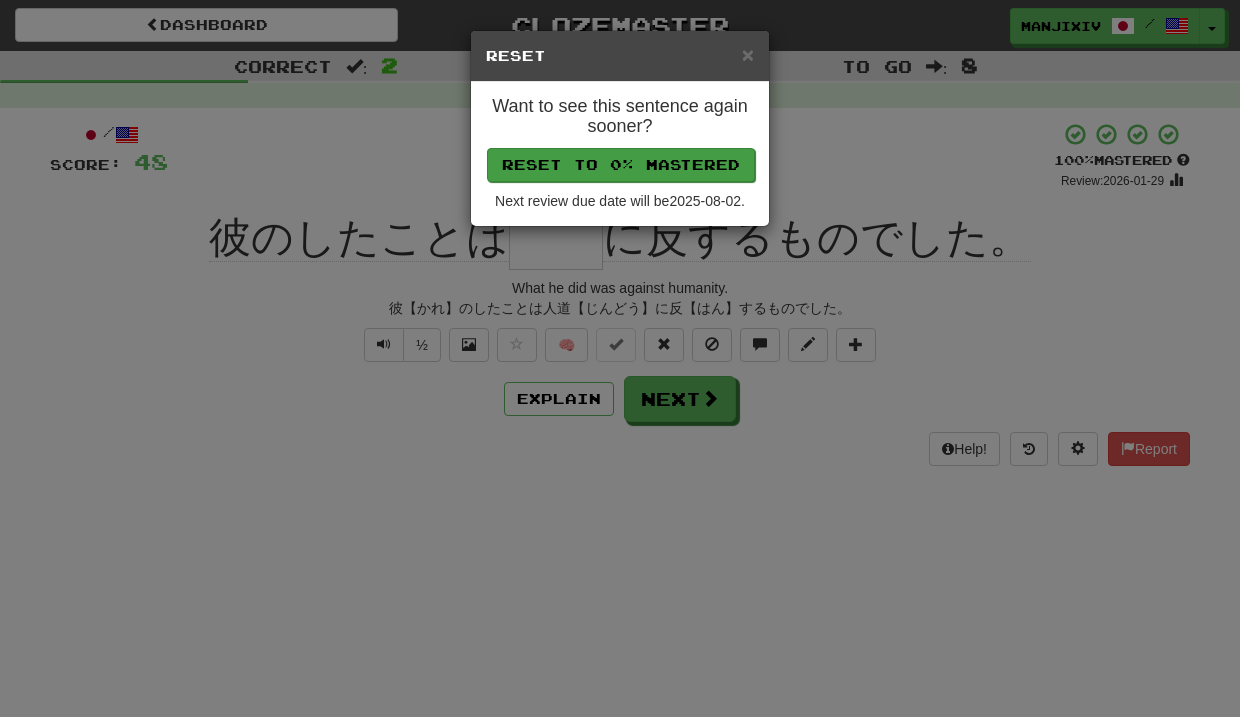 click on "Reset to 0% Mastered" at bounding box center (621, 165) 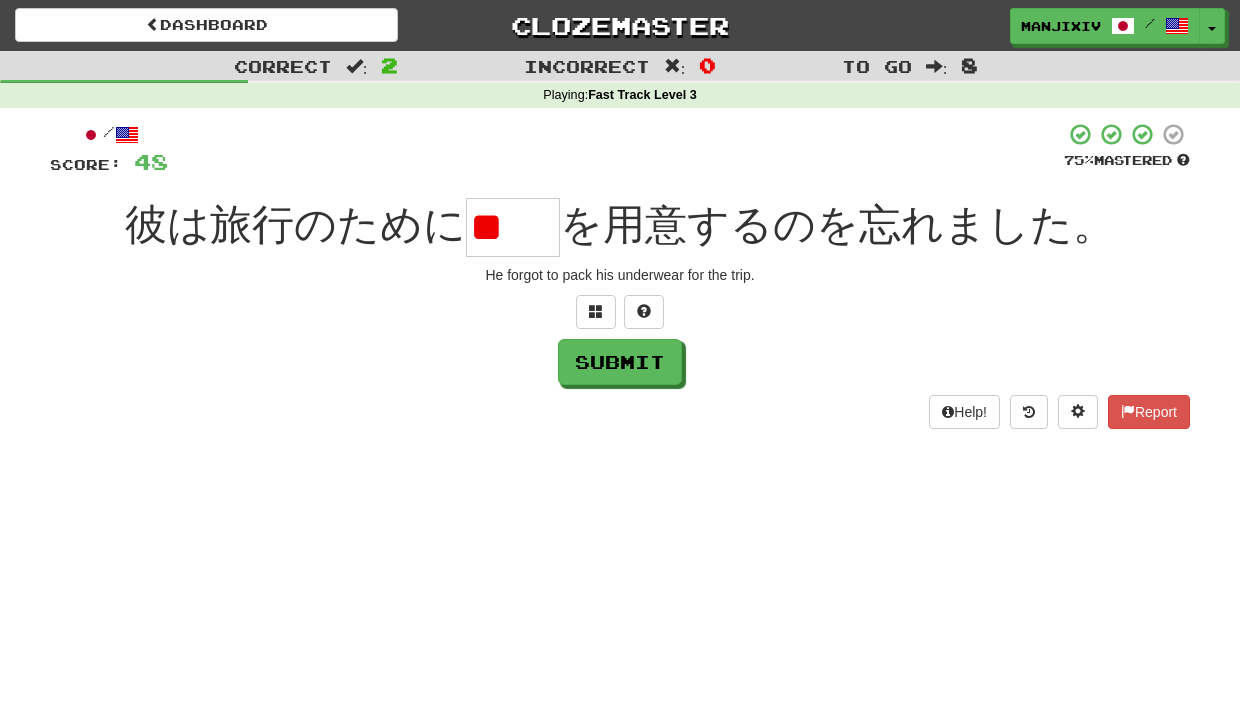 type on "*" 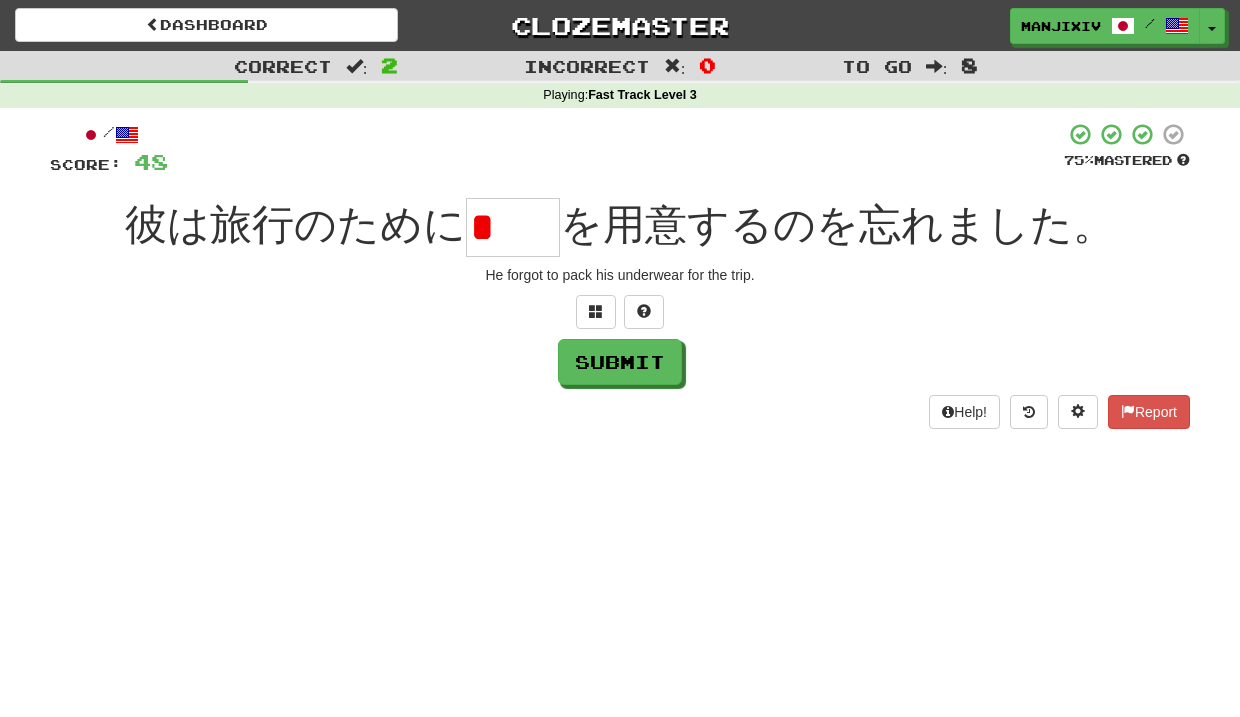 type on "*" 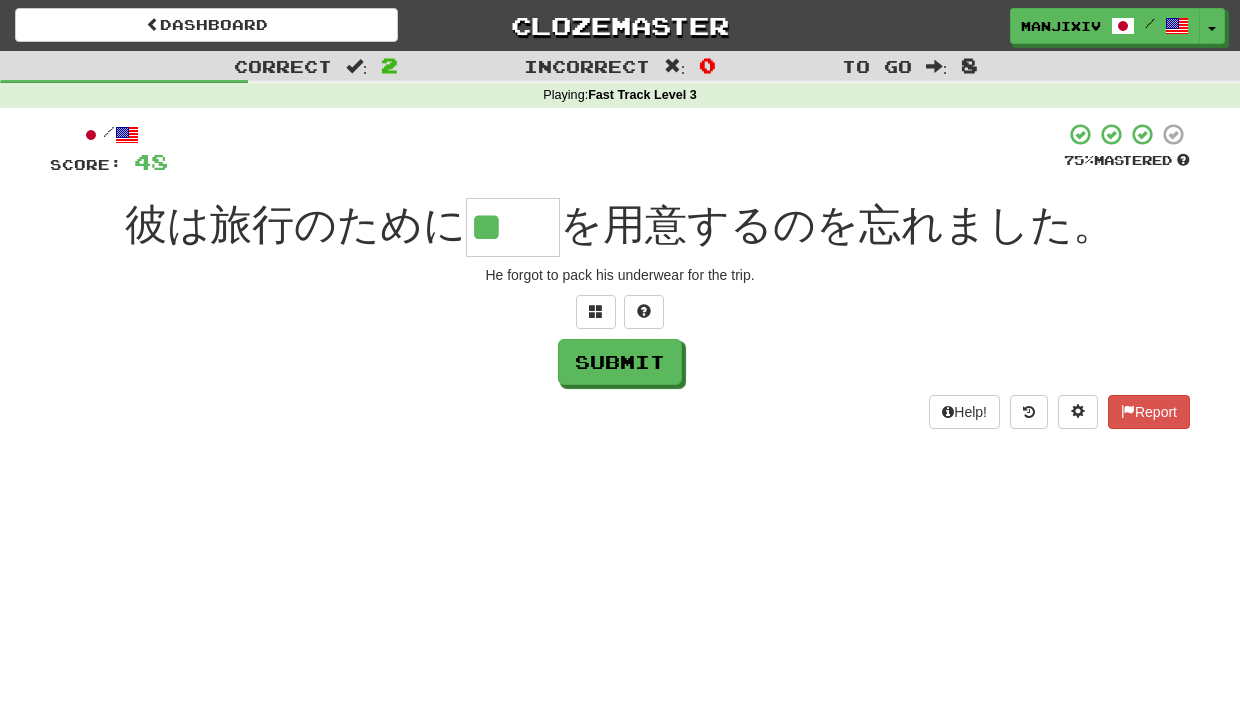 type on "**" 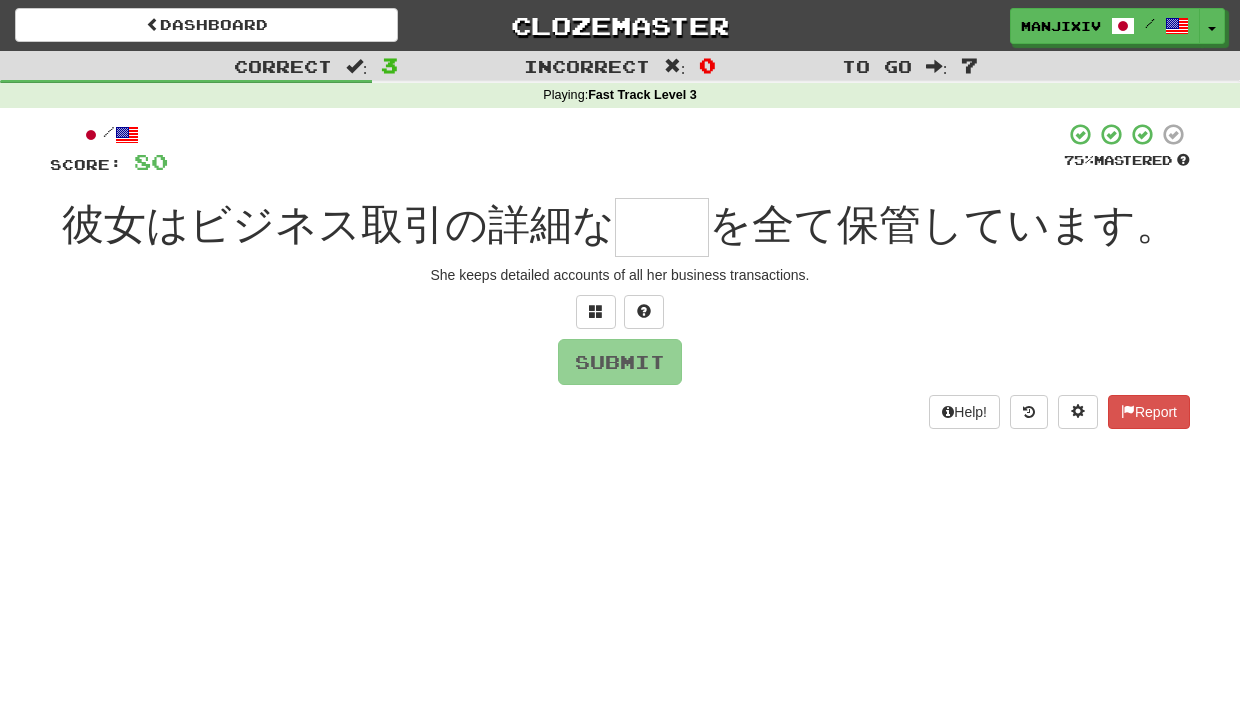 click at bounding box center (662, 227) 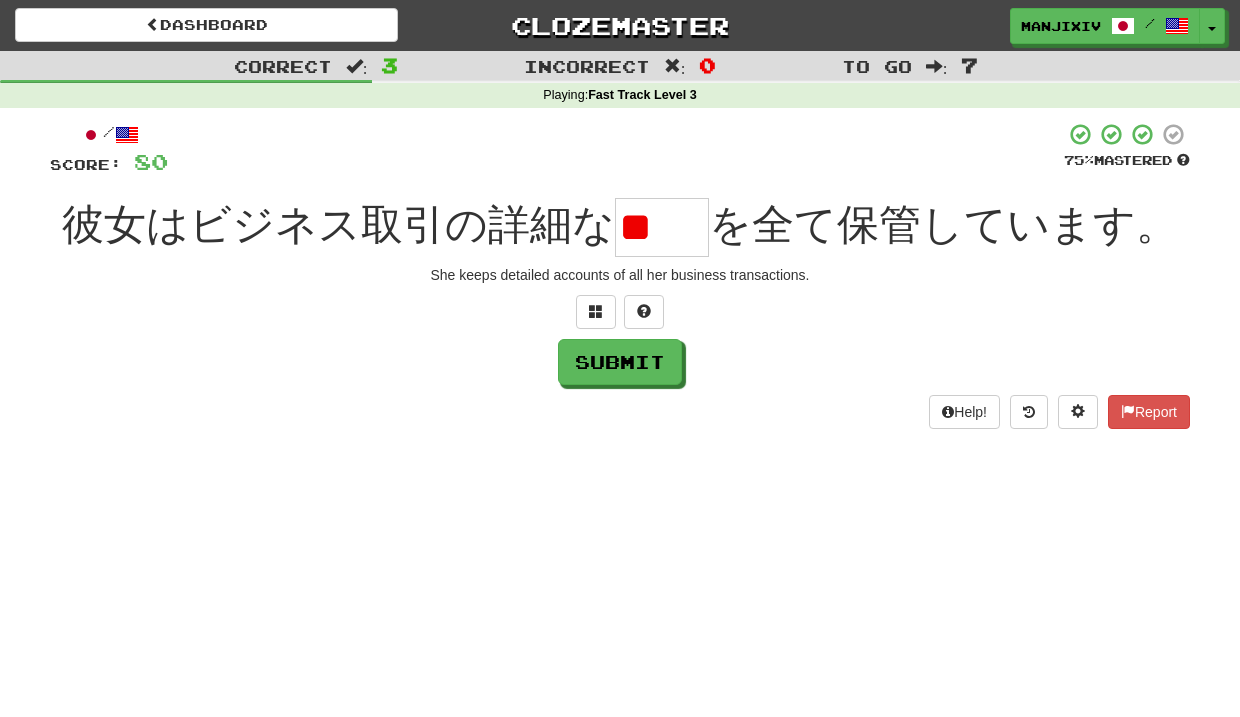 type on "*" 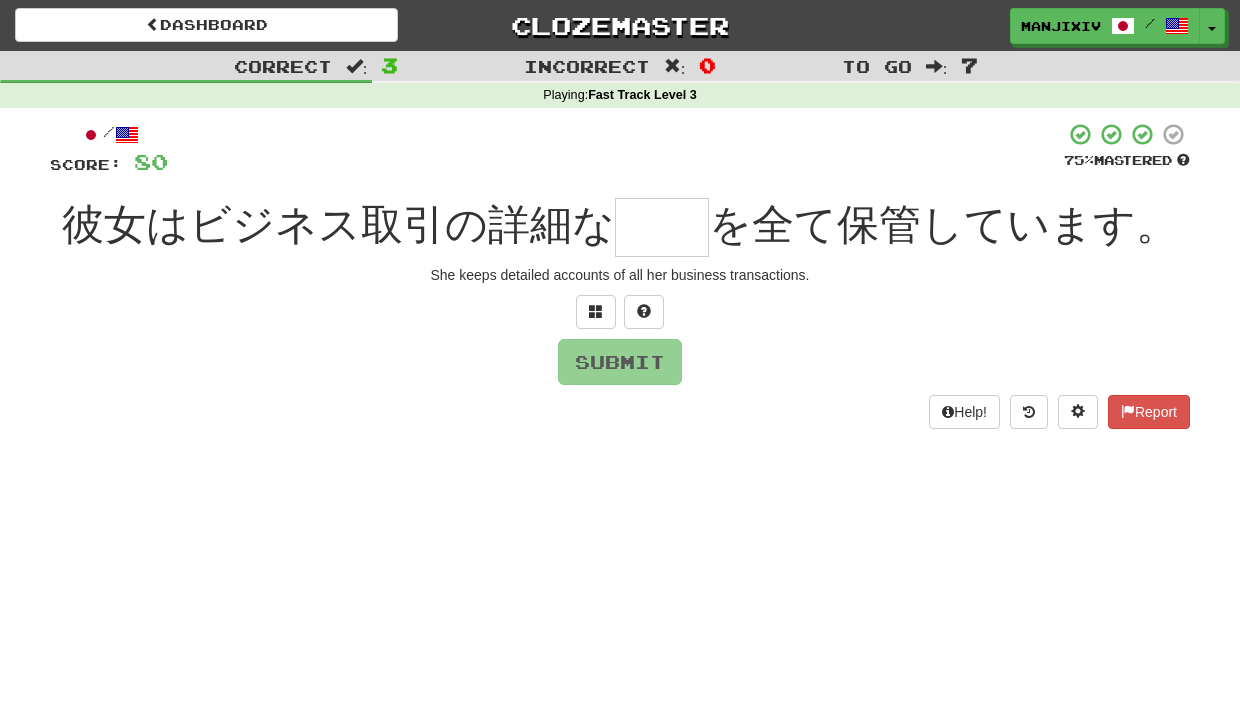 click at bounding box center [662, 227] 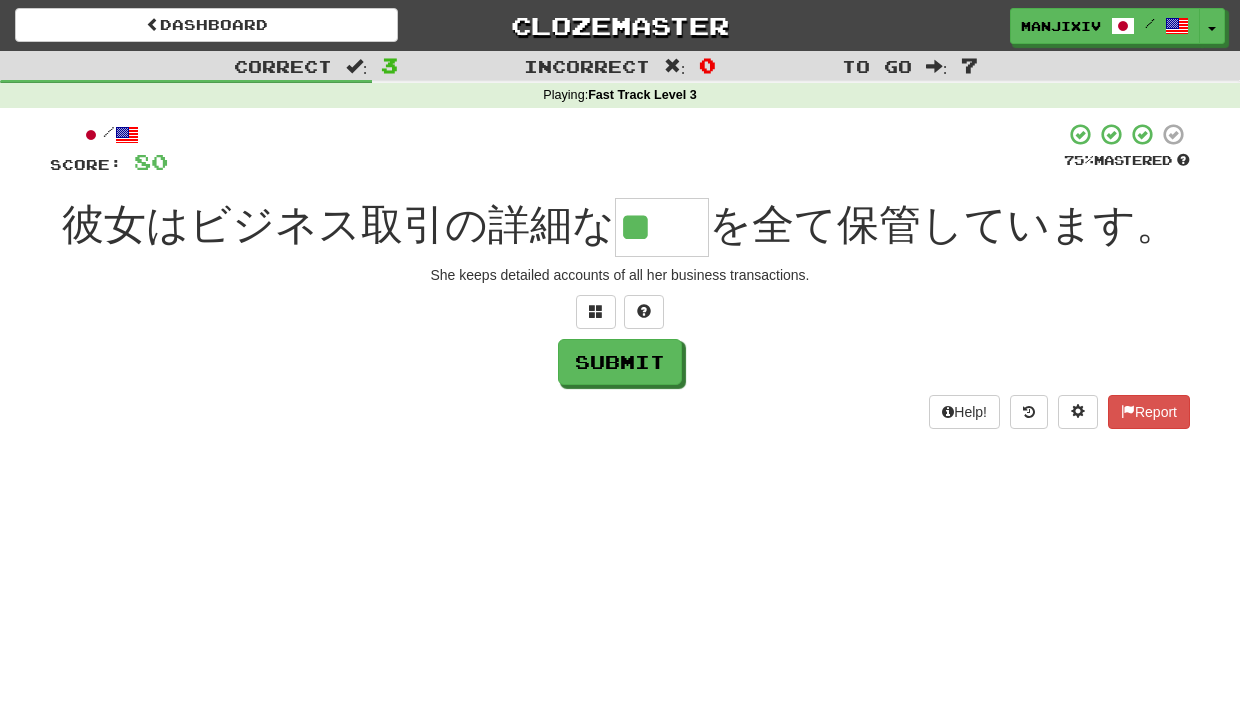 type on "**" 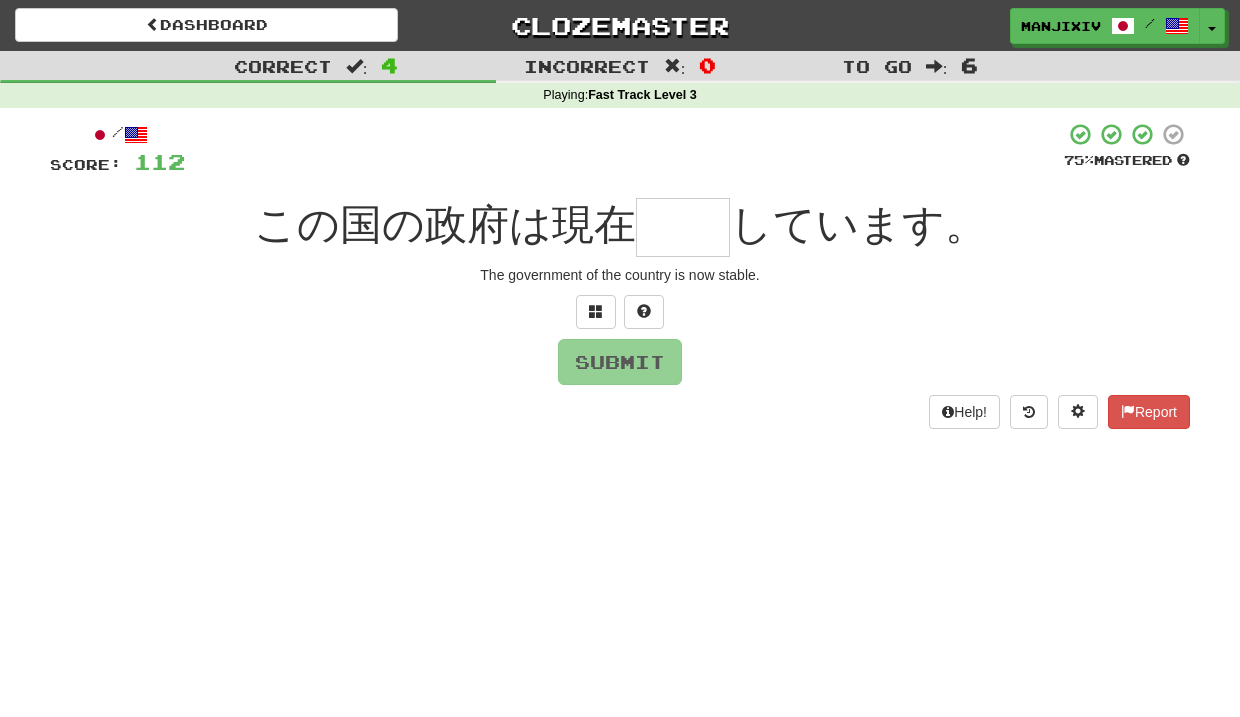 click at bounding box center [683, 227] 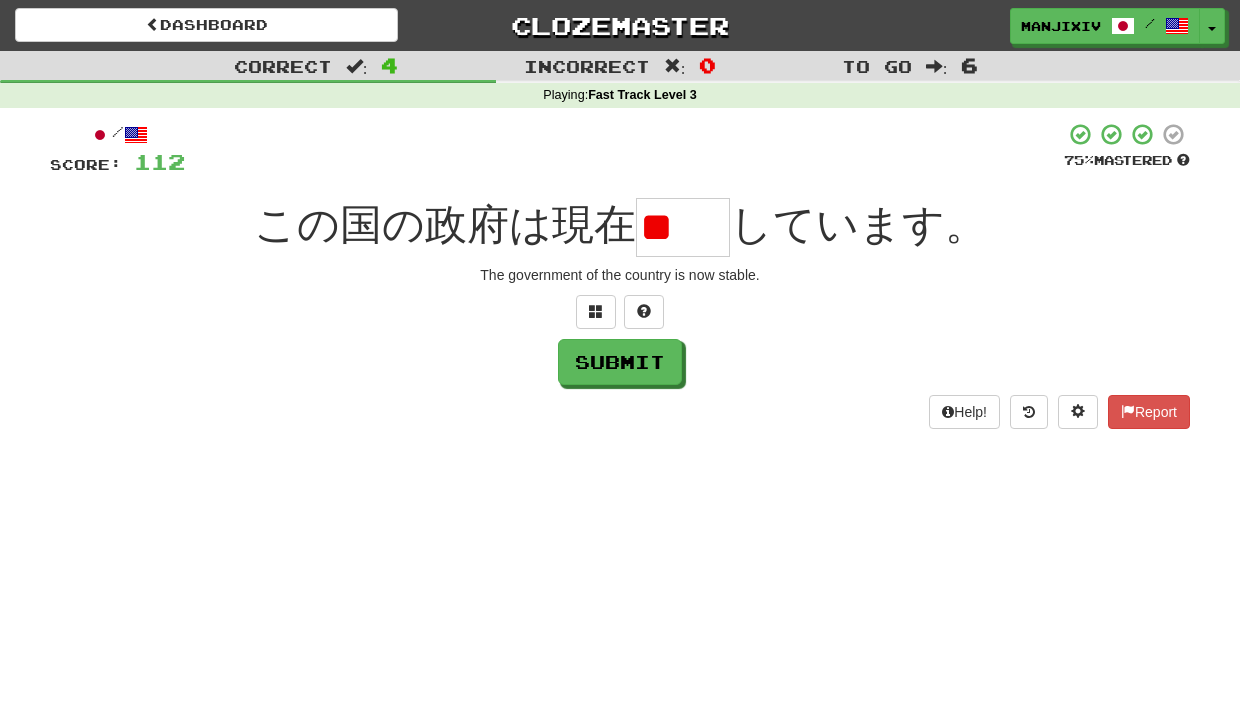 drag, startPoint x: 680, startPoint y: 220, endPoint x: 747, endPoint y: 248, distance: 72.615425 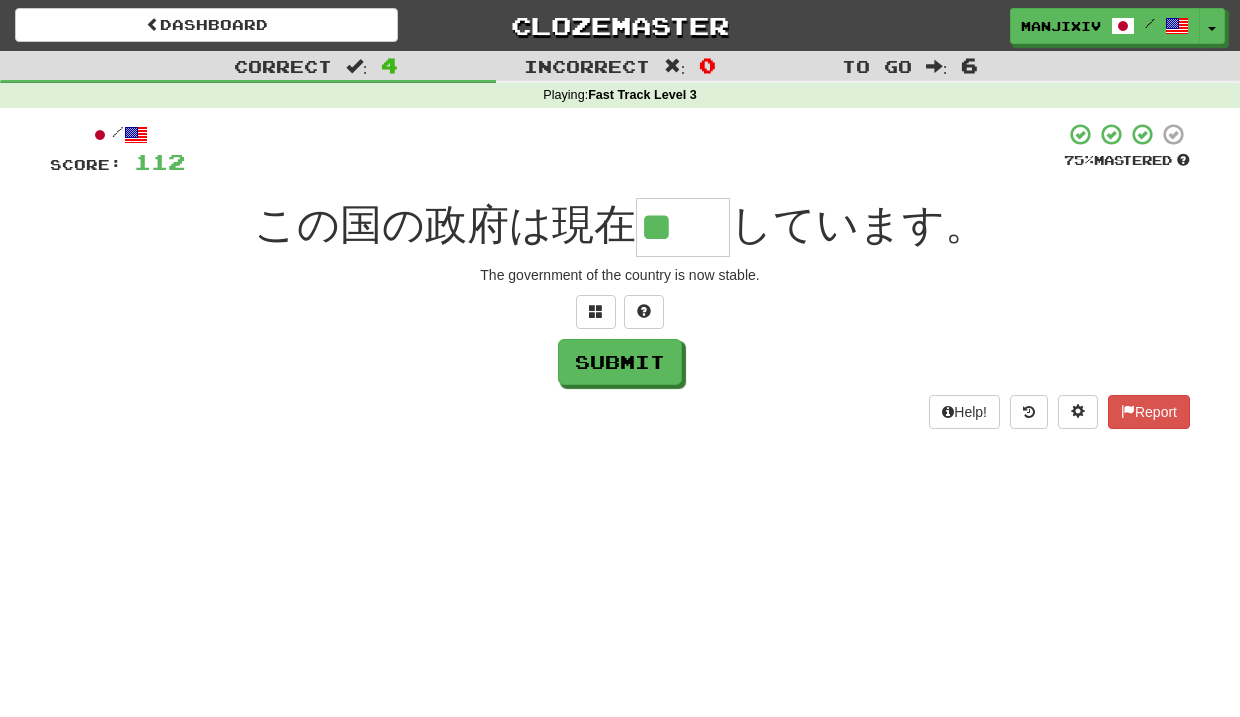 type on "**" 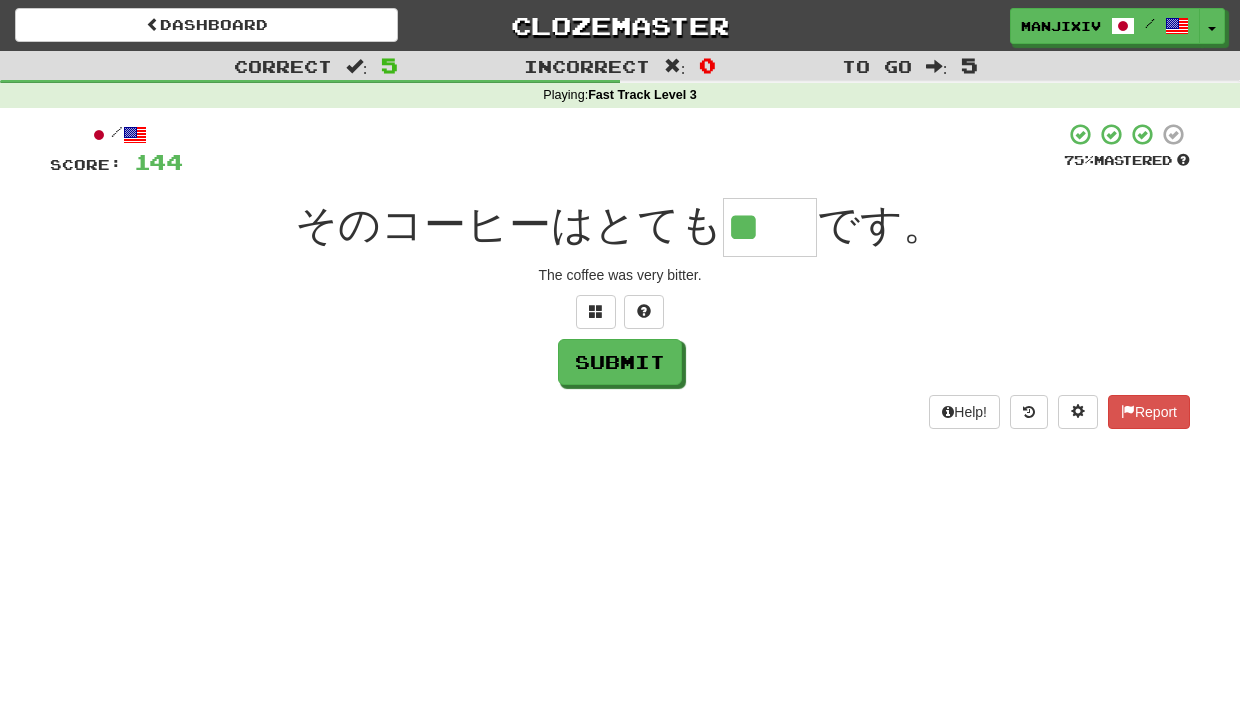 type on "**" 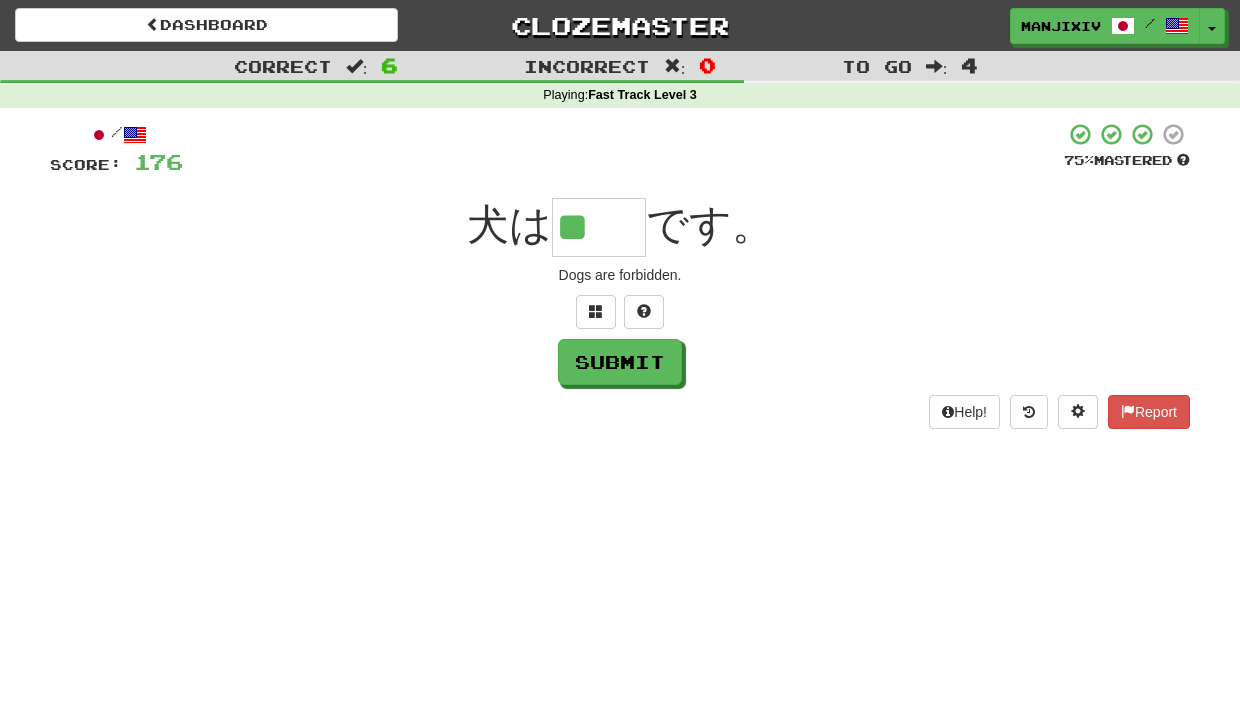 type on "**" 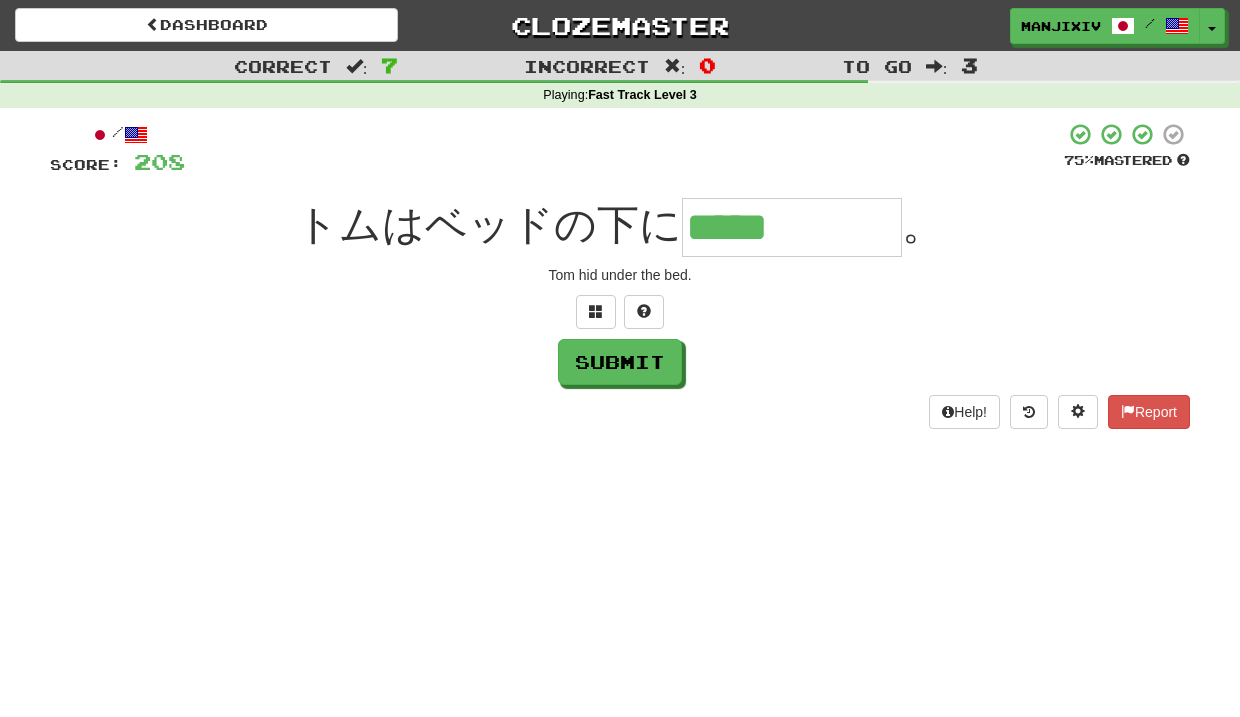 type on "*****" 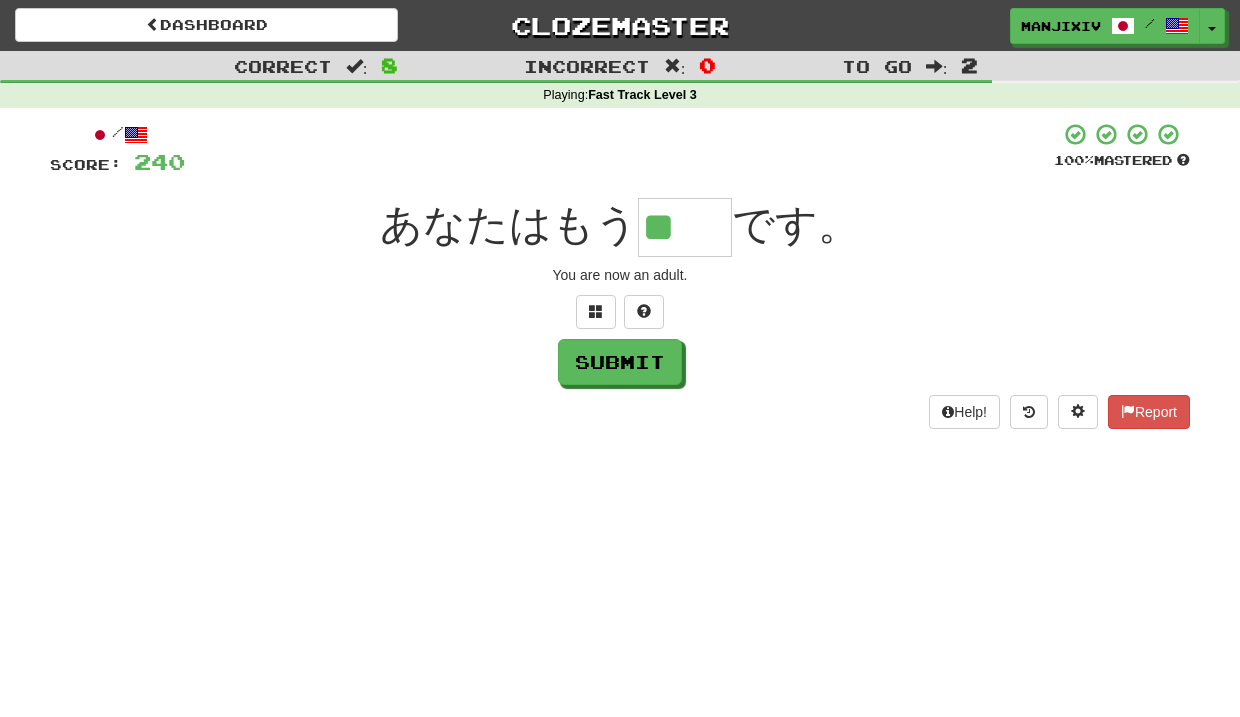 type on "**" 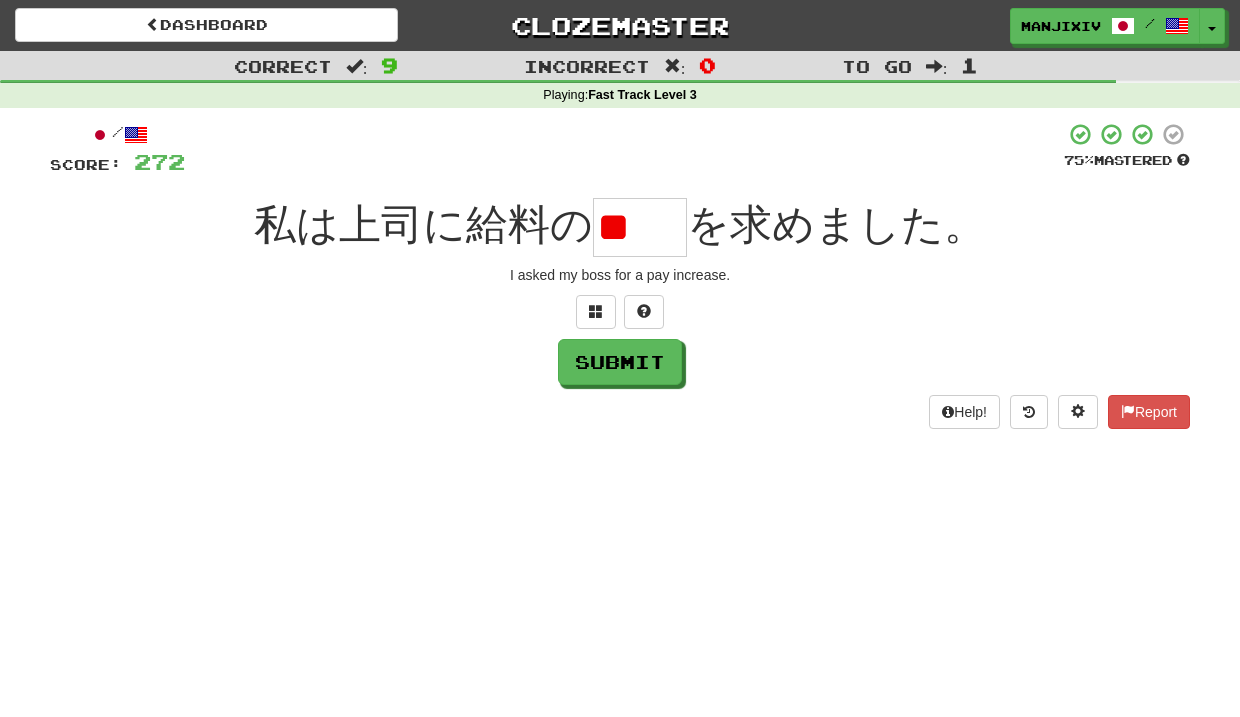 drag, startPoint x: 661, startPoint y: 229, endPoint x: 770, endPoint y: 214, distance: 110.02727 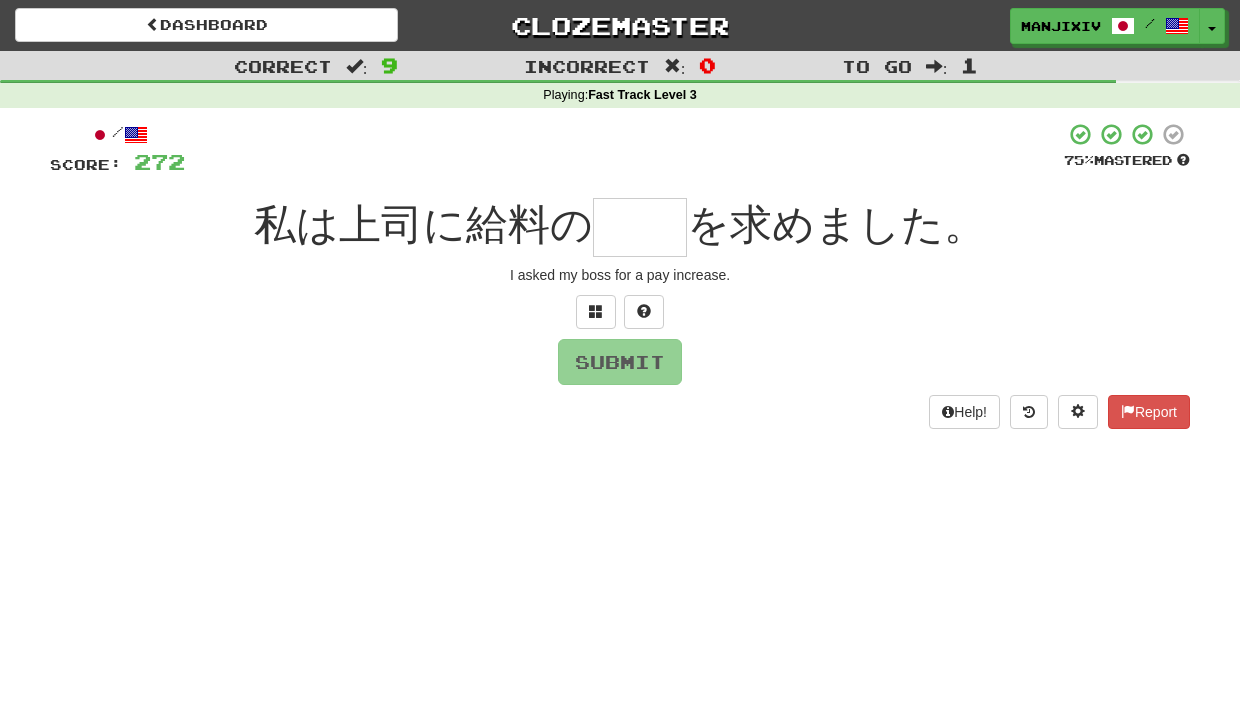 click at bounding box center (640, 227) 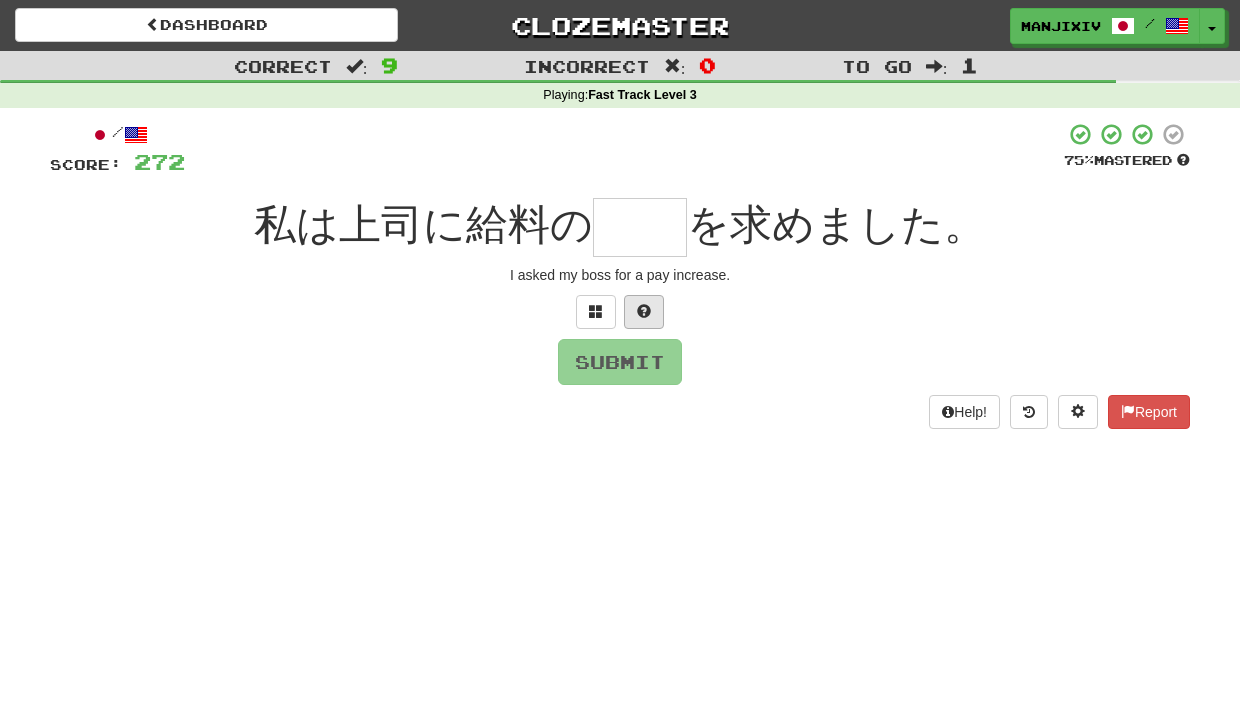 click at bounding box center [644, 311] 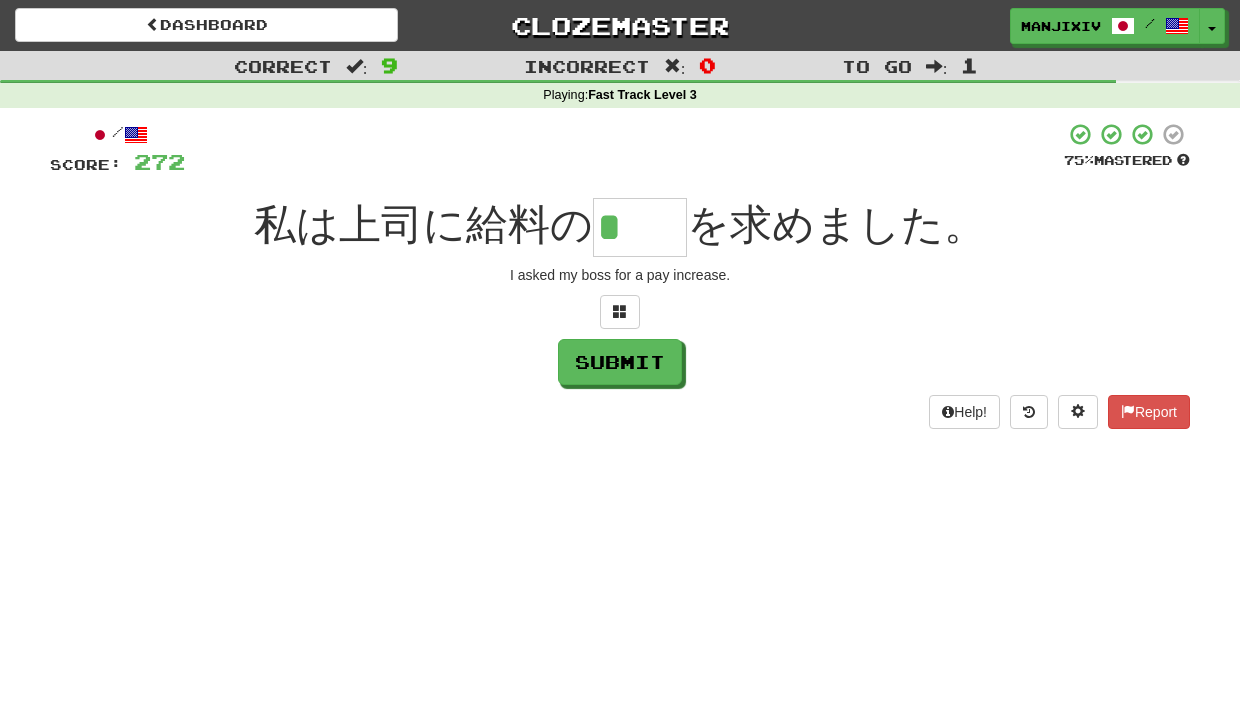 click on "*" at bounding box center (640, 227) 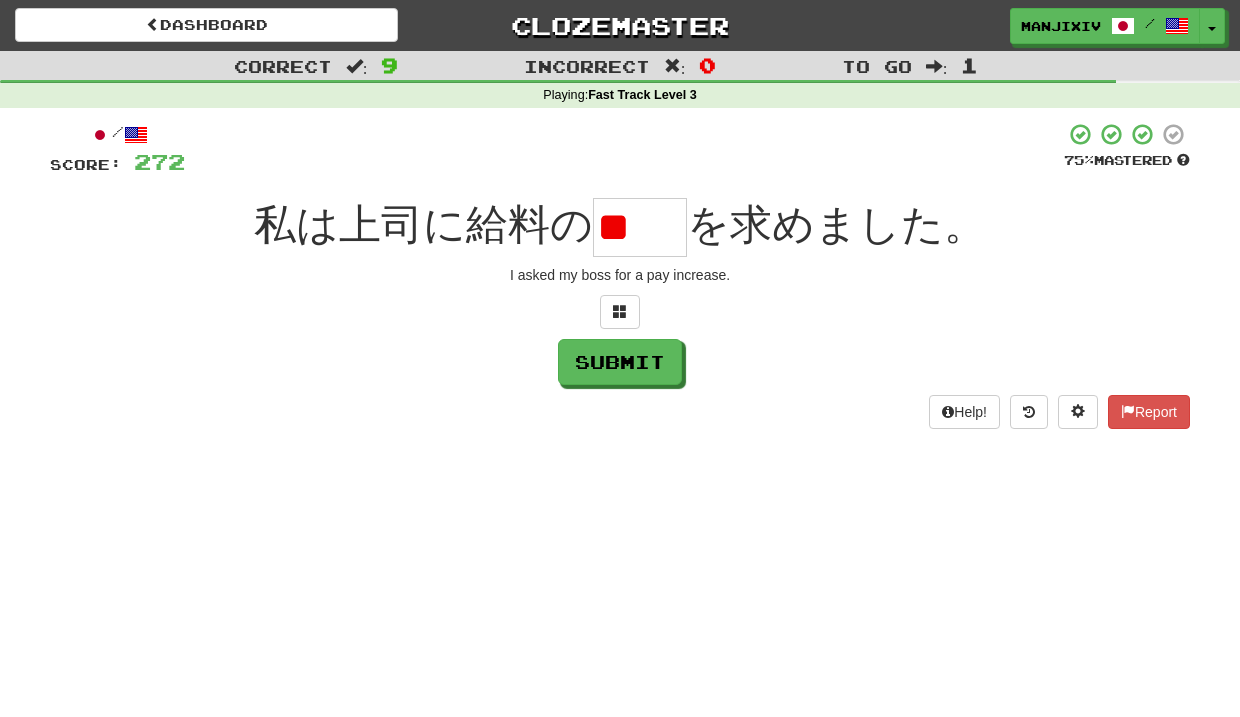 drag, startPoint x: 641, startPoint y: 222, endPoint x: 695, endPoint y: 249, distance: 60.373837 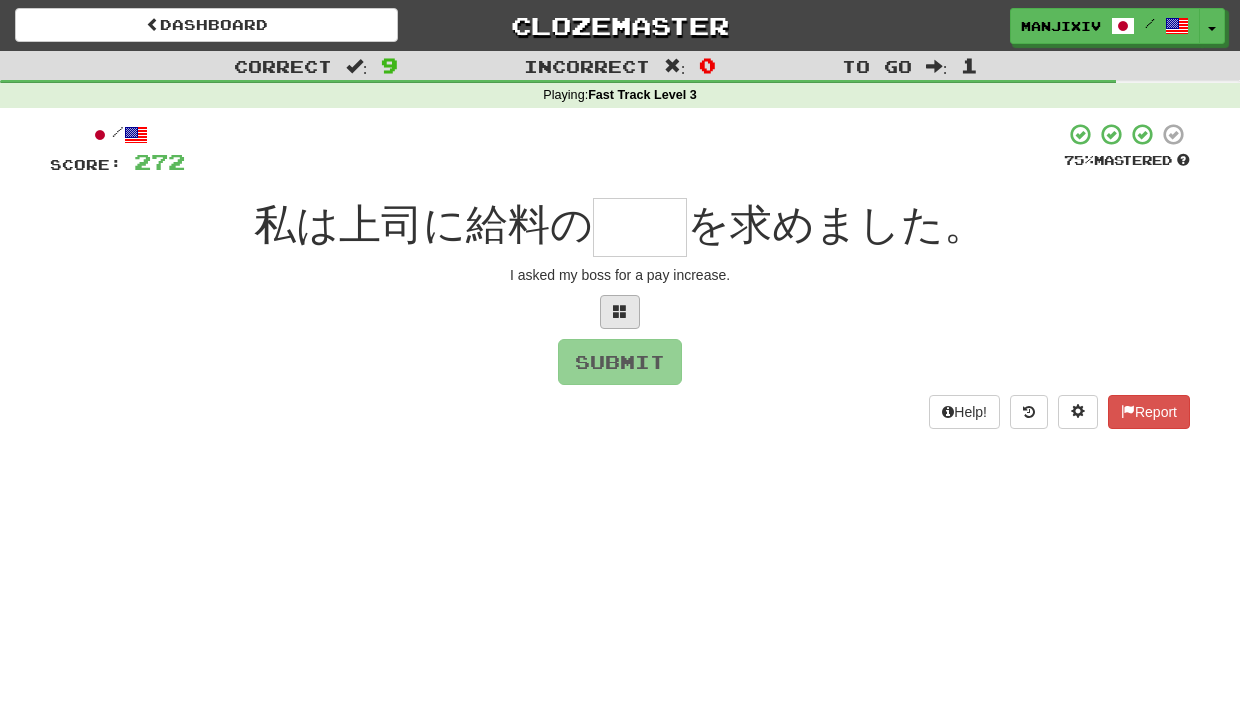 click at bounding box center (620, 312) 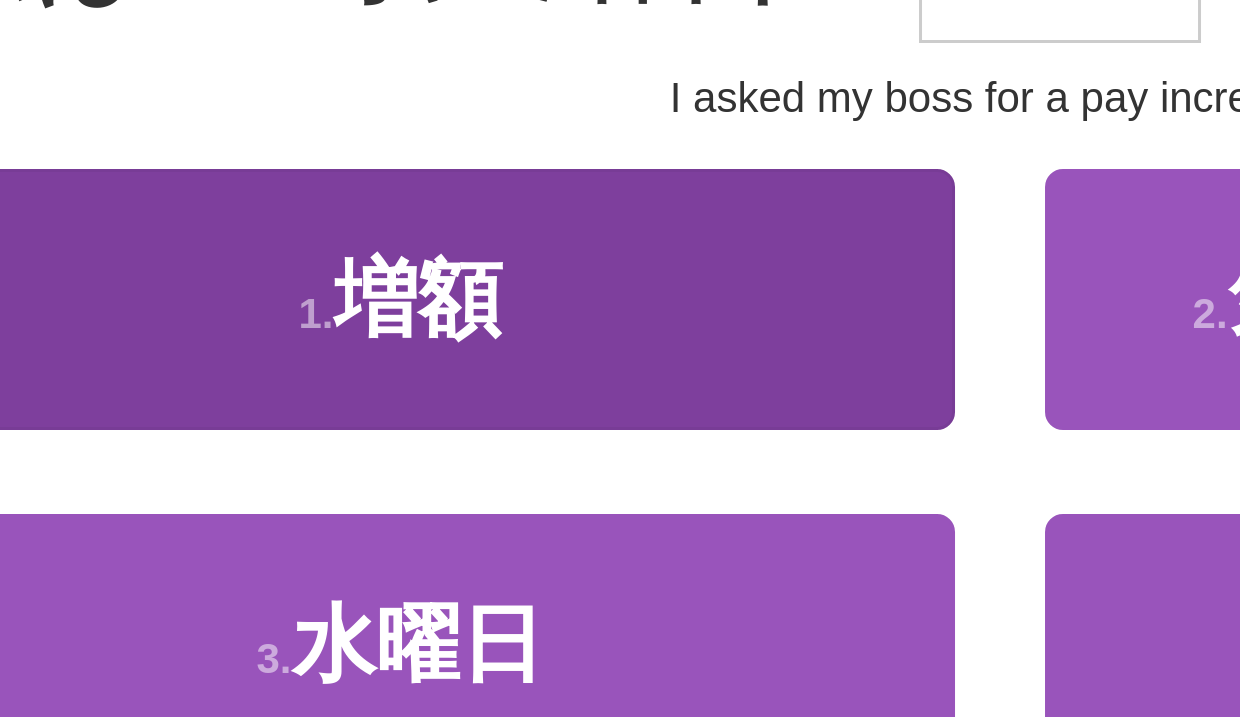 scroll, scrollTop: 53, scrollLeft: 0, axis: vertical 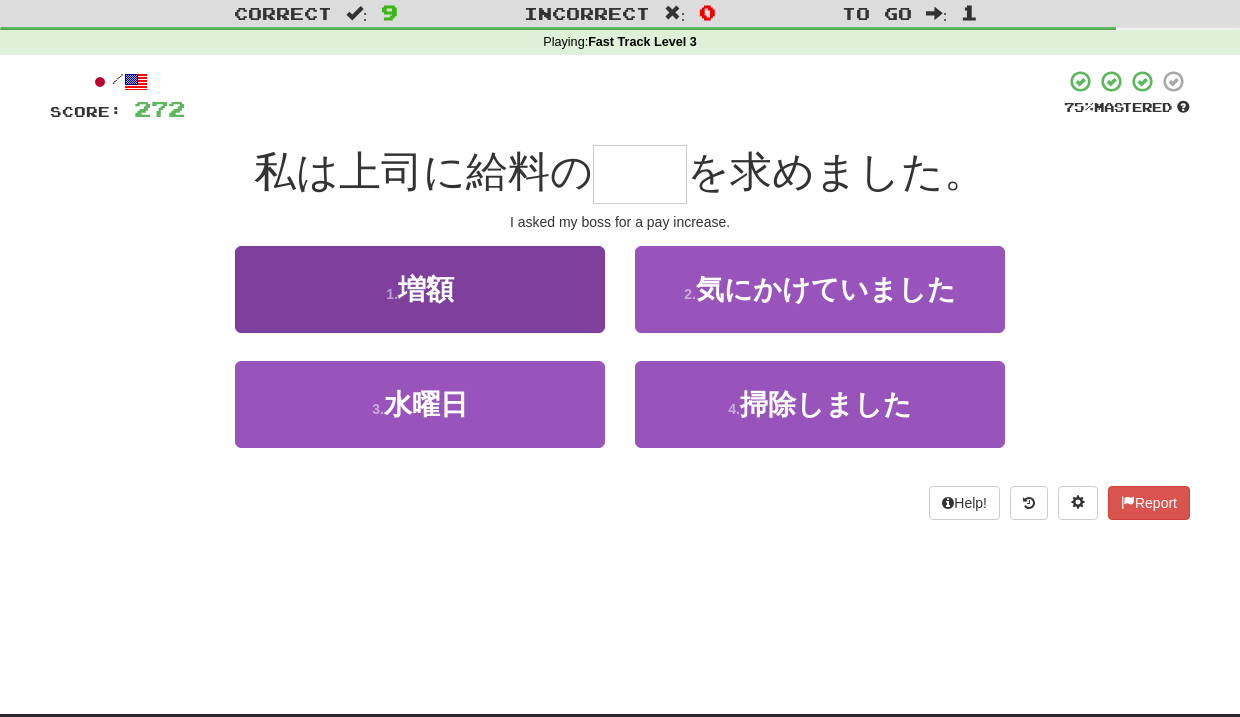 click on "増額" at bounding box center (426, 289) 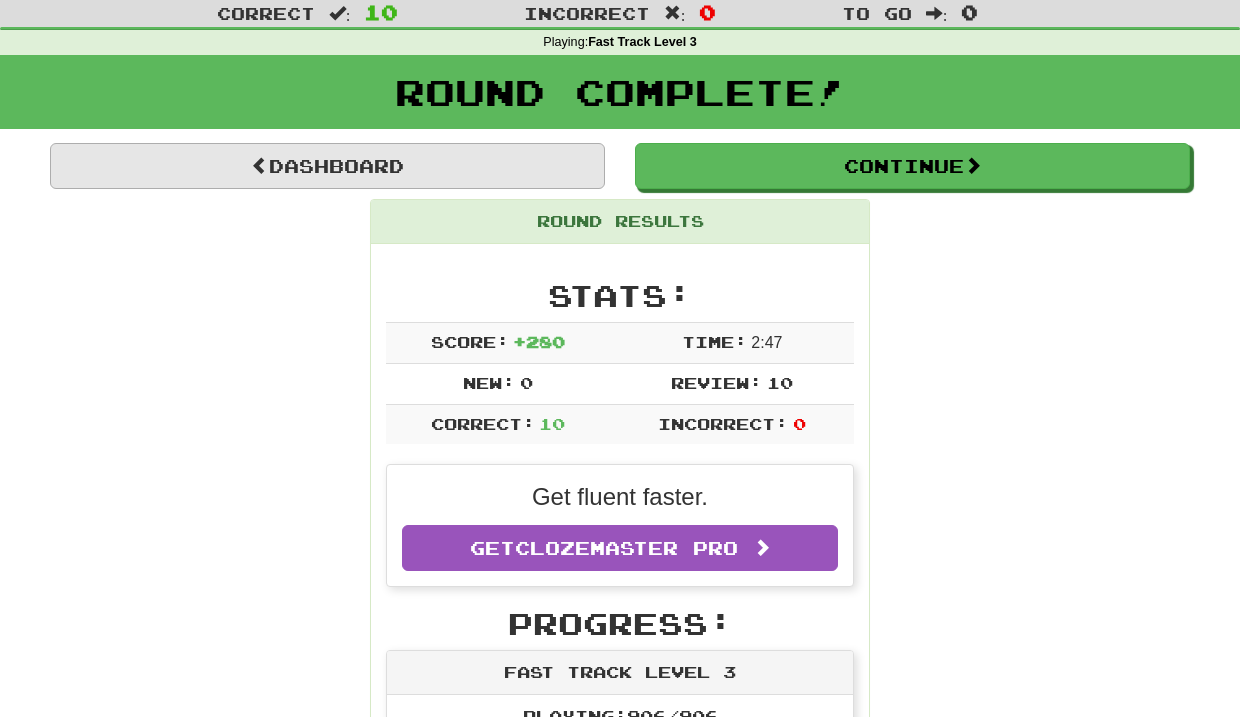 click on "Dashboard" at bounding box center (327, 166) 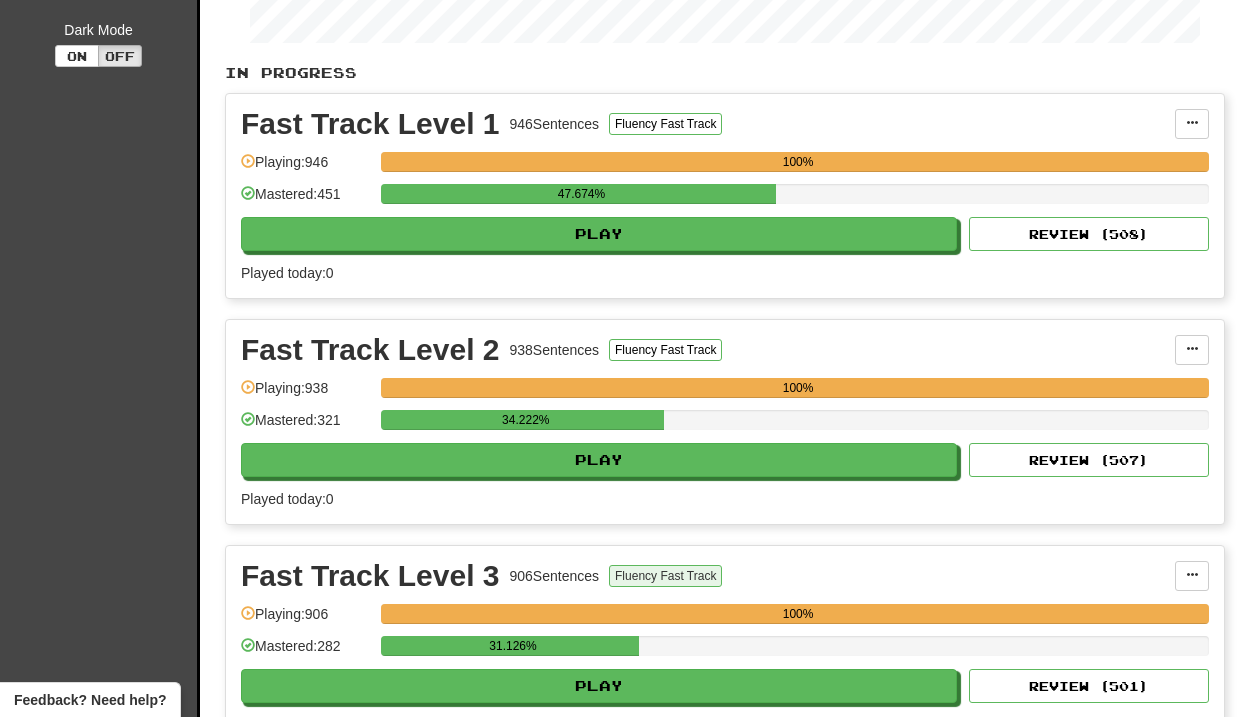 scroll, scrollTop: 581, scrollLeft: 0, axis: vertical 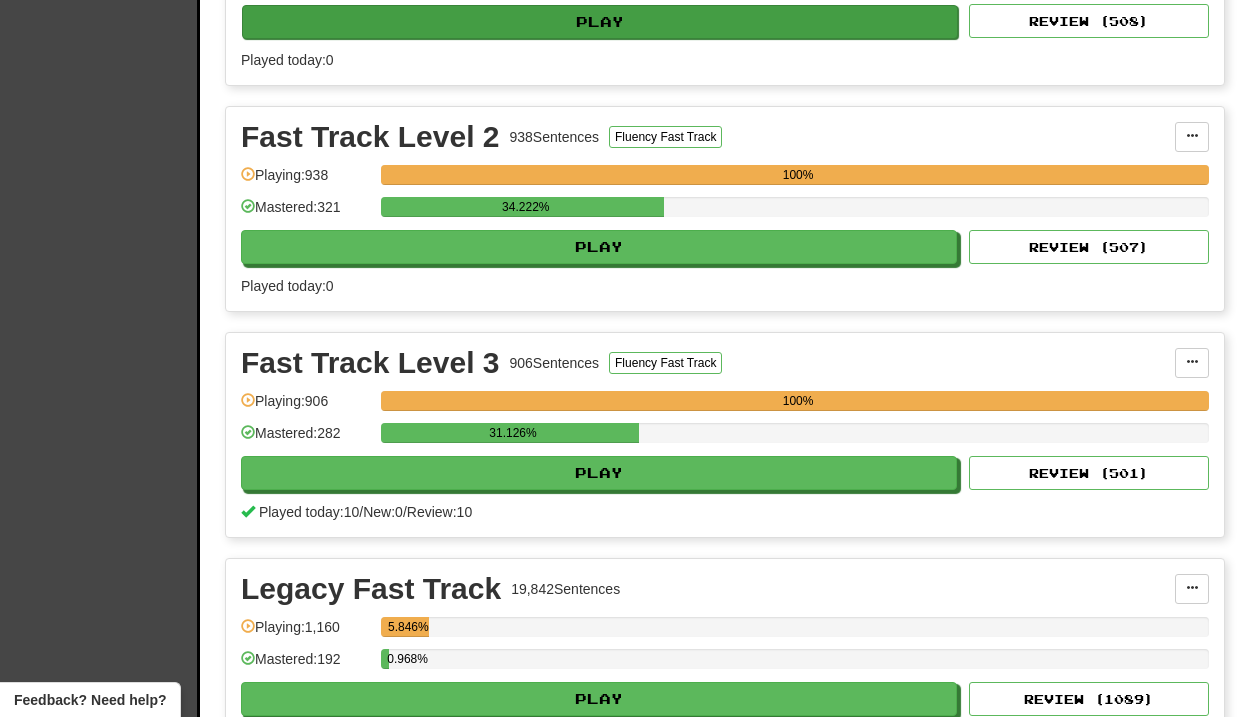click on "Play" at bounding box center [600, 22] 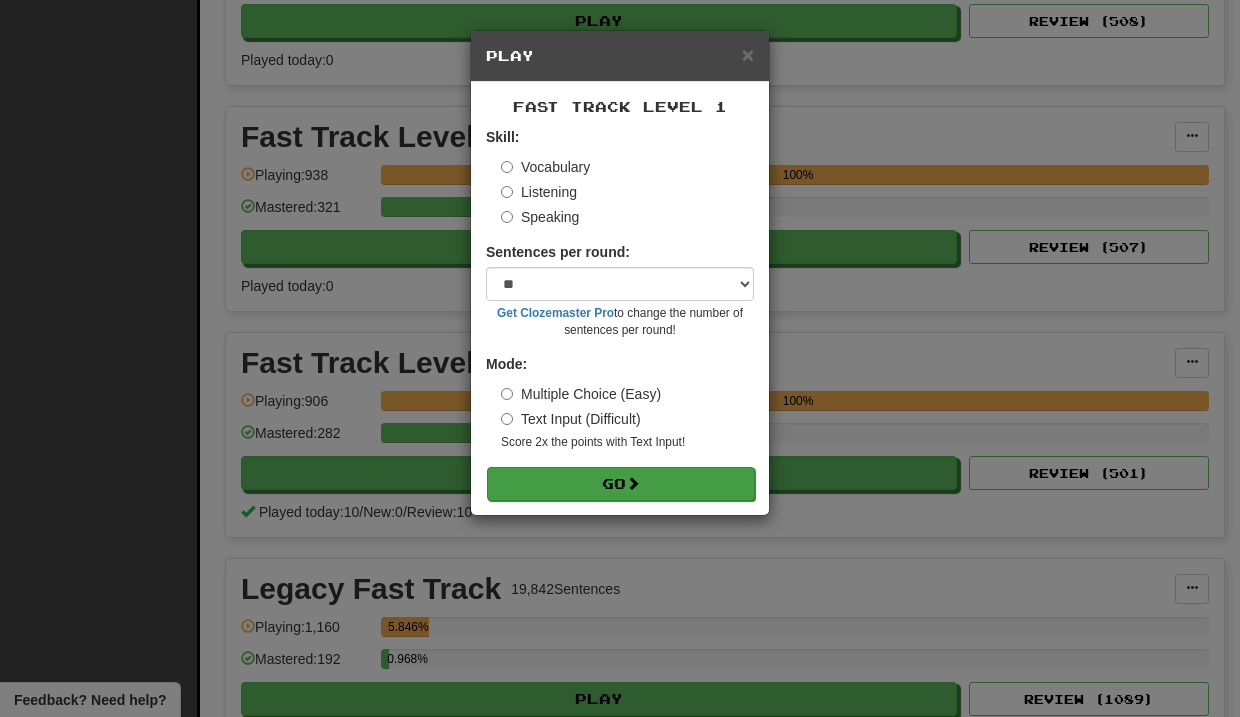 click on "Go" at bounding box center [621, 484] 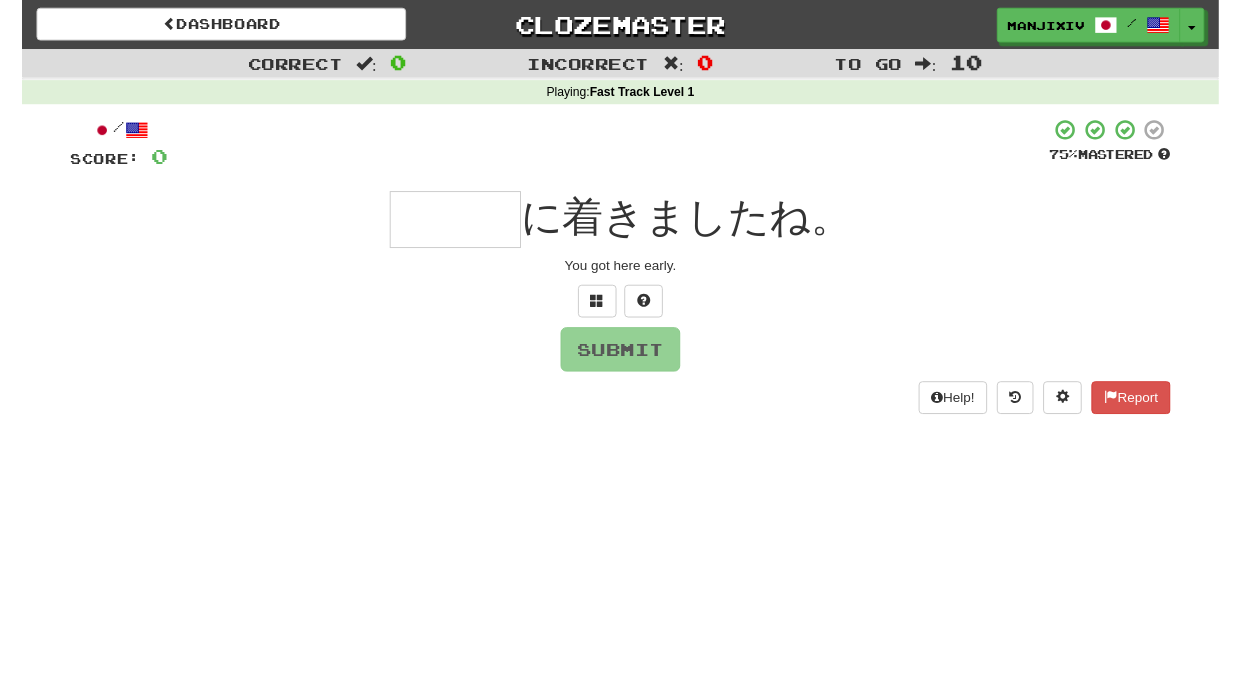 scroll, scrollTop: 0, scrollLeft: 0, axis: both 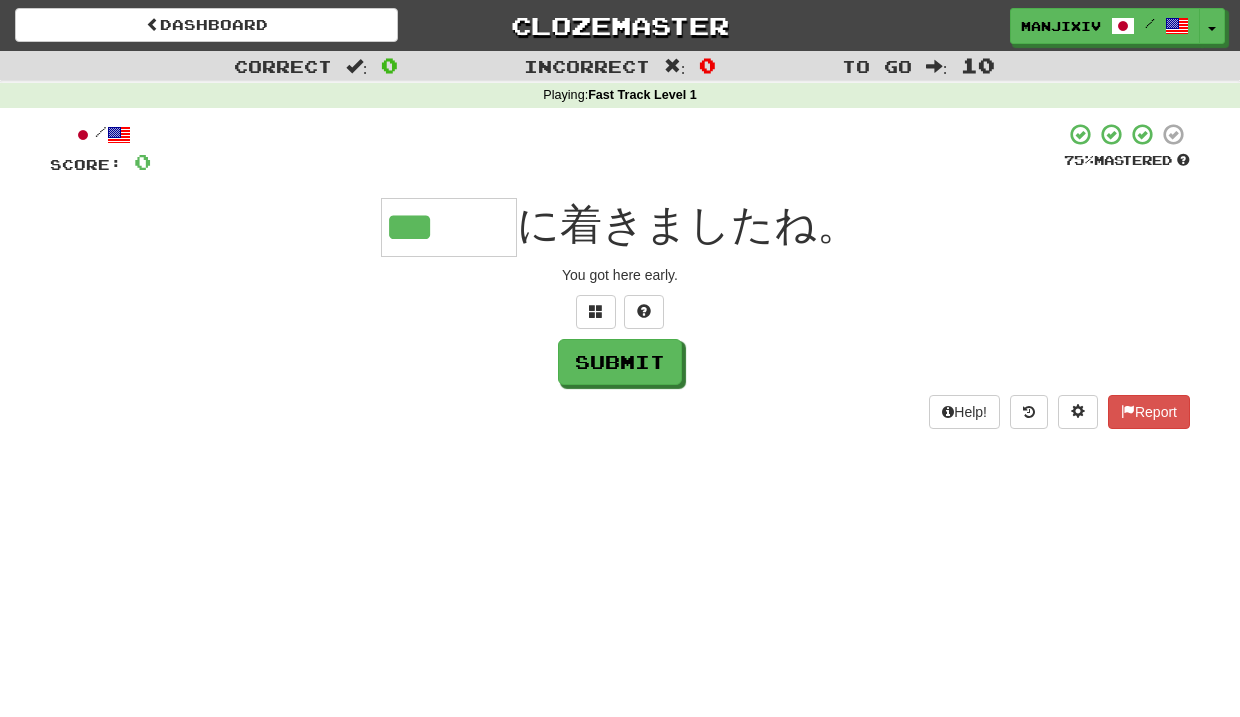 type on "***" 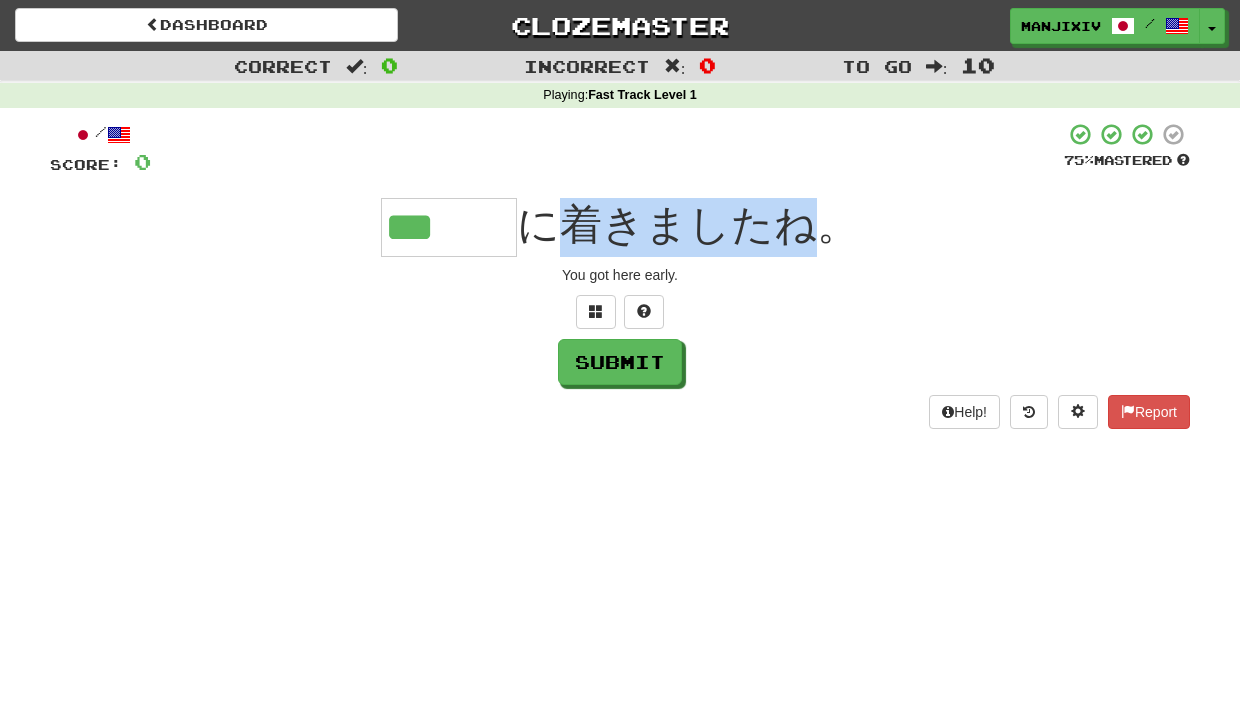 drag, startPoint x: 559, startPoint y: 216, endPoint x: 802, endPoint y: 243, distance: 244.49539 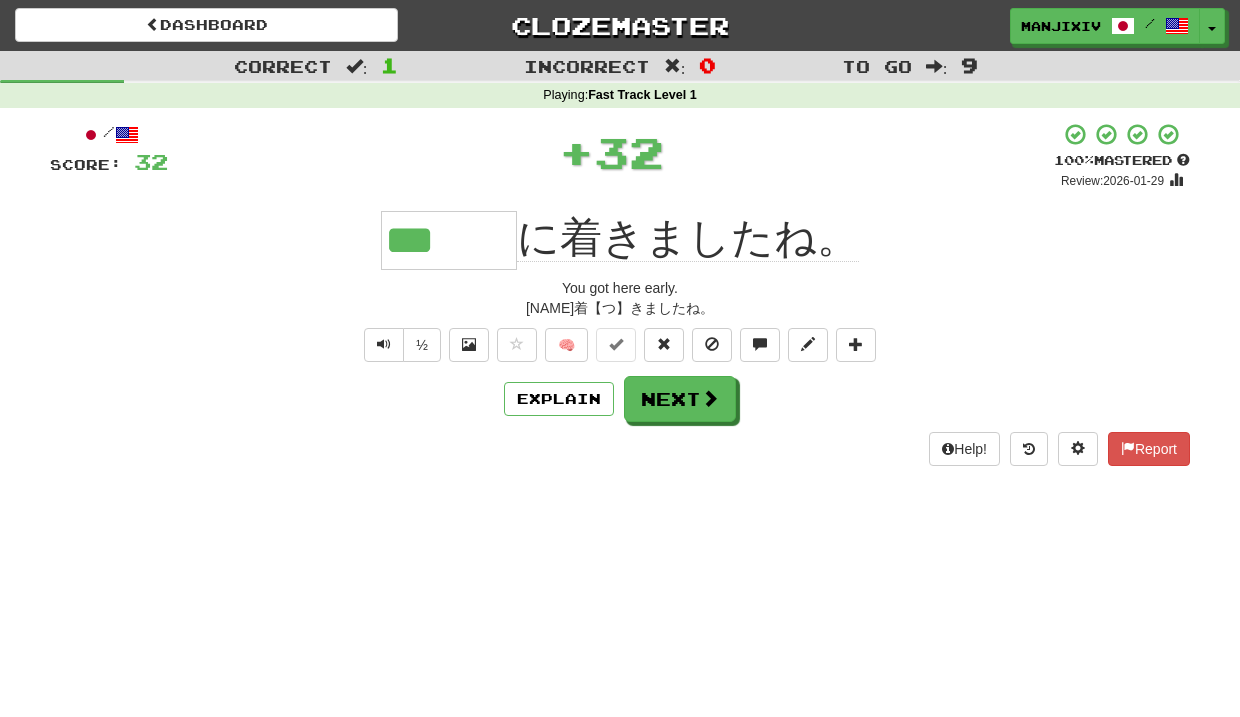 click on "に着きましたね。" 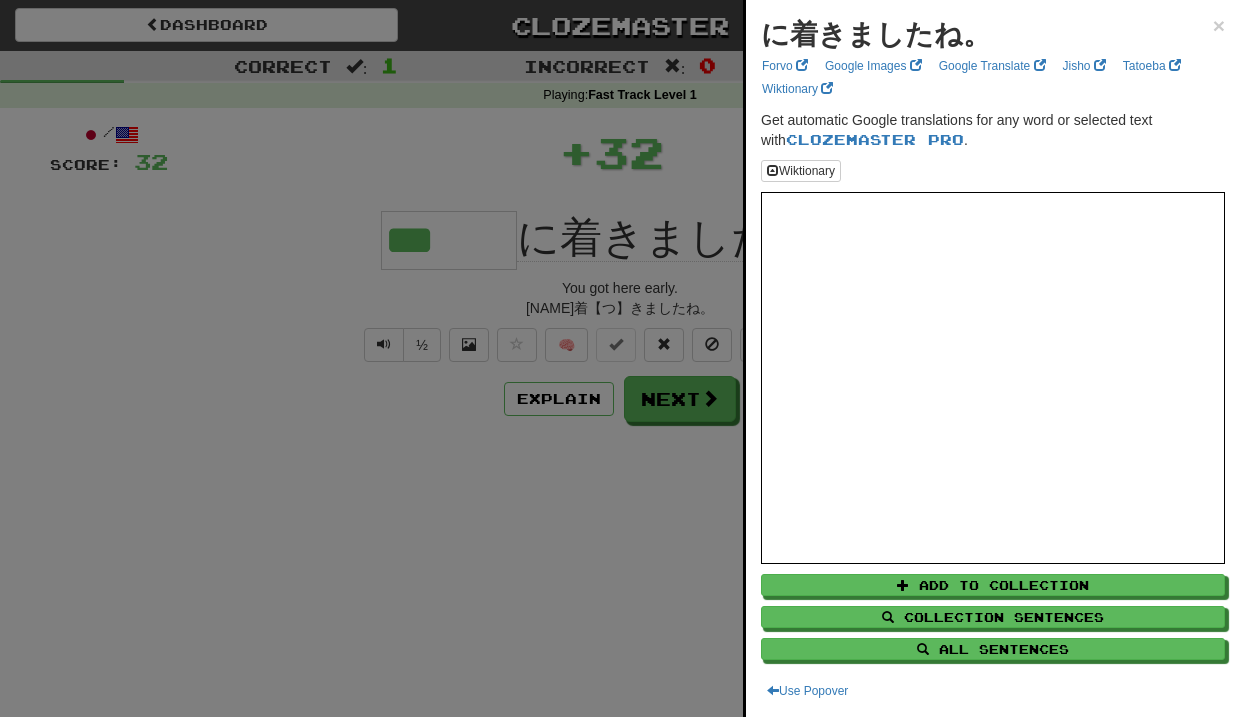 click at bounding box center (620, 358) 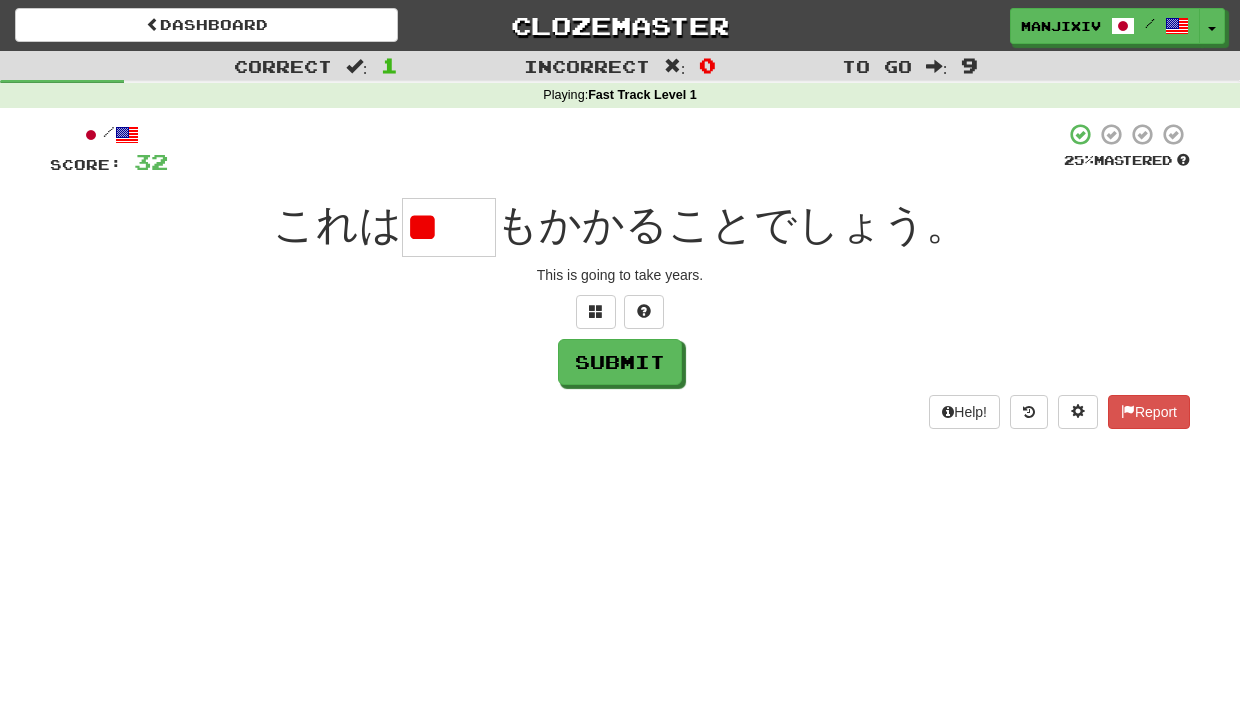 type on "*" 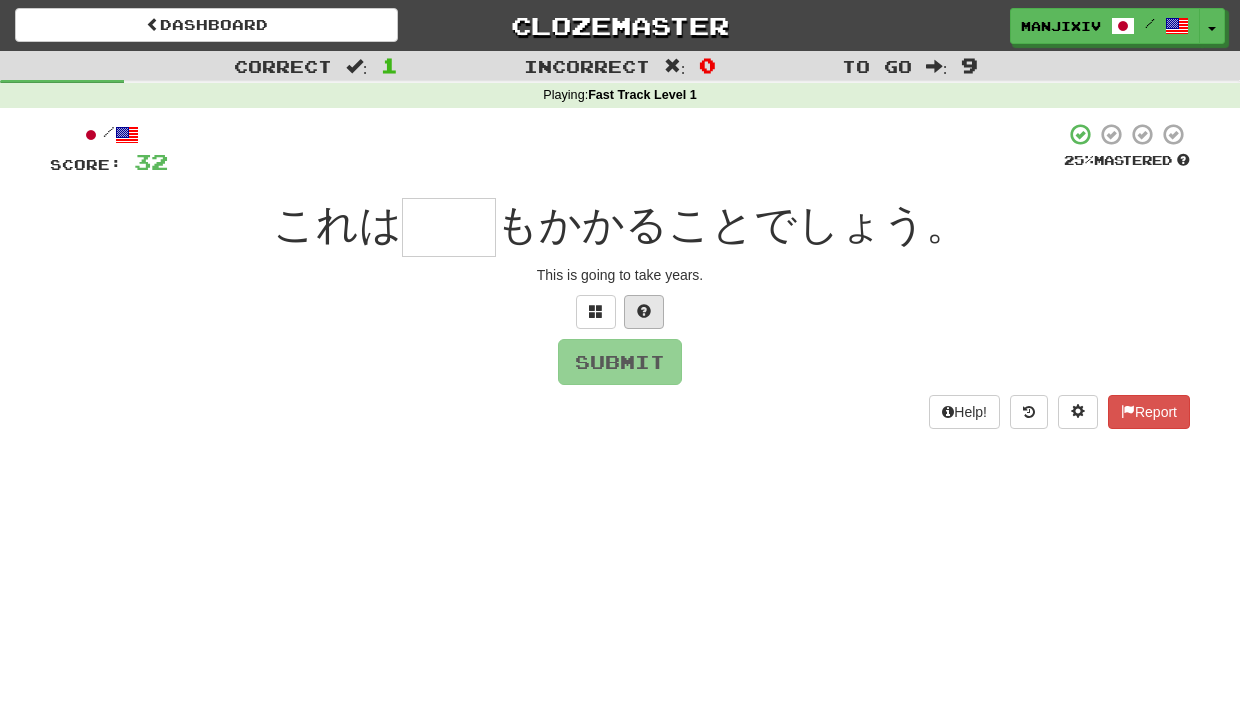 click at bounding box center (644, 311) 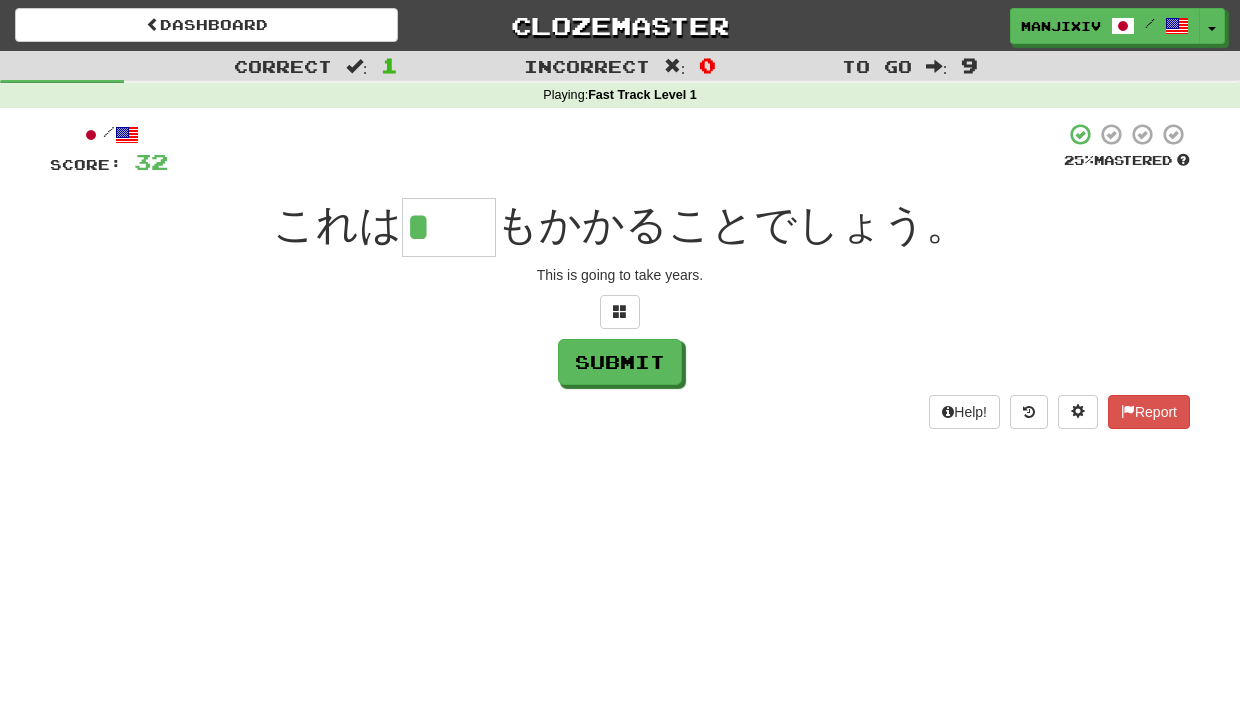 click on "*" at bounding box center (449, 227) 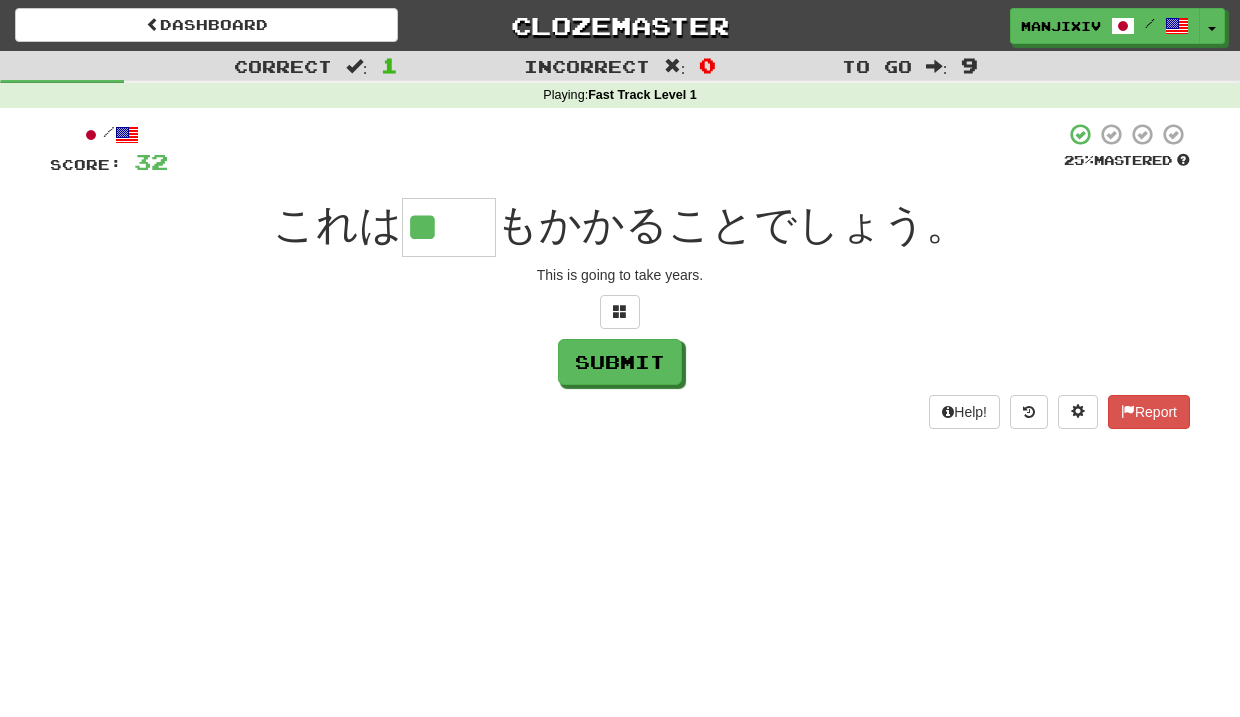 type on "**" 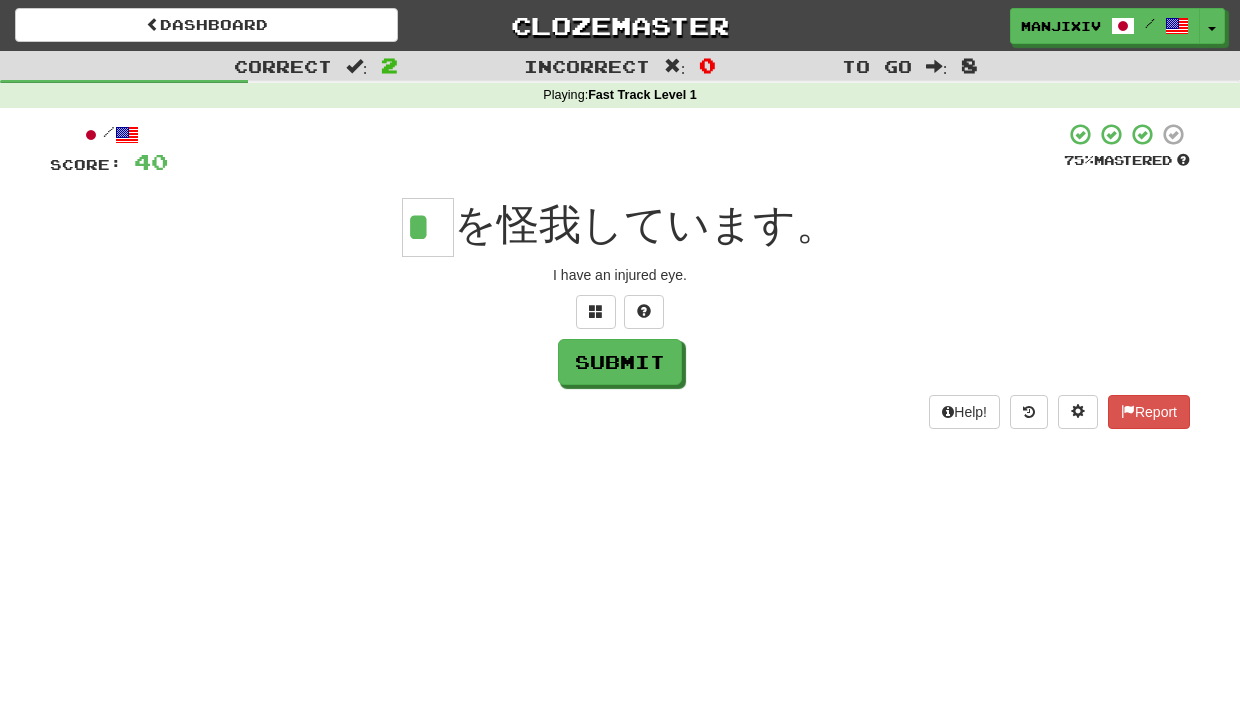 type on "*" 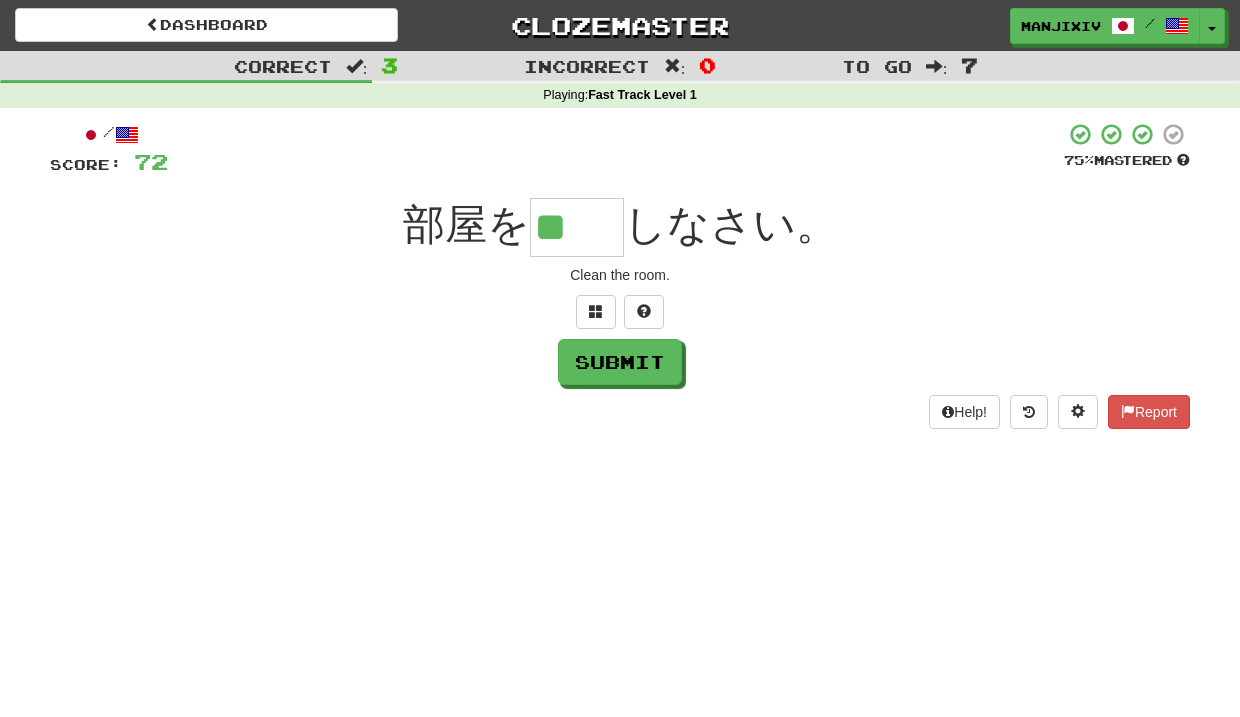 type on "**" 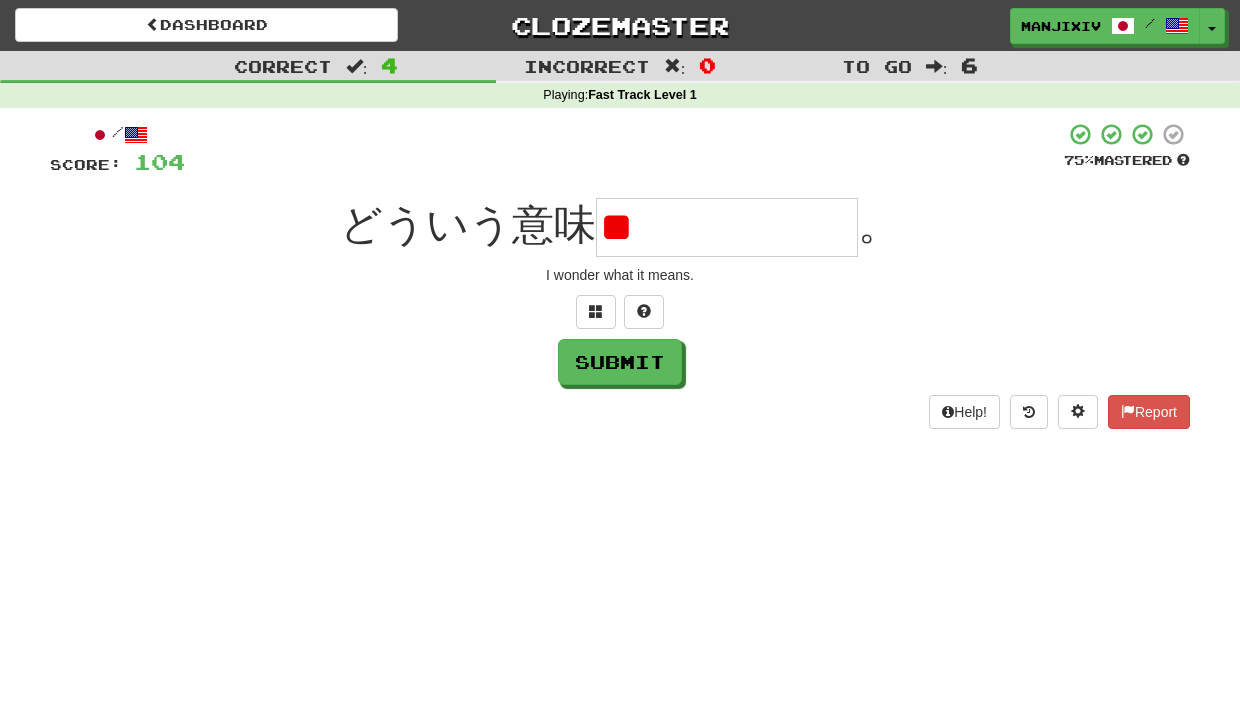 type on "*" 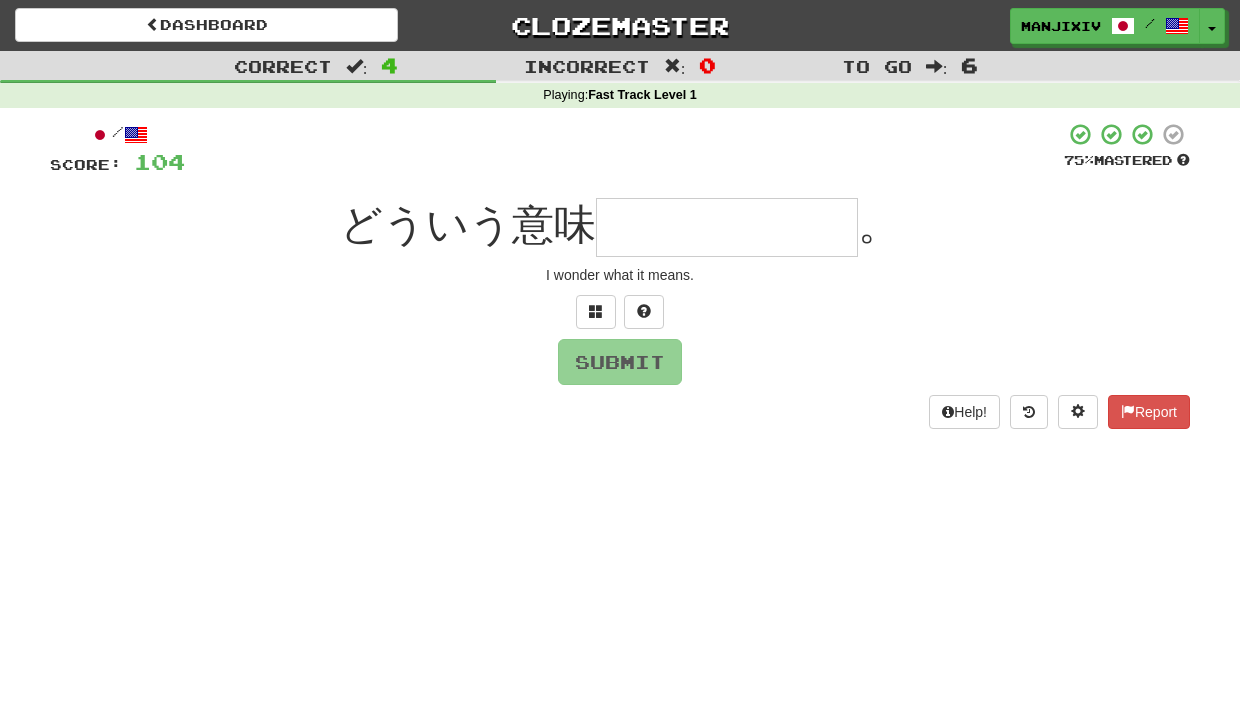 type on "*" 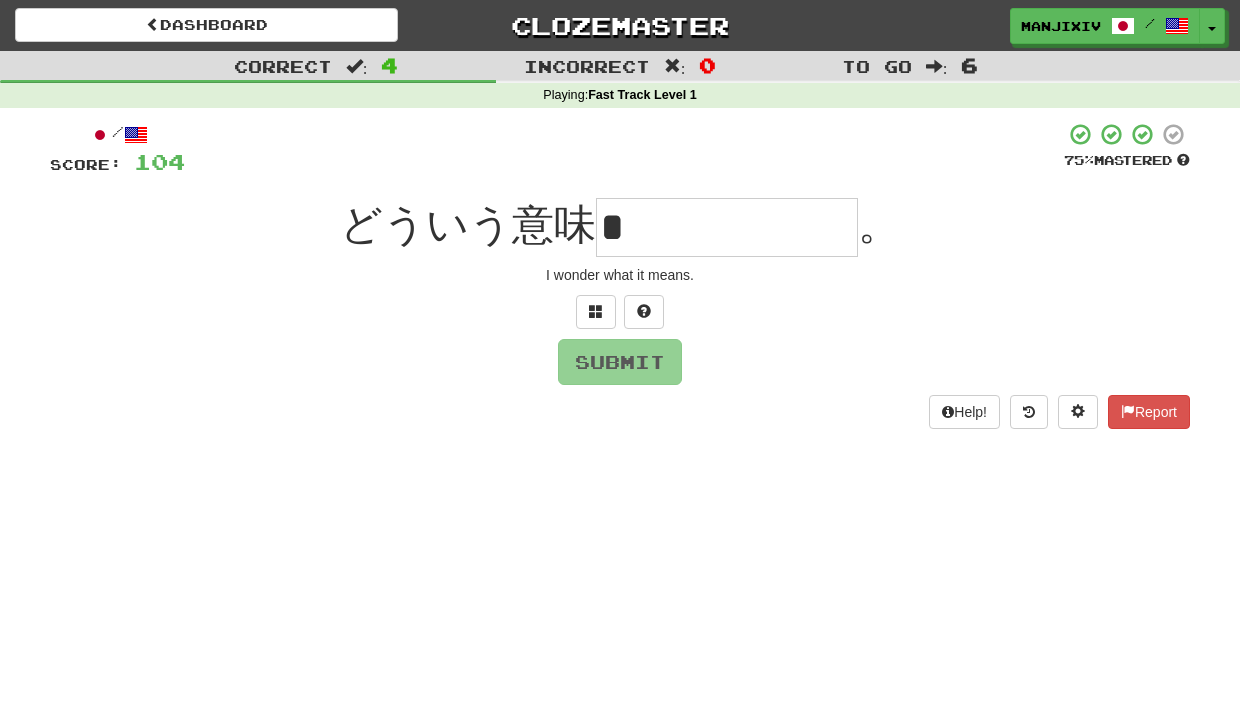 type on "*" 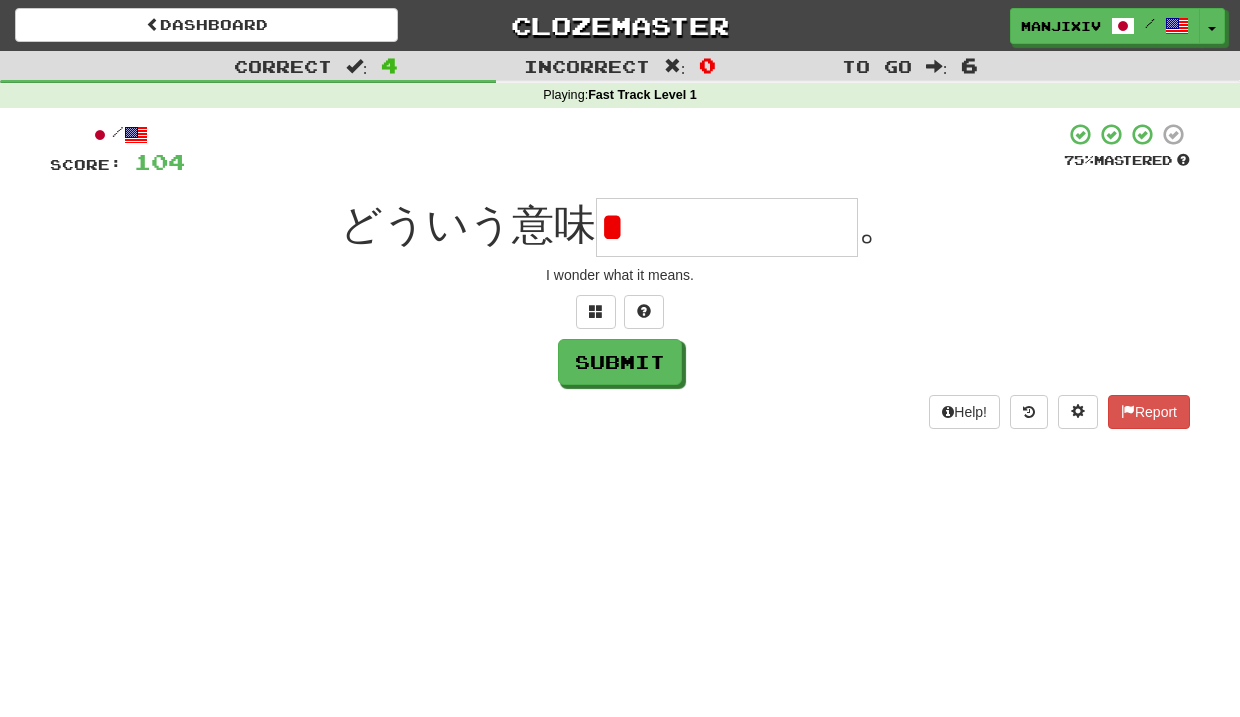 type on "*" 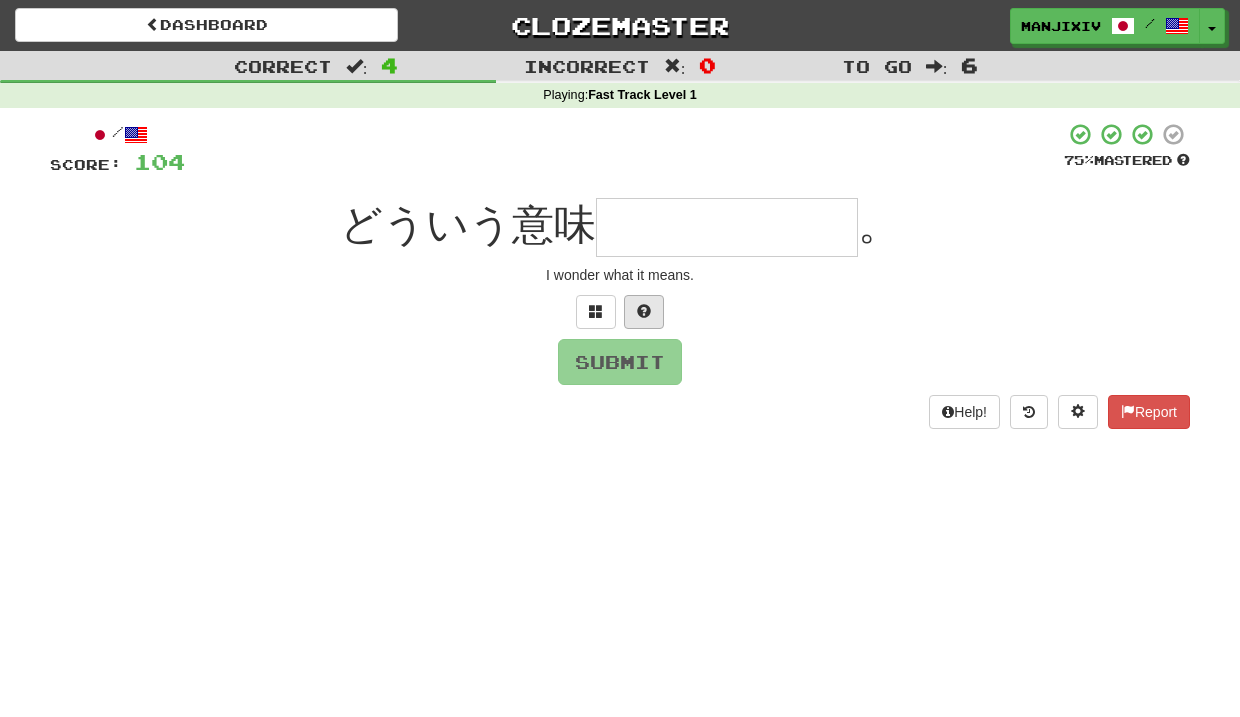 click at bounding box center [644, 311] 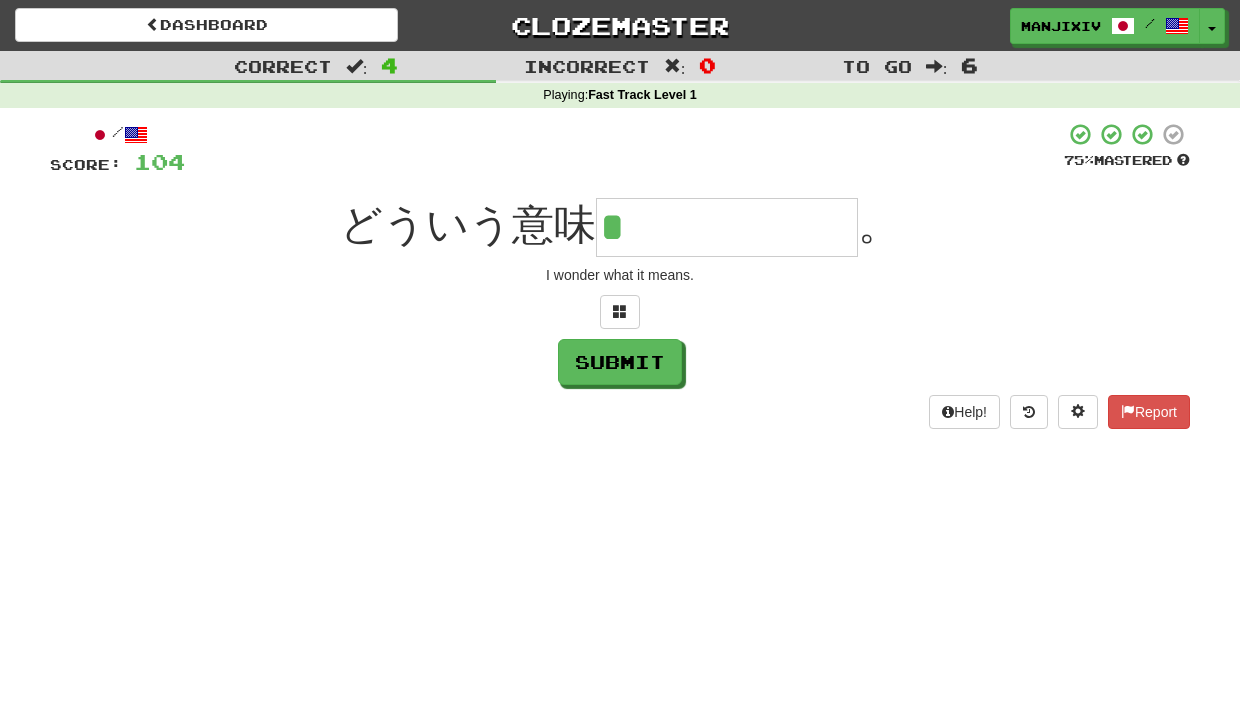 click on "*" at bounding box center [727, 227] 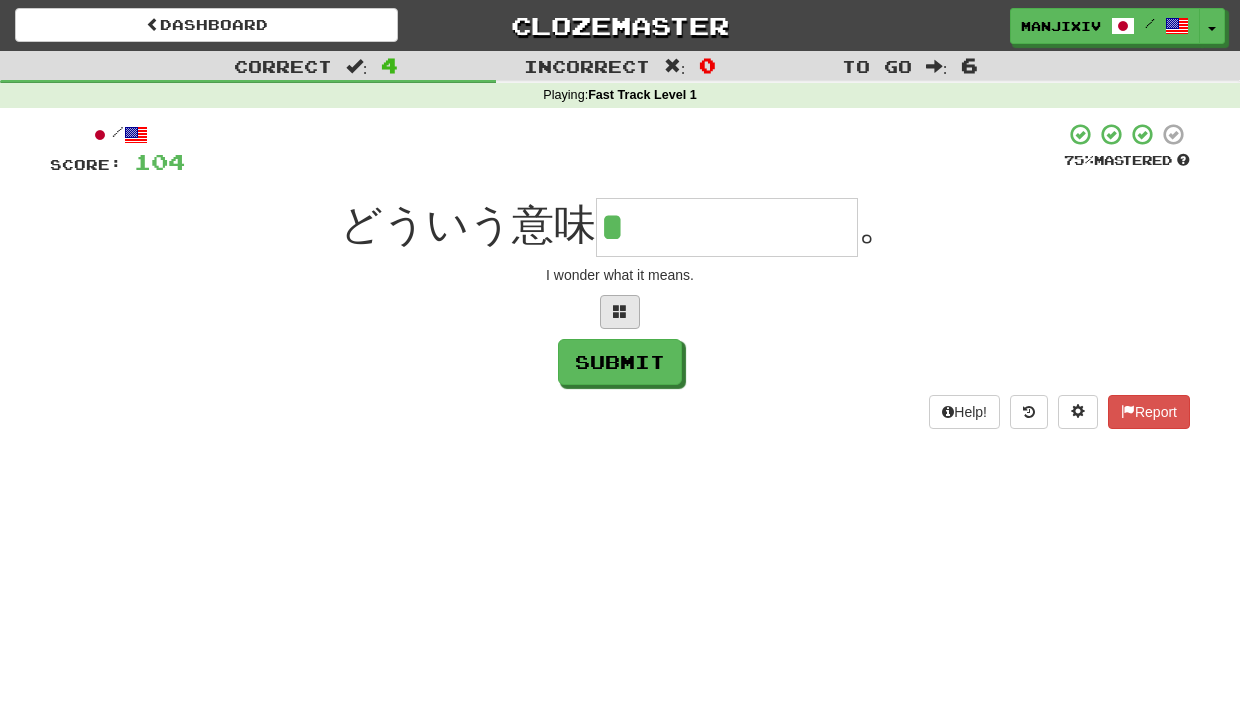 click at bounding box center (620, 311) 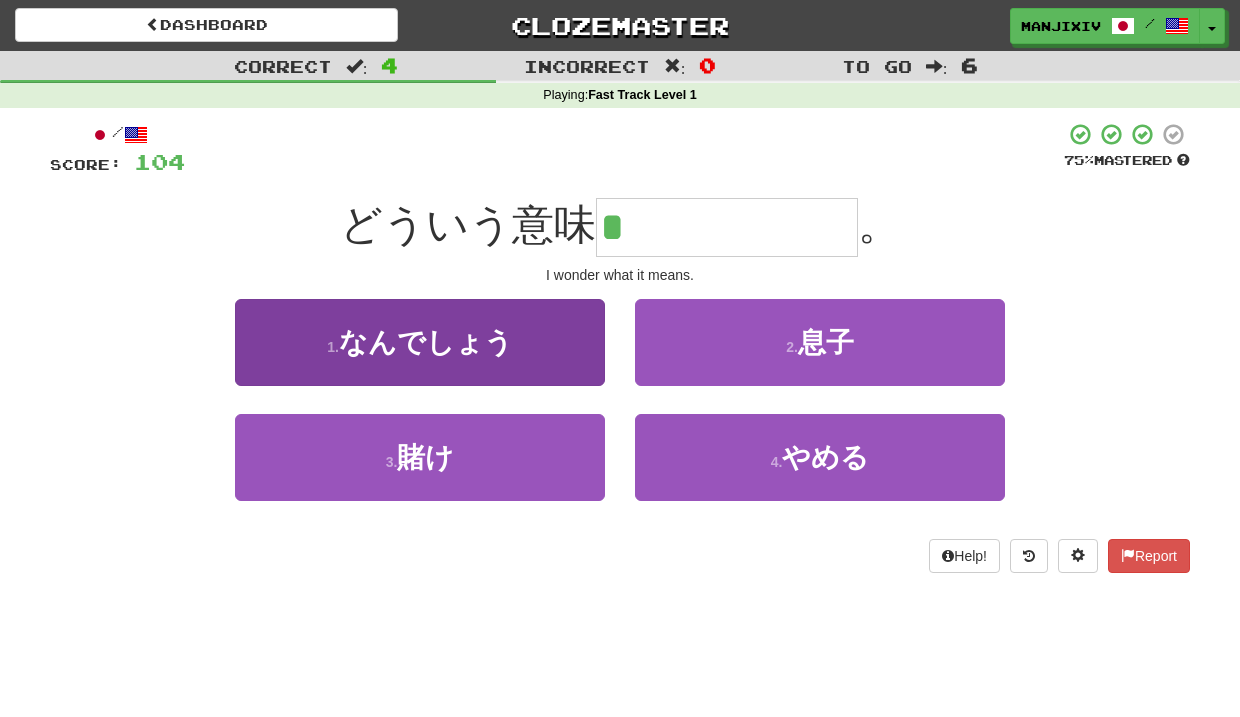 click on "1 .  なんでしょう" at bounding box center (420, 342) 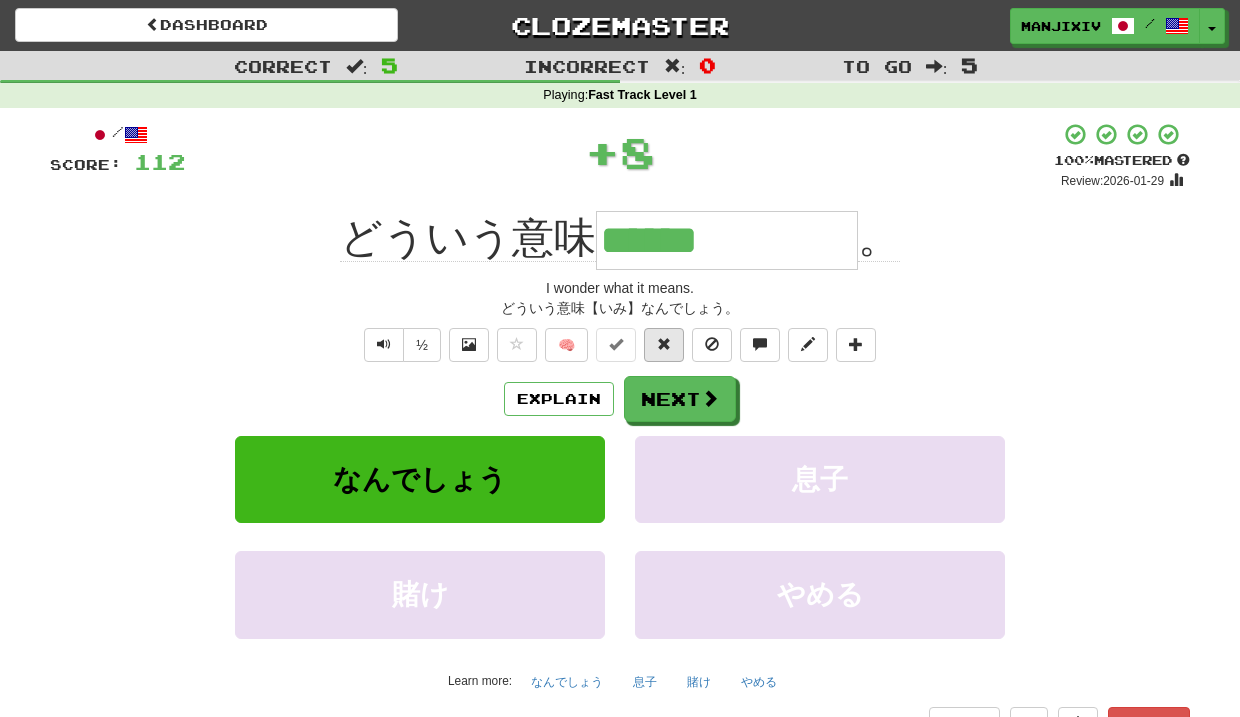 click at bounding box center [664, 344] 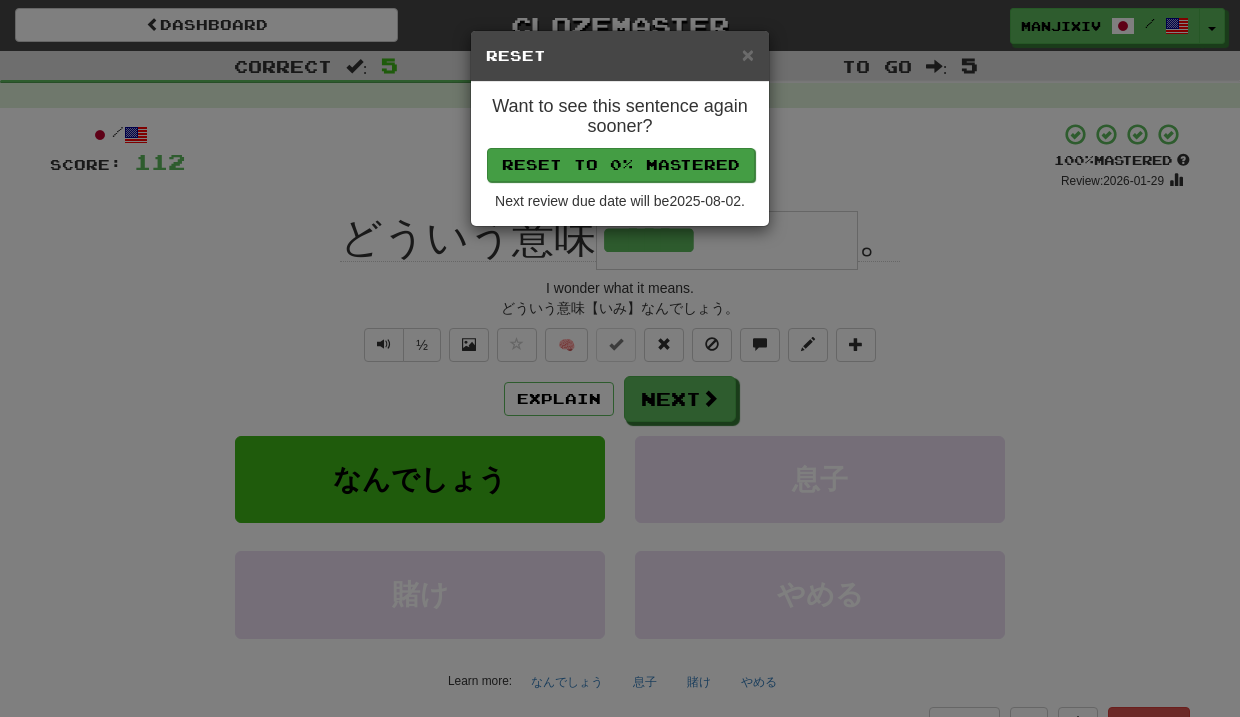 click on "Reset to 0% Mastered" at bounding box center (621, 165) 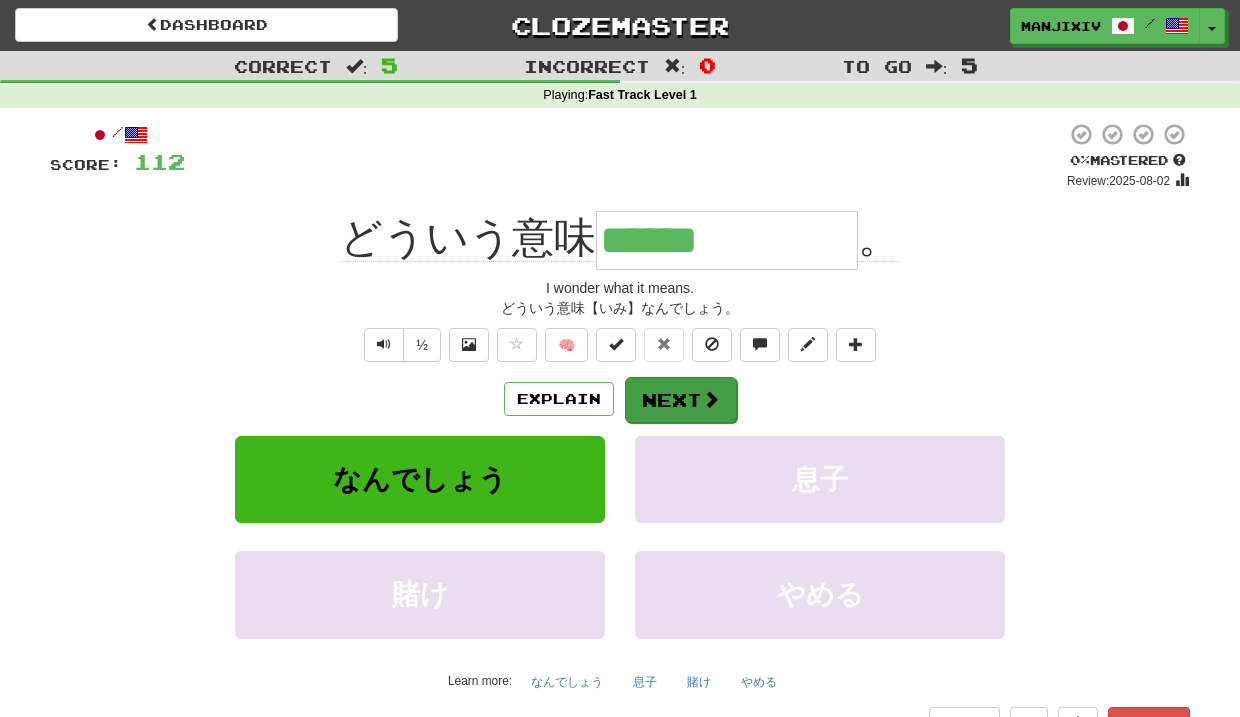 click on "Next" at bounding box center [681, 400] 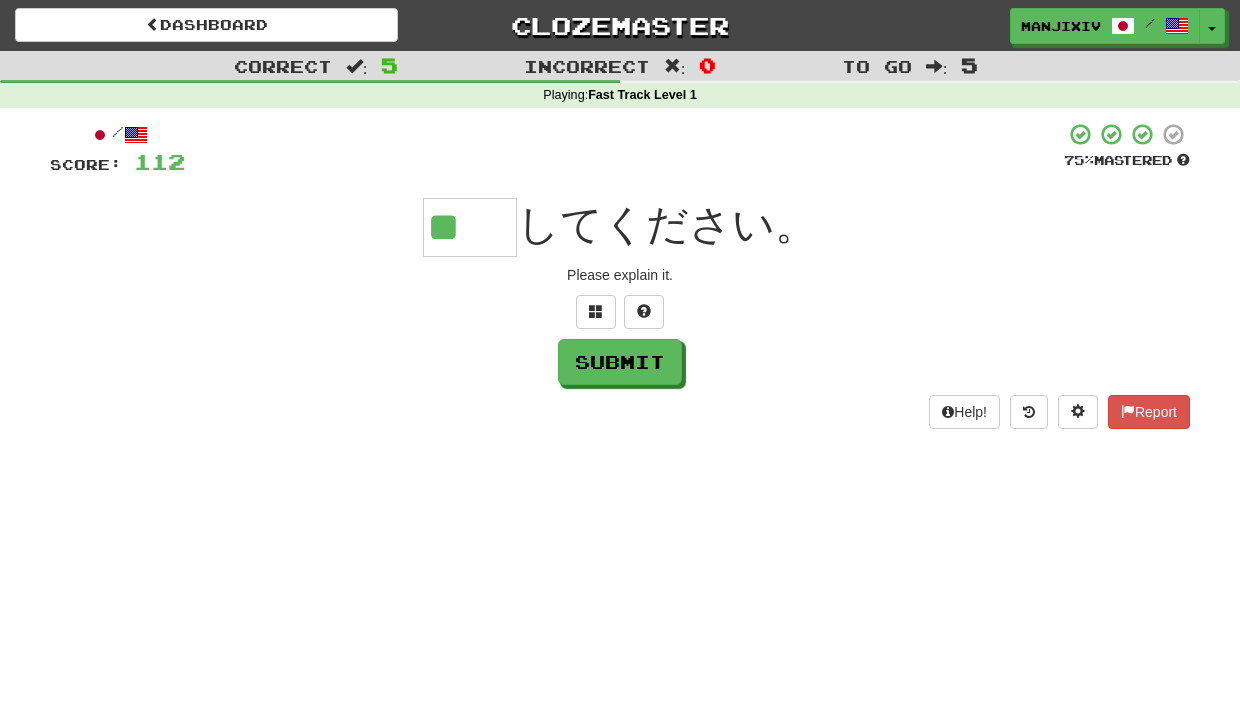type on "**" 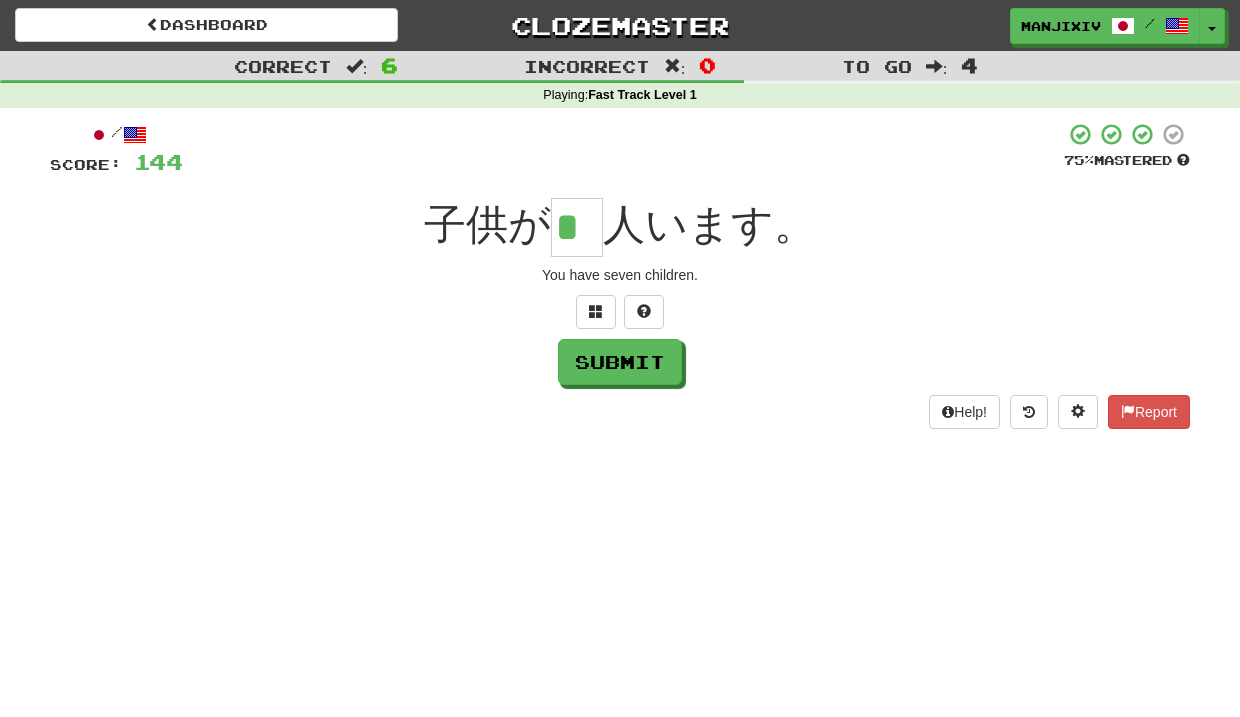 type on "*" 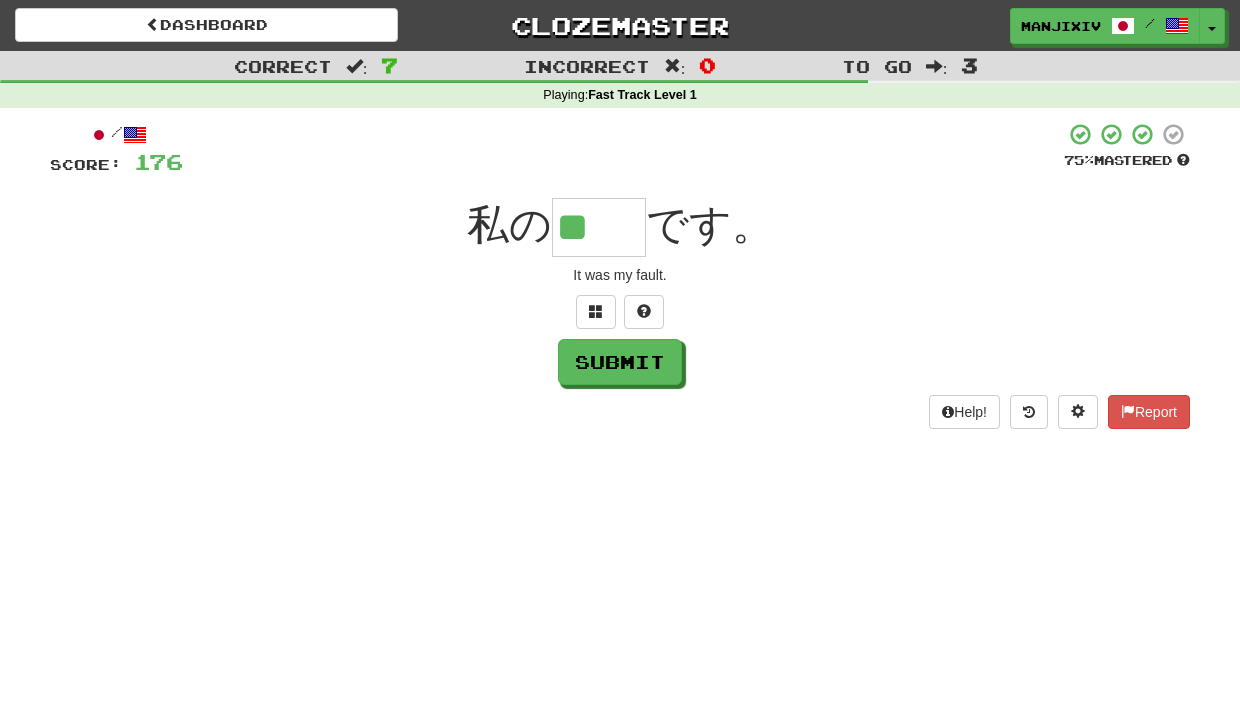 type on "**" 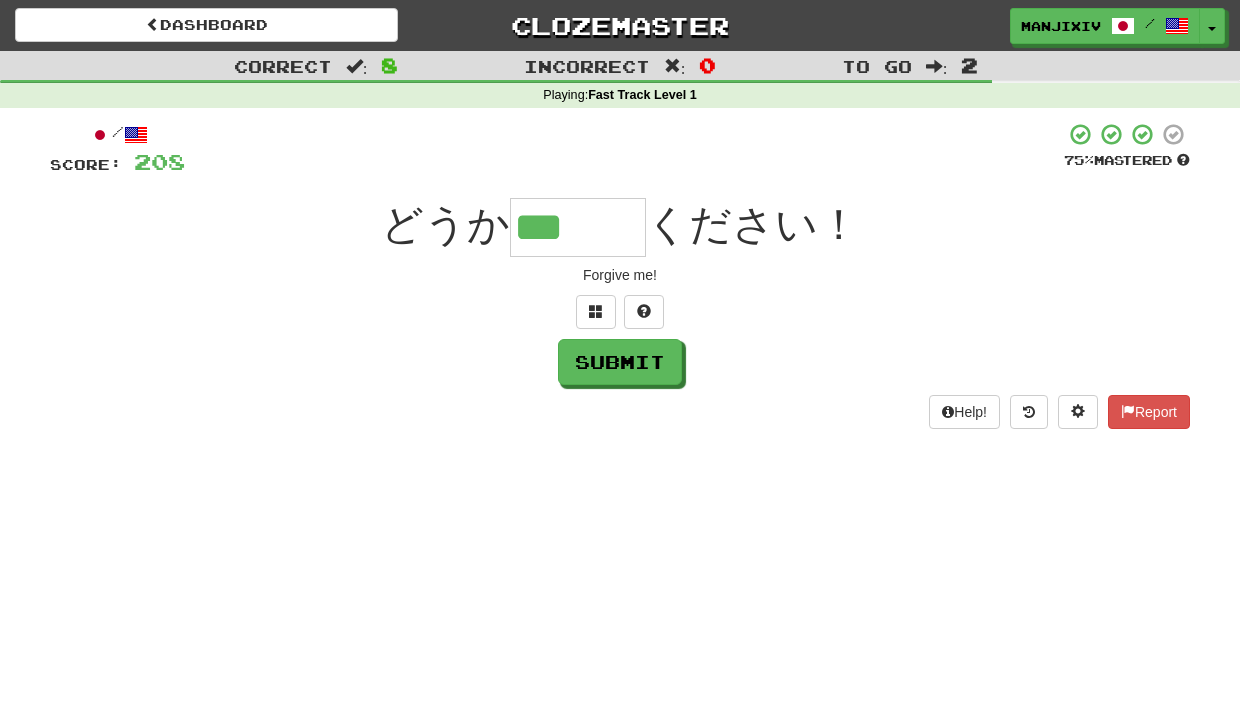 type on "***" 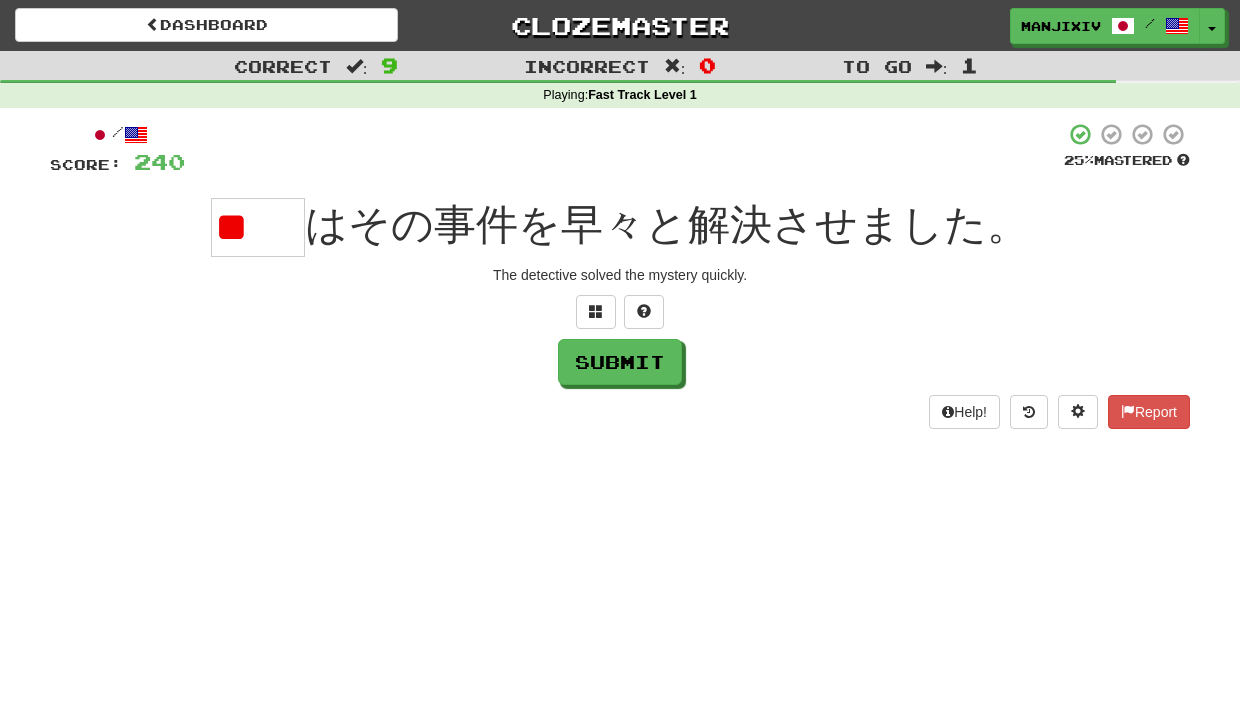 type on "*" 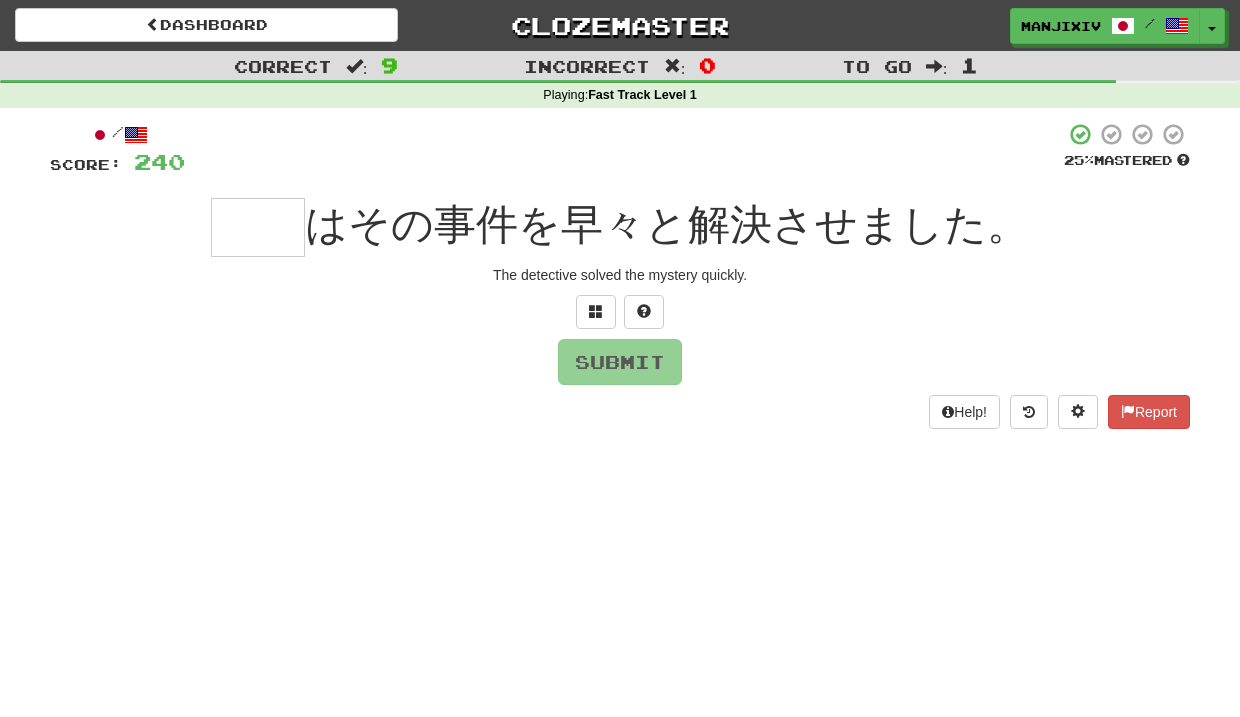 click at bounding box center (258, 227) 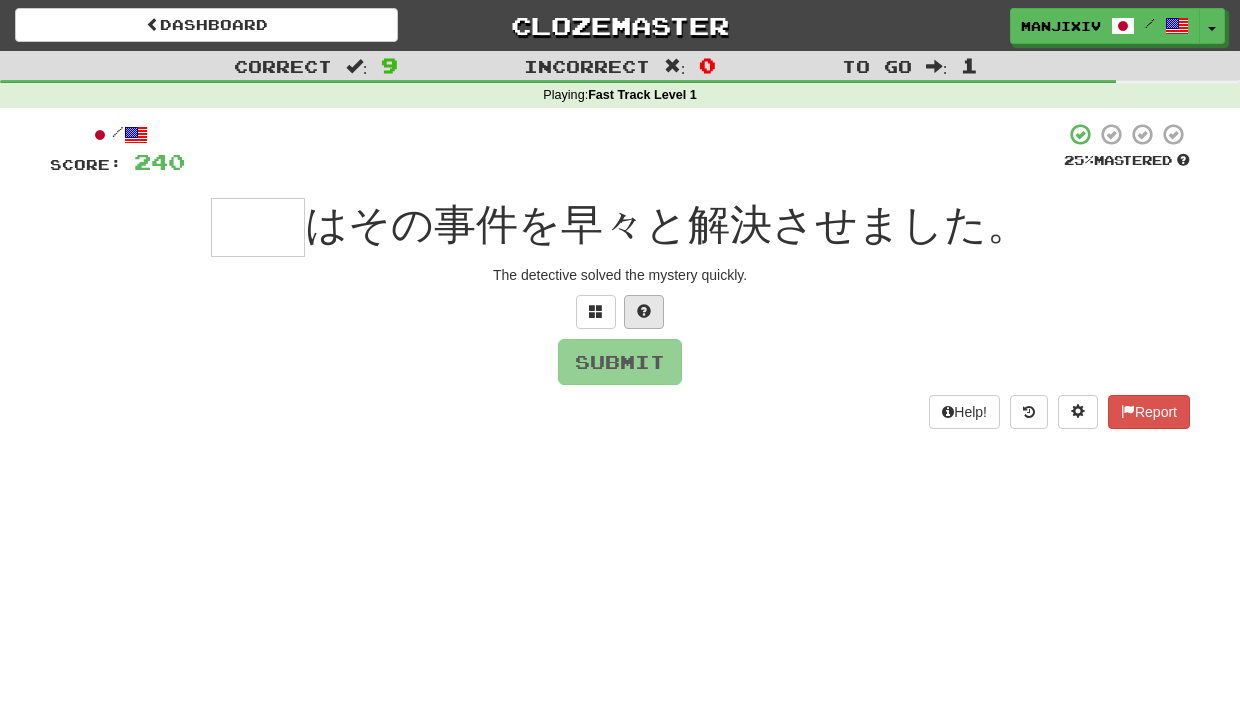 click at bounding box center [644, 311] 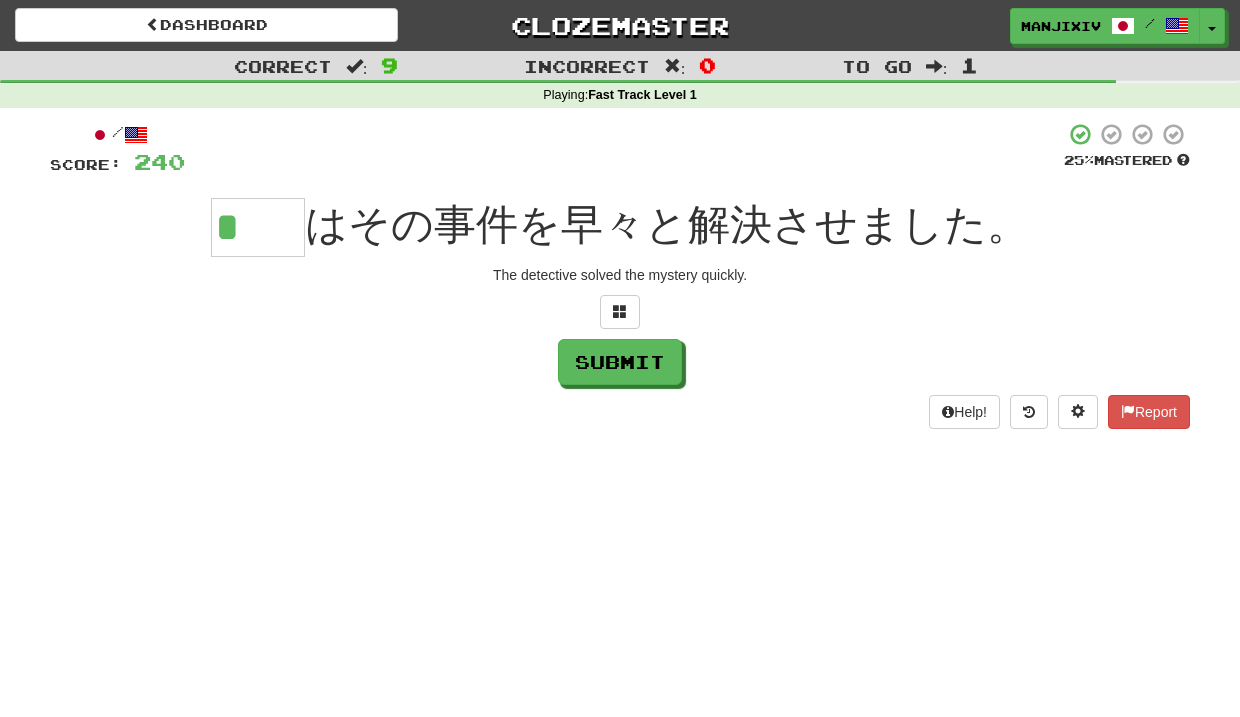 click on "*" at bounding box center [258, 227] 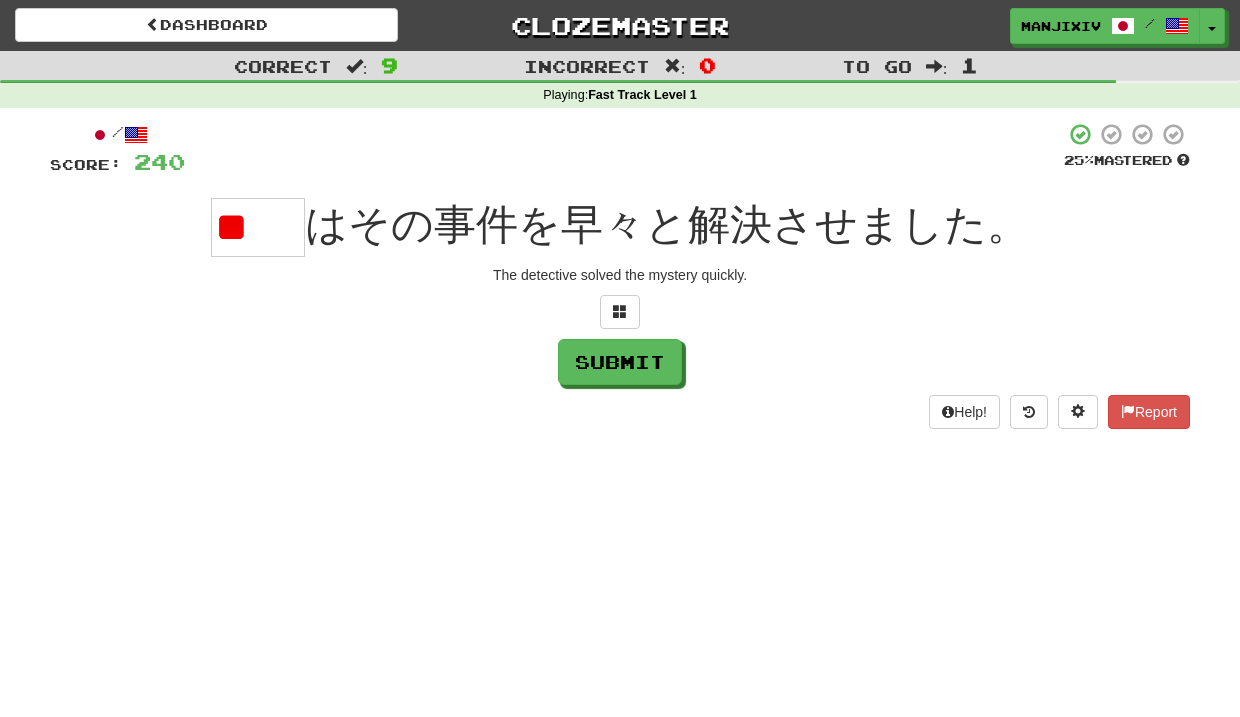 type on "*" 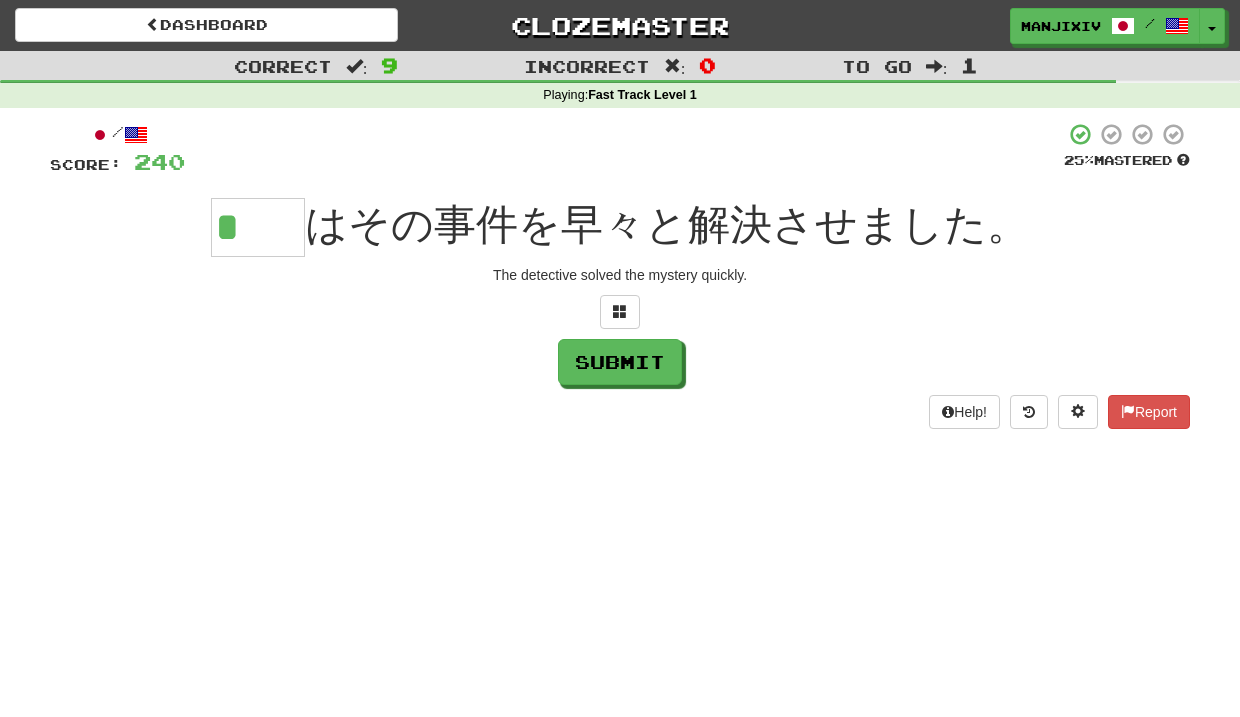click on "*" at bounding box center (258, 227) 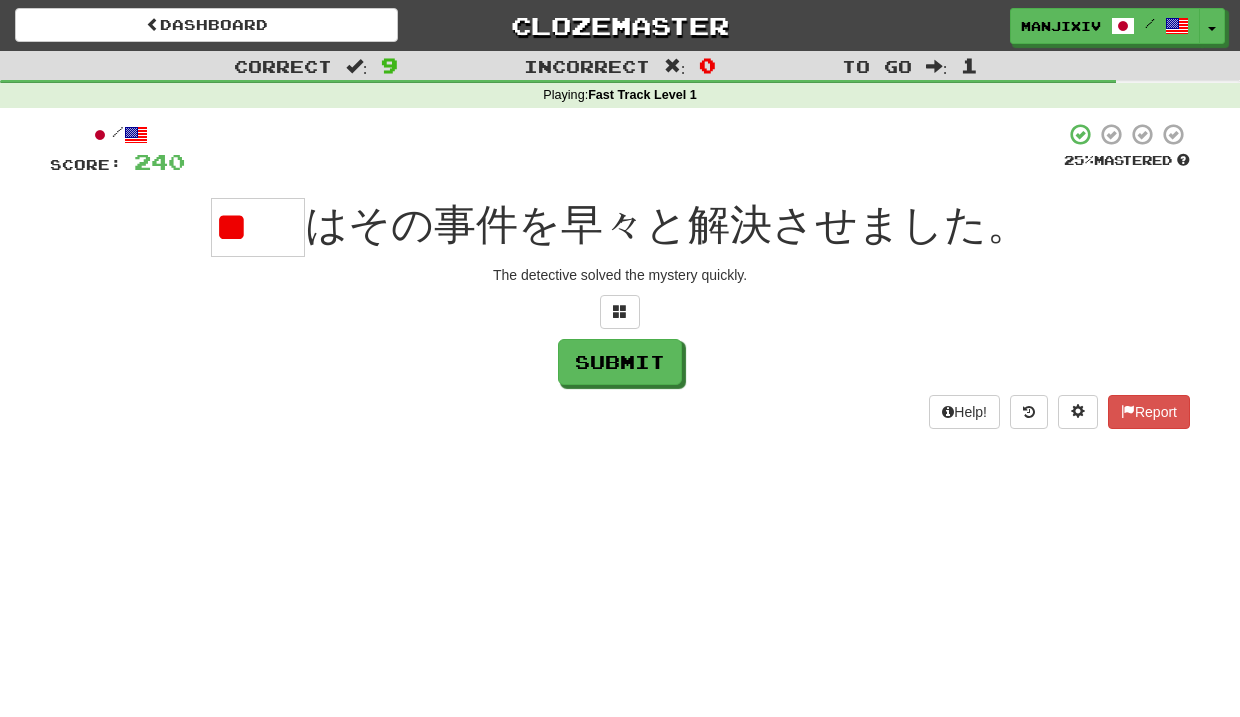 type on "*" 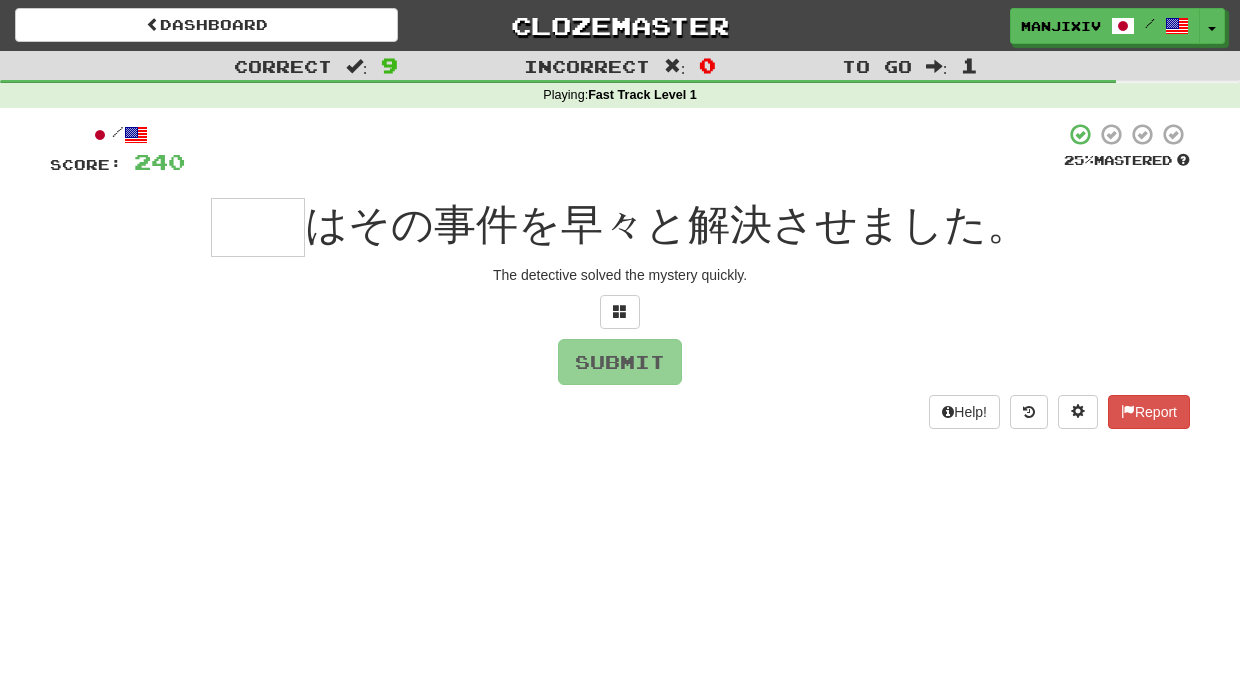 click at bounding box center [258, 227] 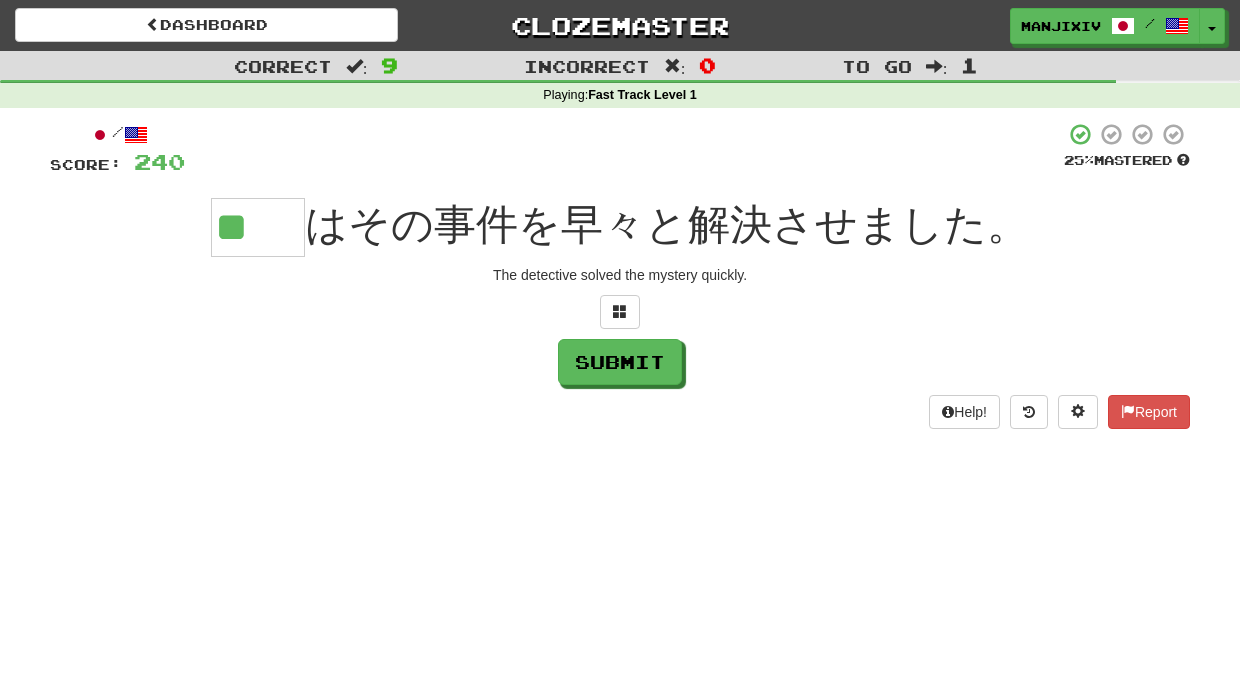 type on "**" 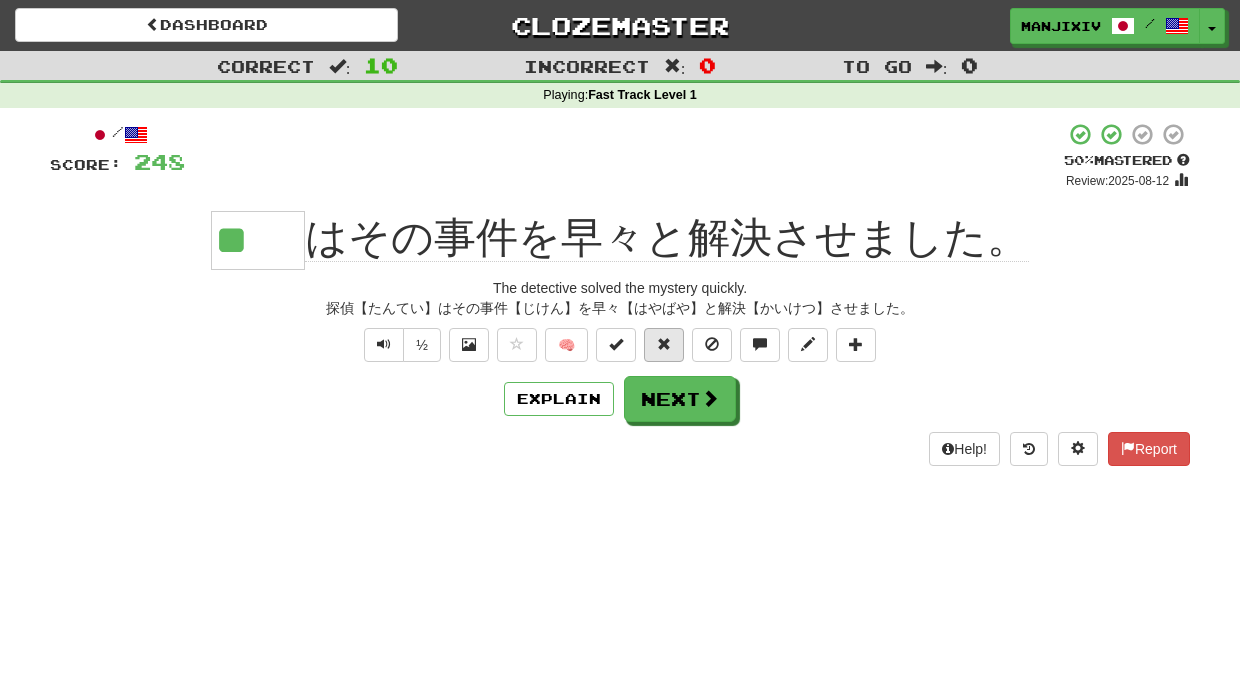 click at bounding box center [664, 344] 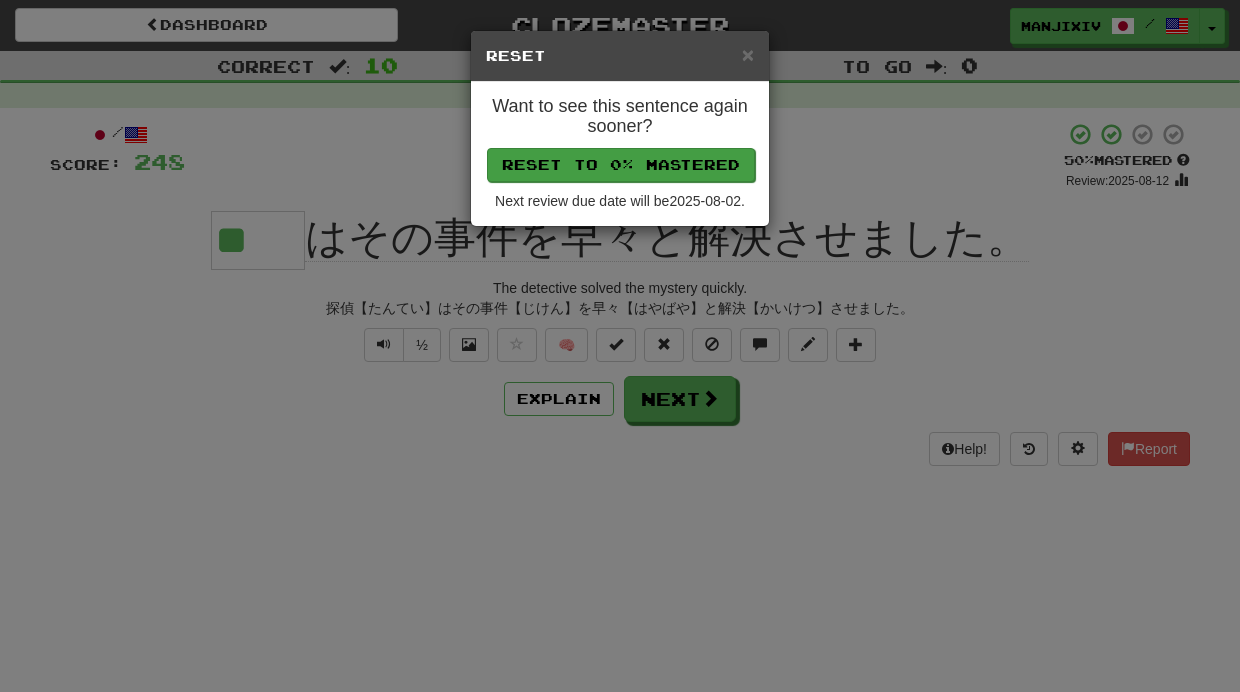 click on "Reset to 0% Mastered" at bounding box center (621, 165) 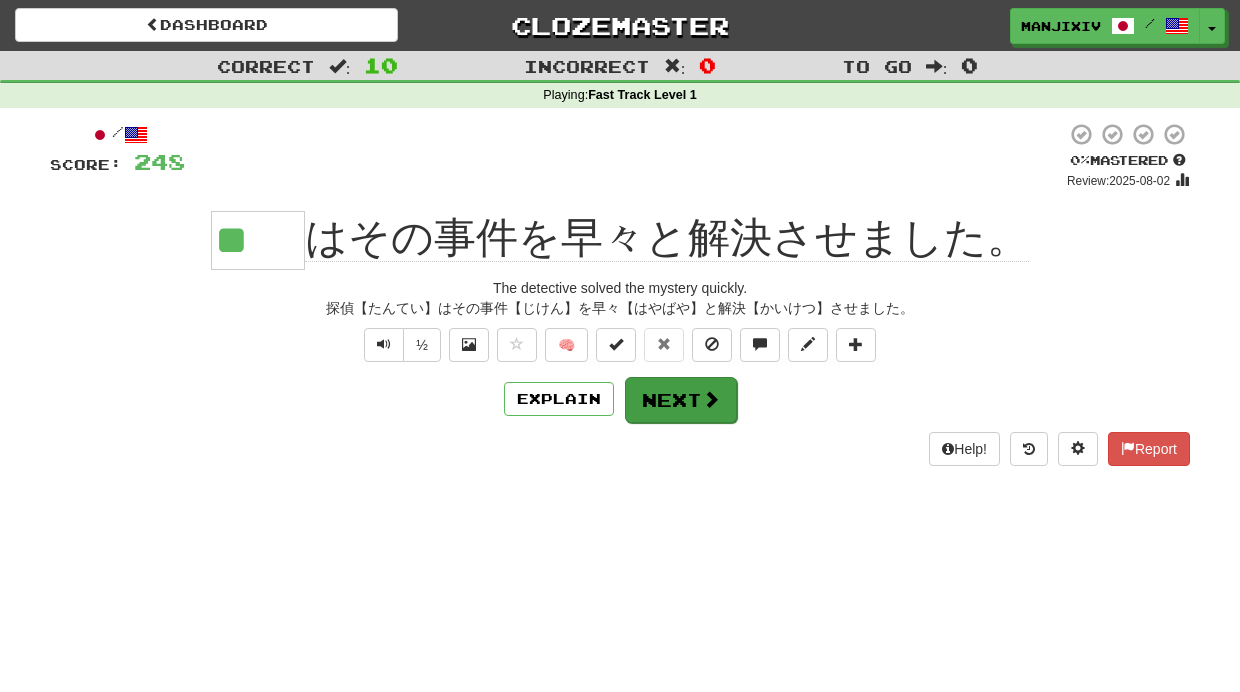 click on "Next" at bounding box center [681, 400] 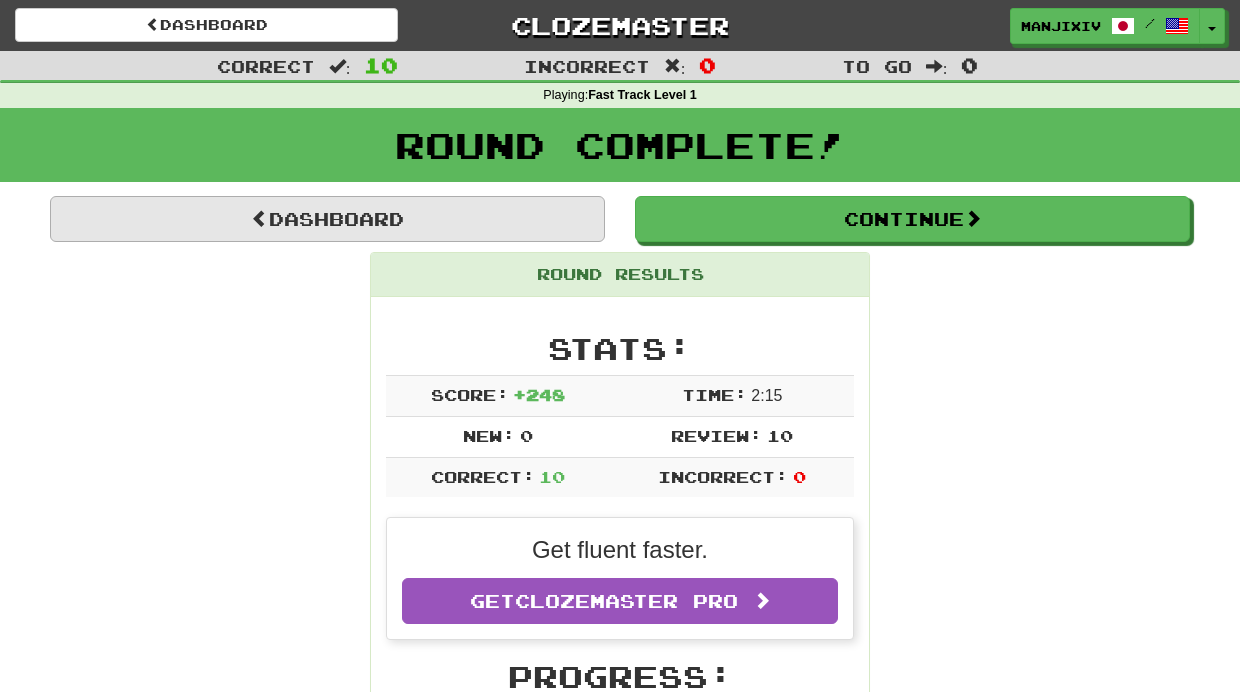 click on "Dashboard" at bounding box center [327, 219] 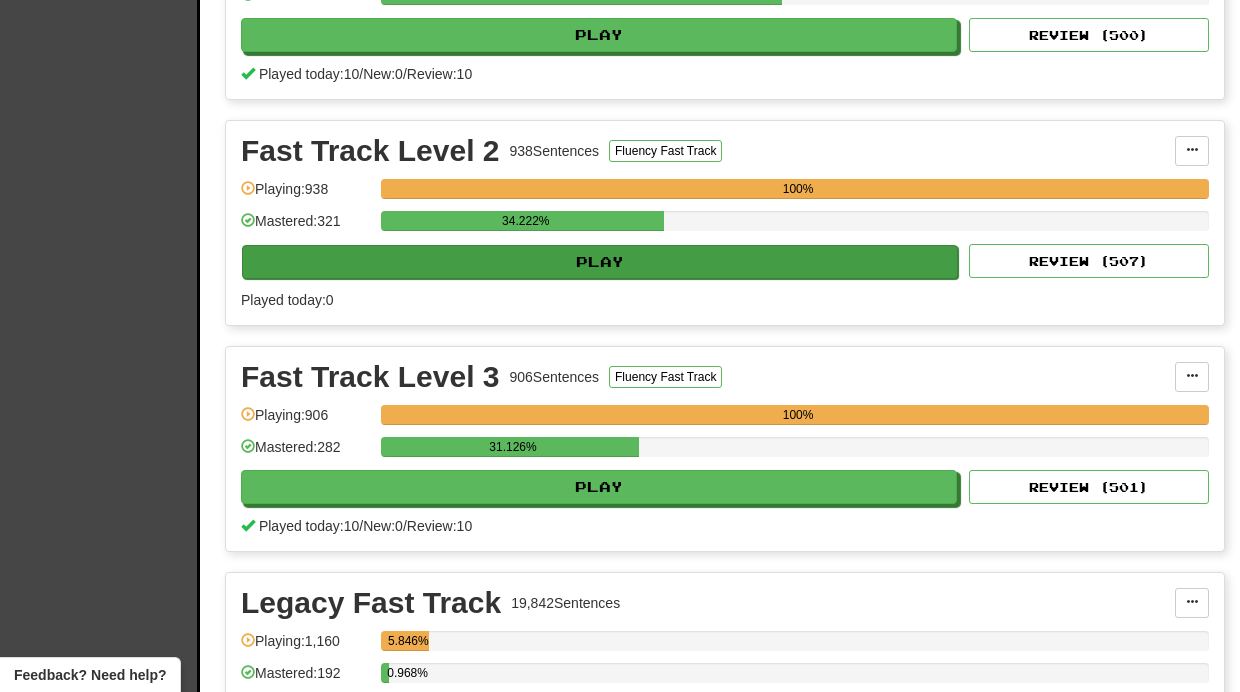 scroll, scrollTop: 567, scrollLeft: 0, axis: vertical 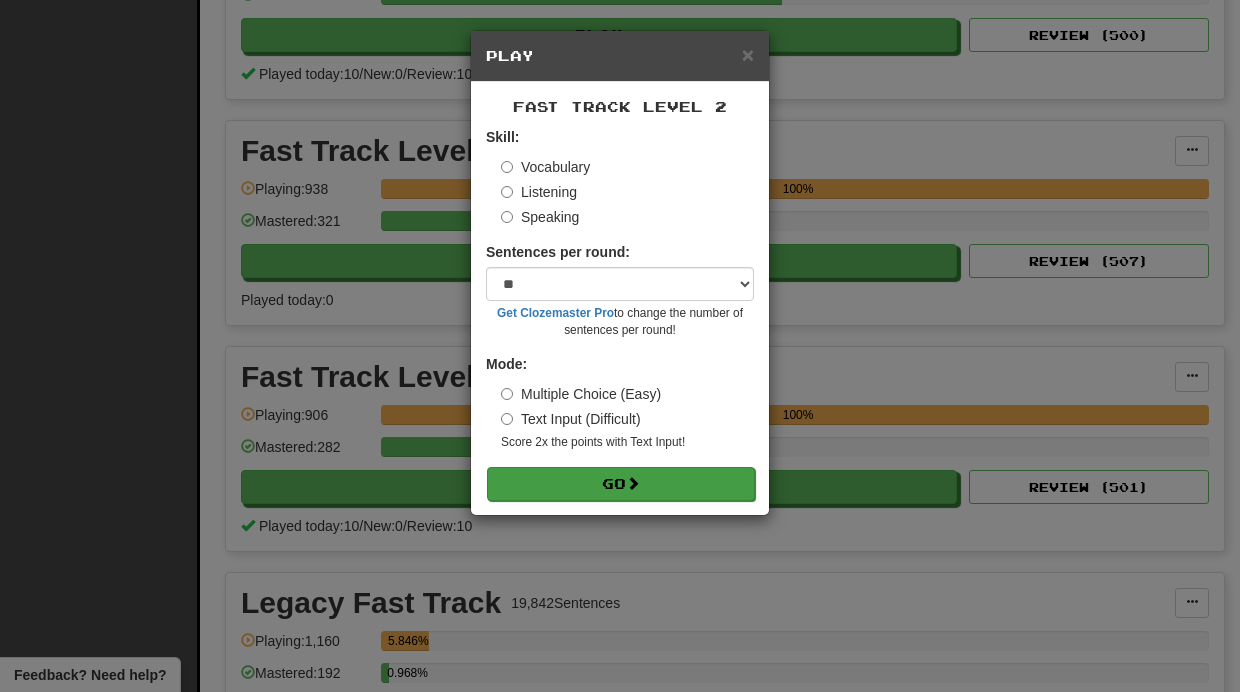 click on "Go" at bounding box center (621, 484) 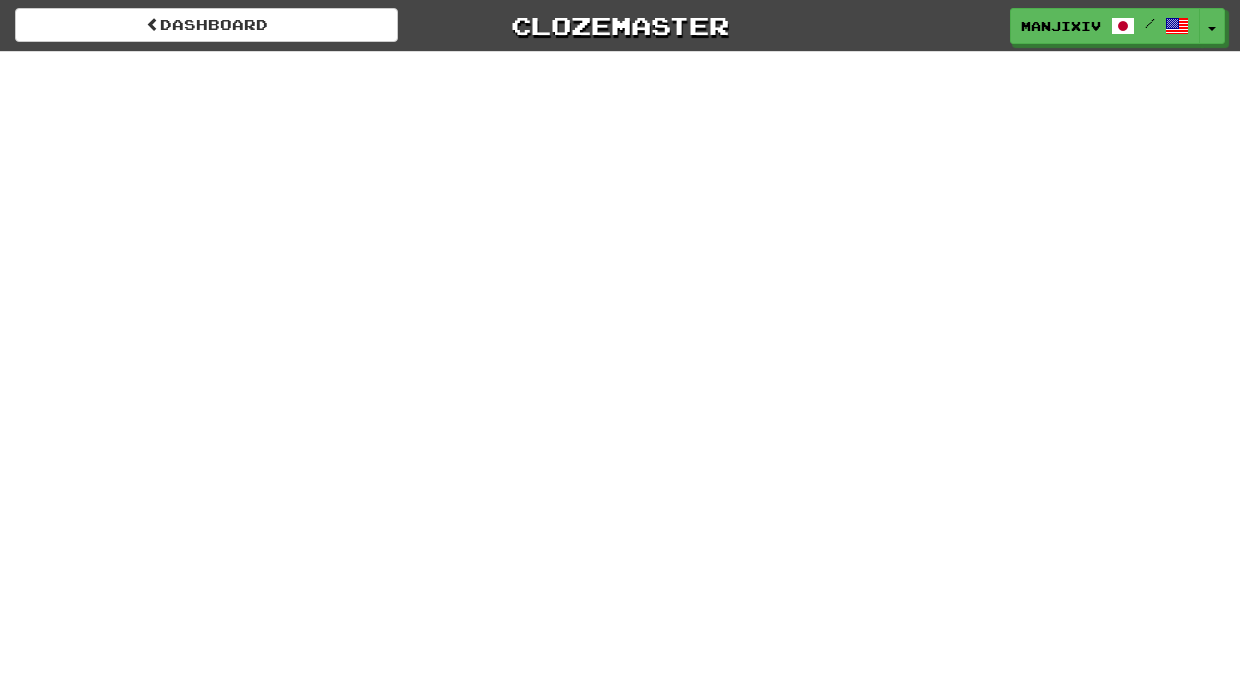 scroll, scrollTop: 0, scrollLeft: 0, axis: both 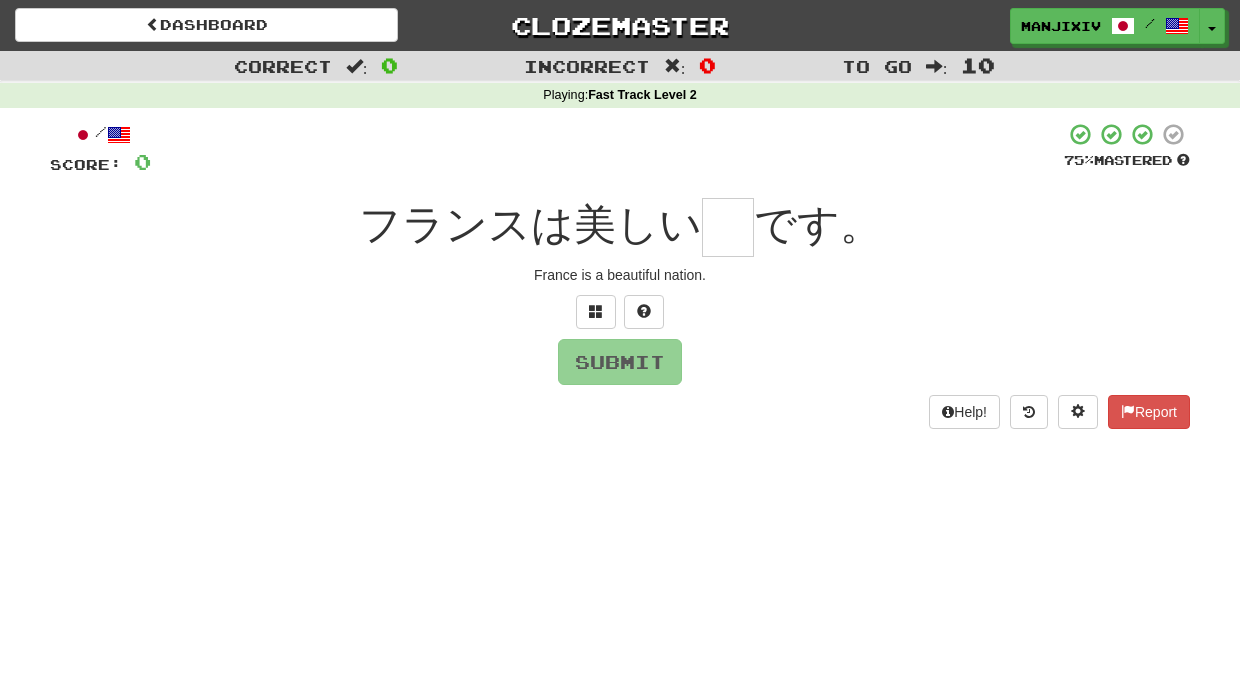 click at bounding box center (728, 227) 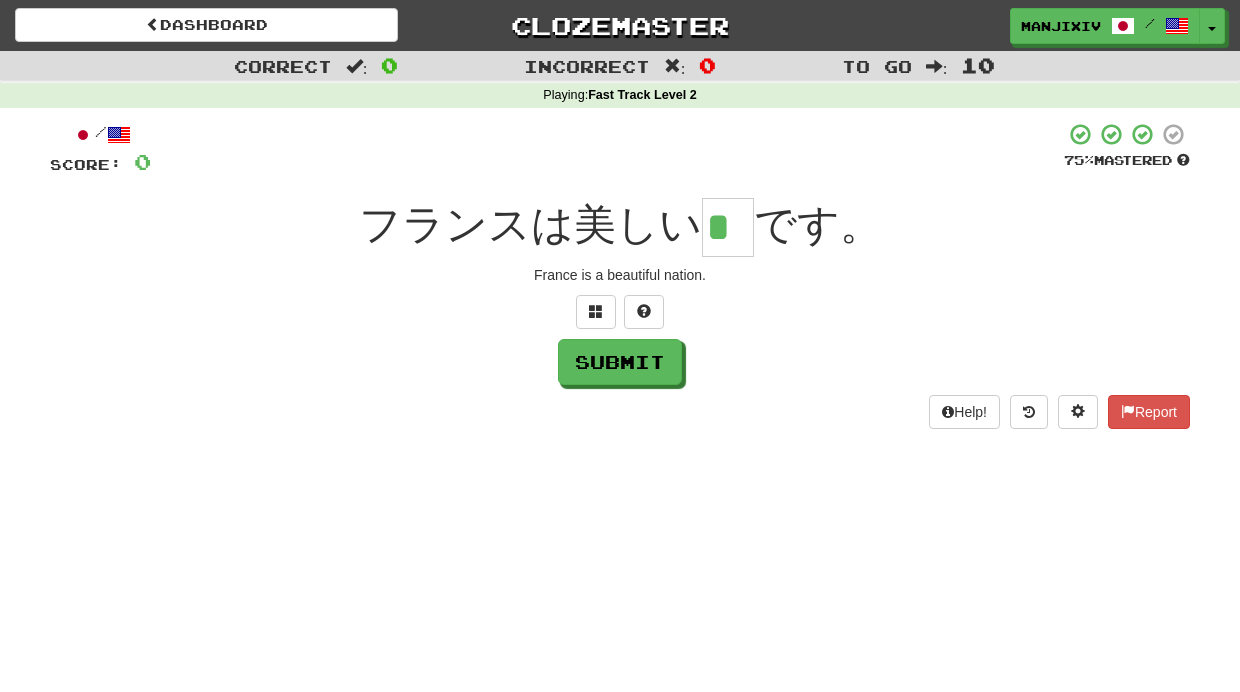 type on "*" 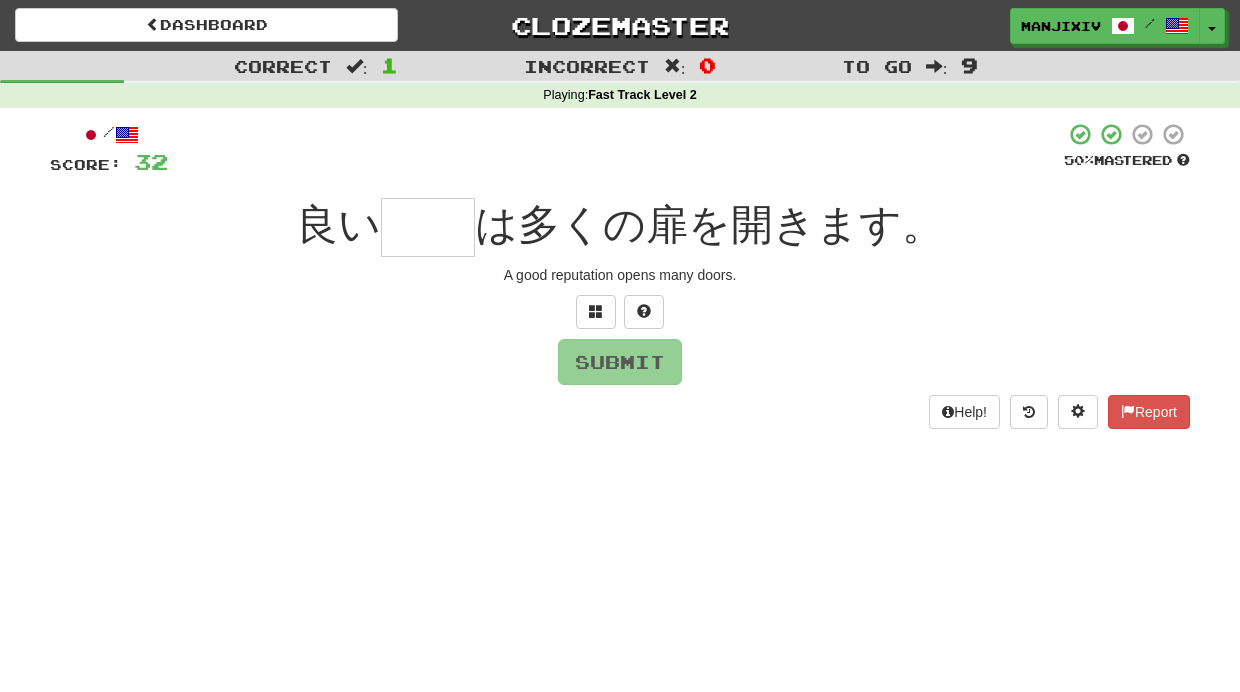 click at bounding box center [428, 227] 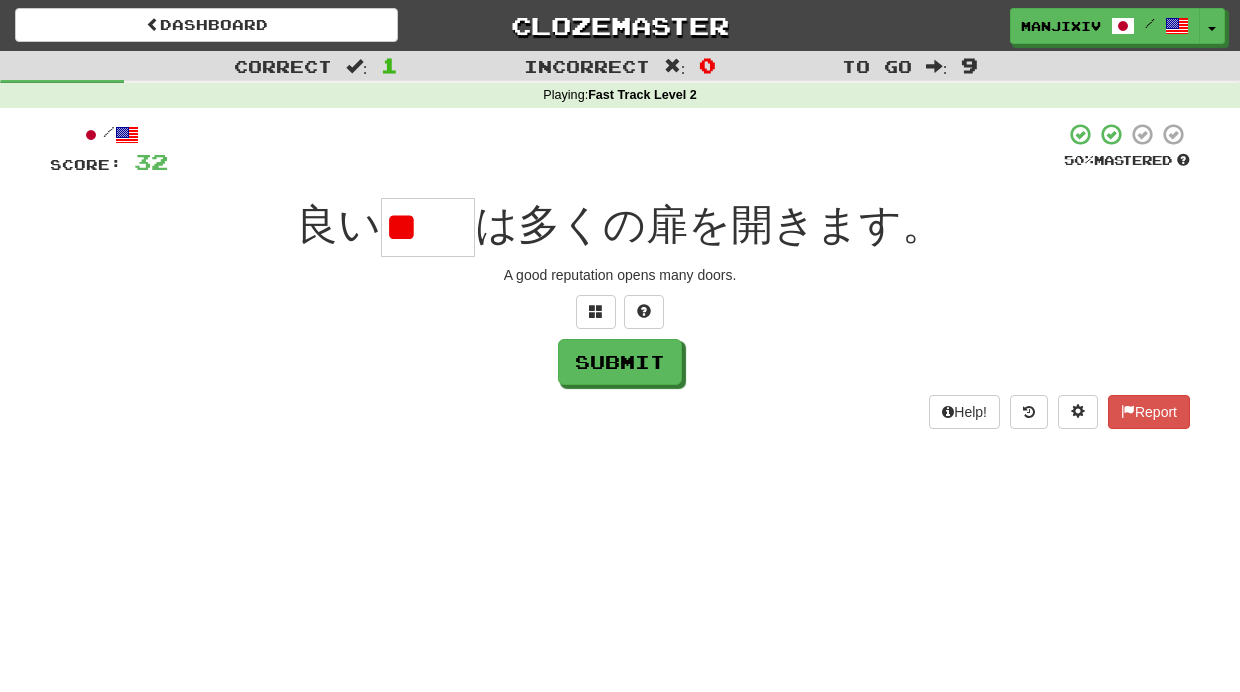 type on "*" 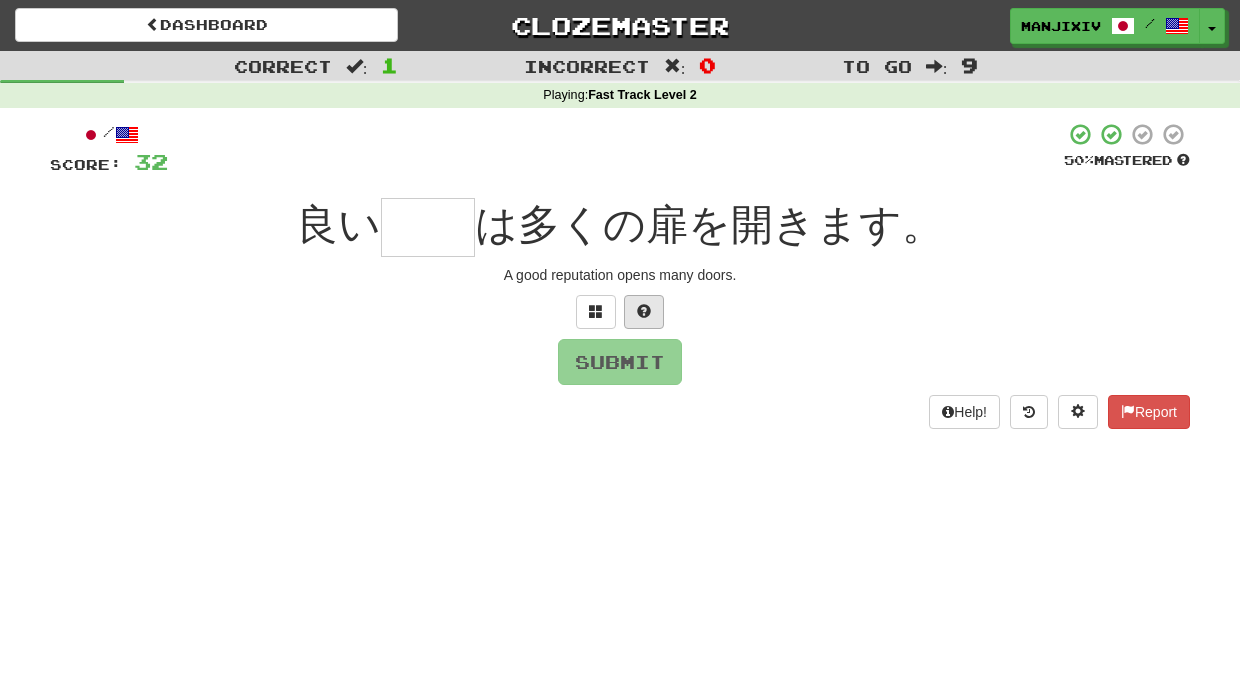 click at bounding box center (644, 312) 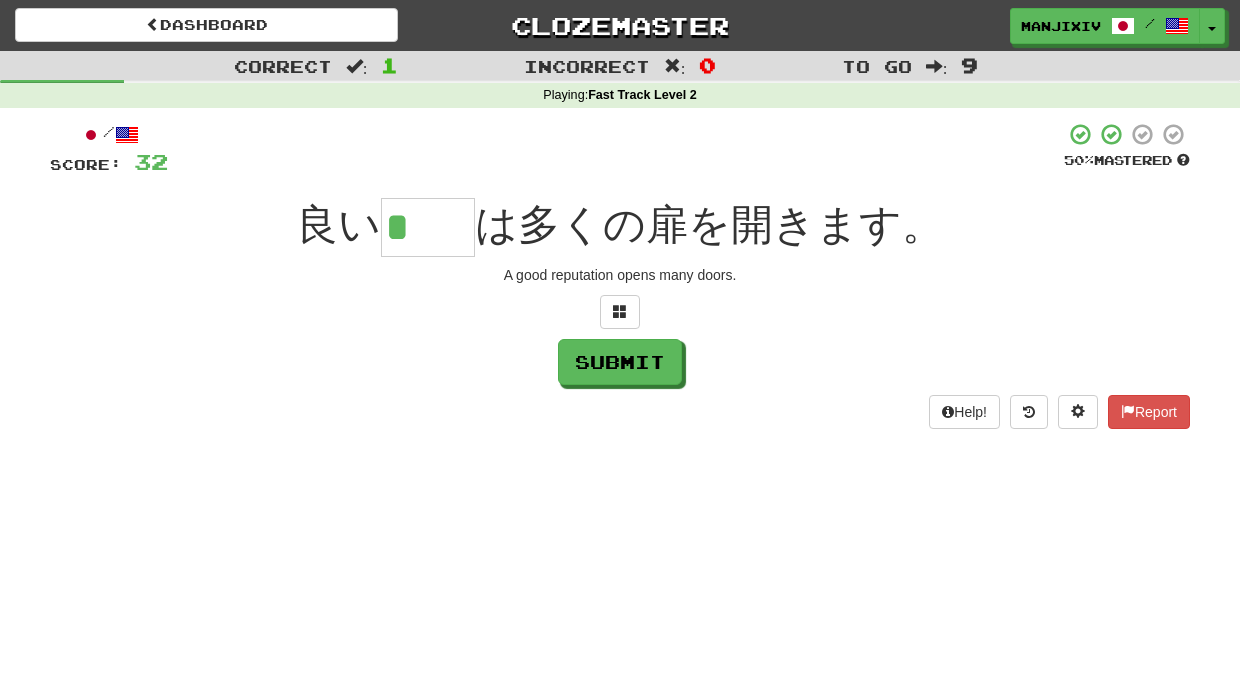 click on "*" at bounding box center (428, 227) 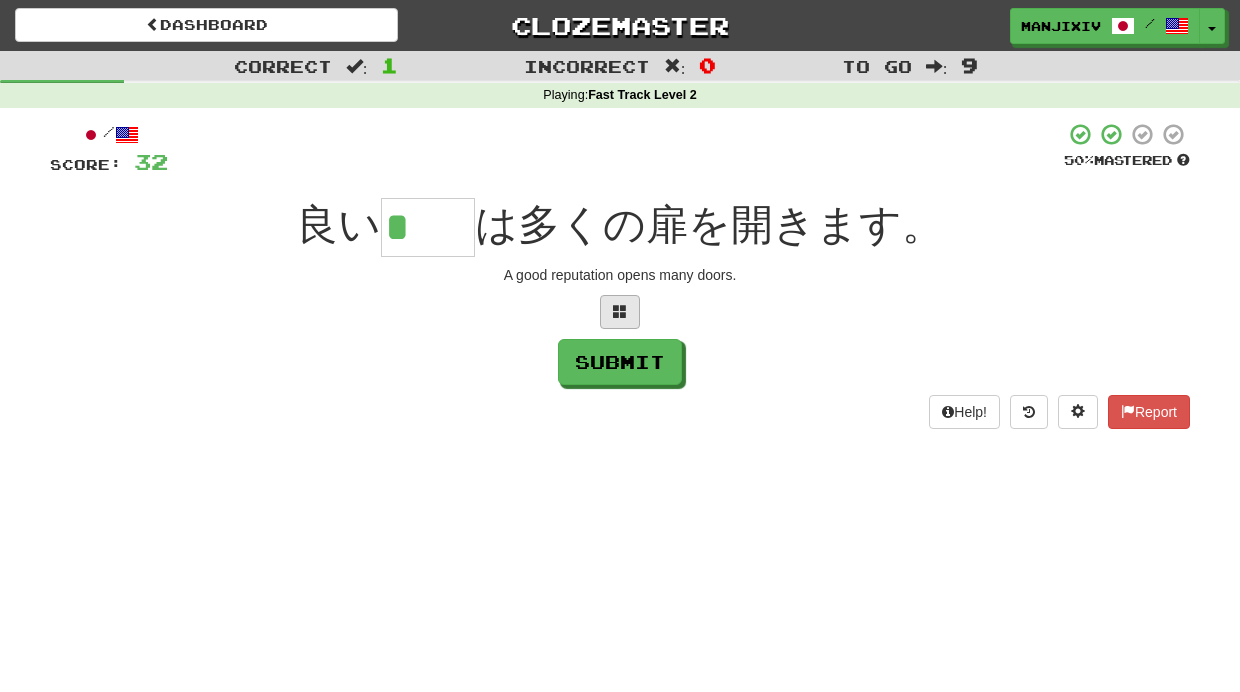 click at bounding box center (620, 311) 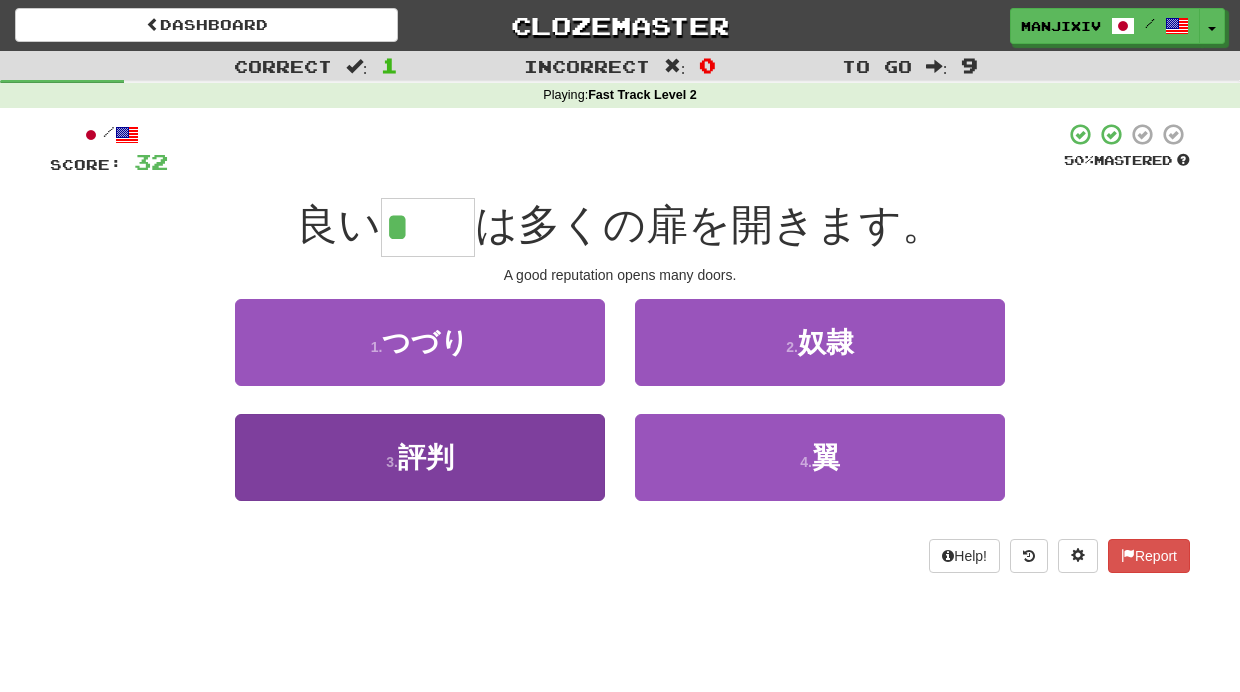 click on "評判" at bounding box center (426, 457) 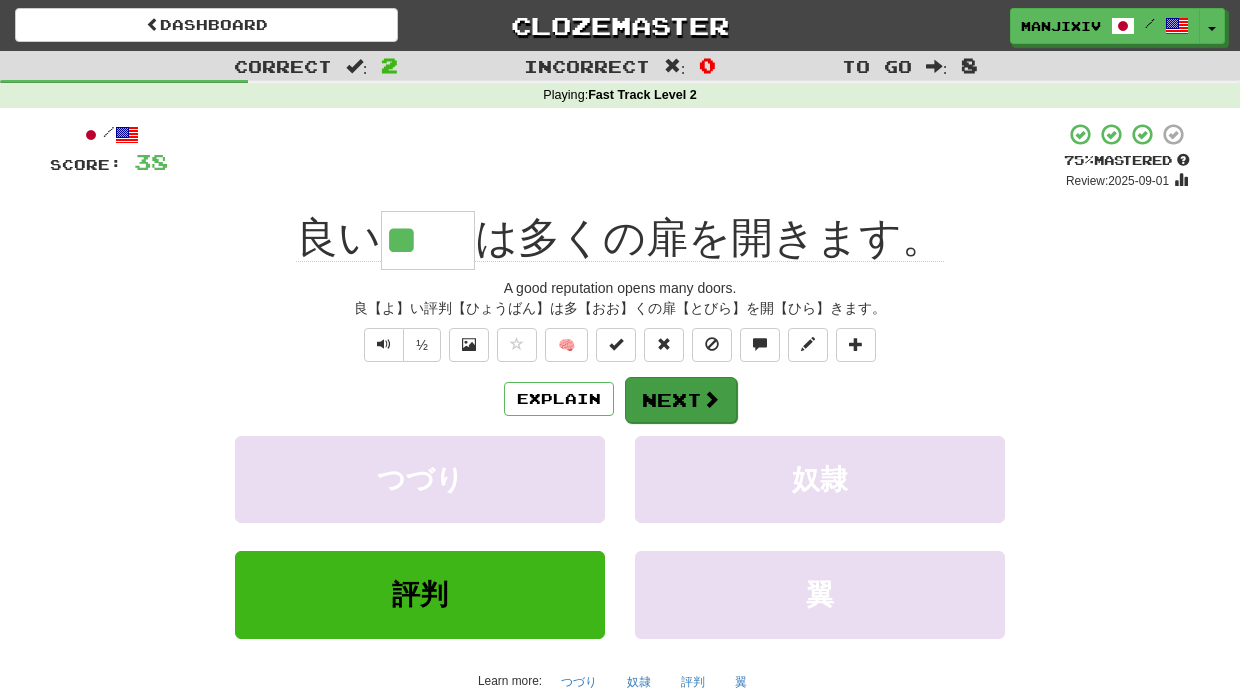 click on "Next" at bounding box center (681, 400) 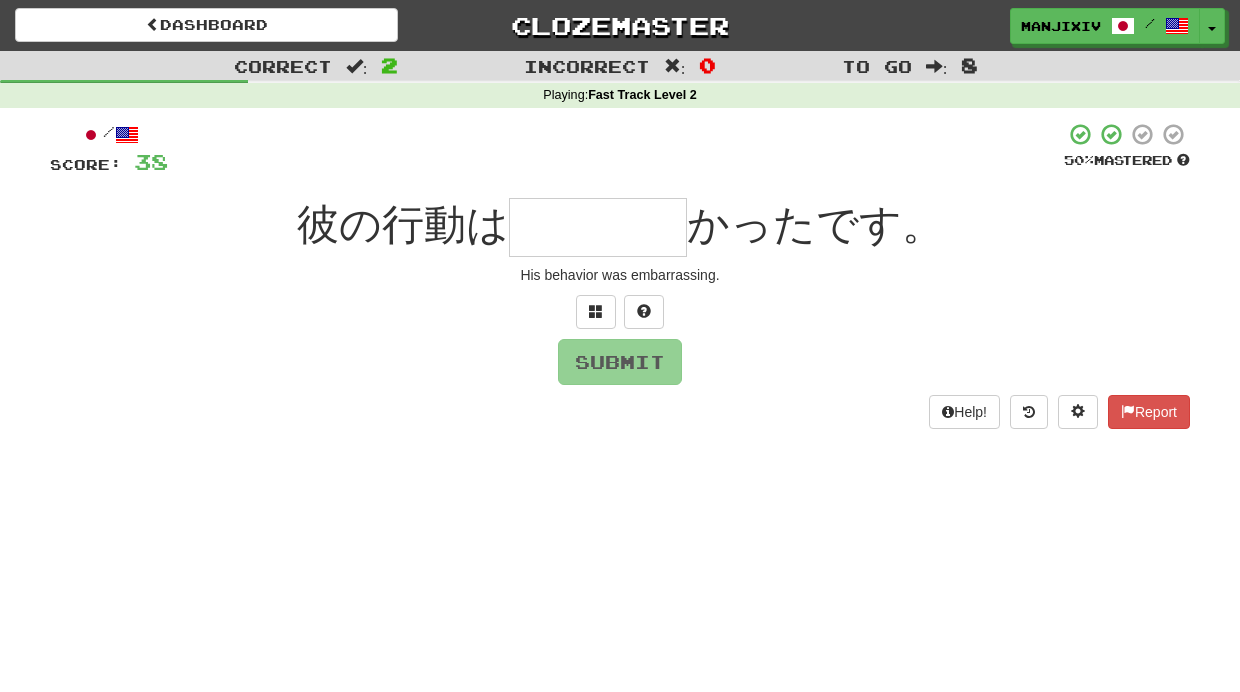 click at bounding box center [598, 227] 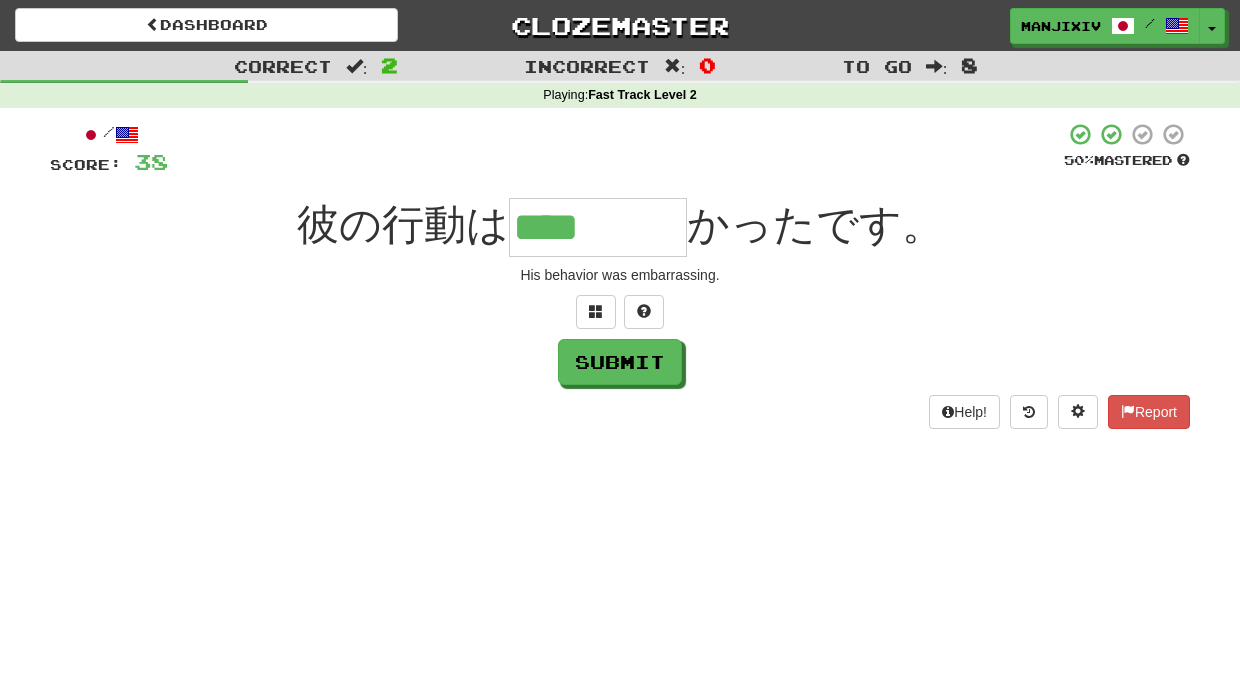 type on "****" 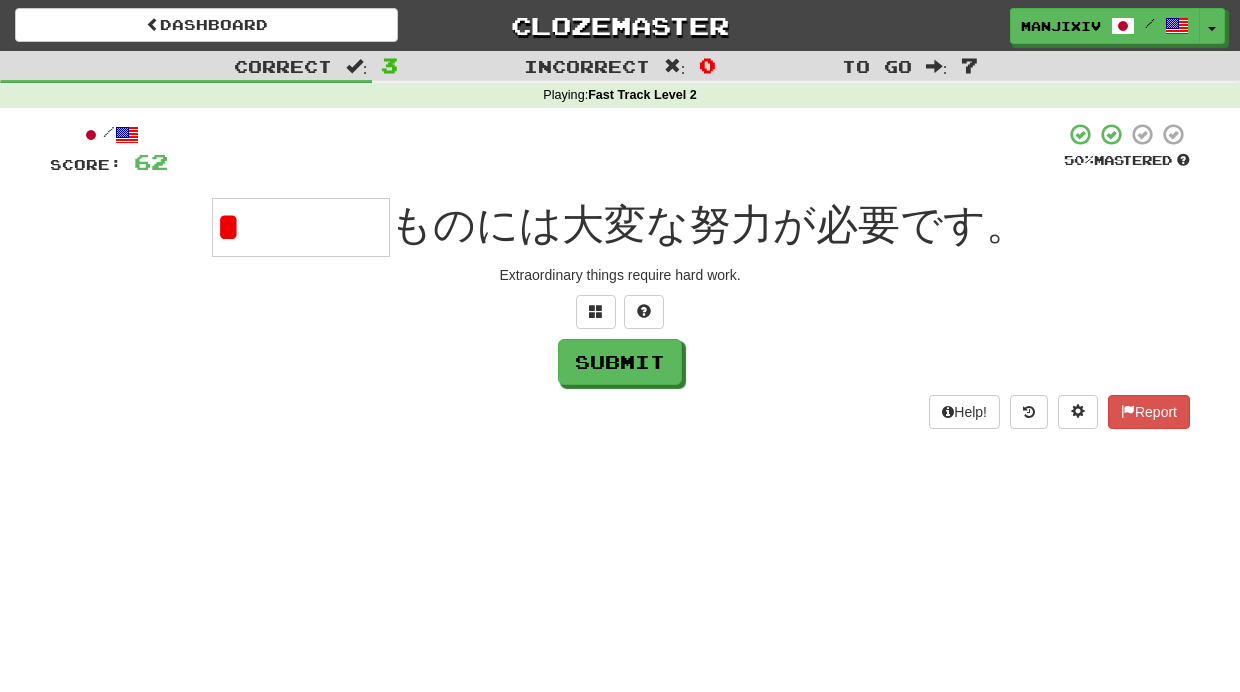 type on "*" 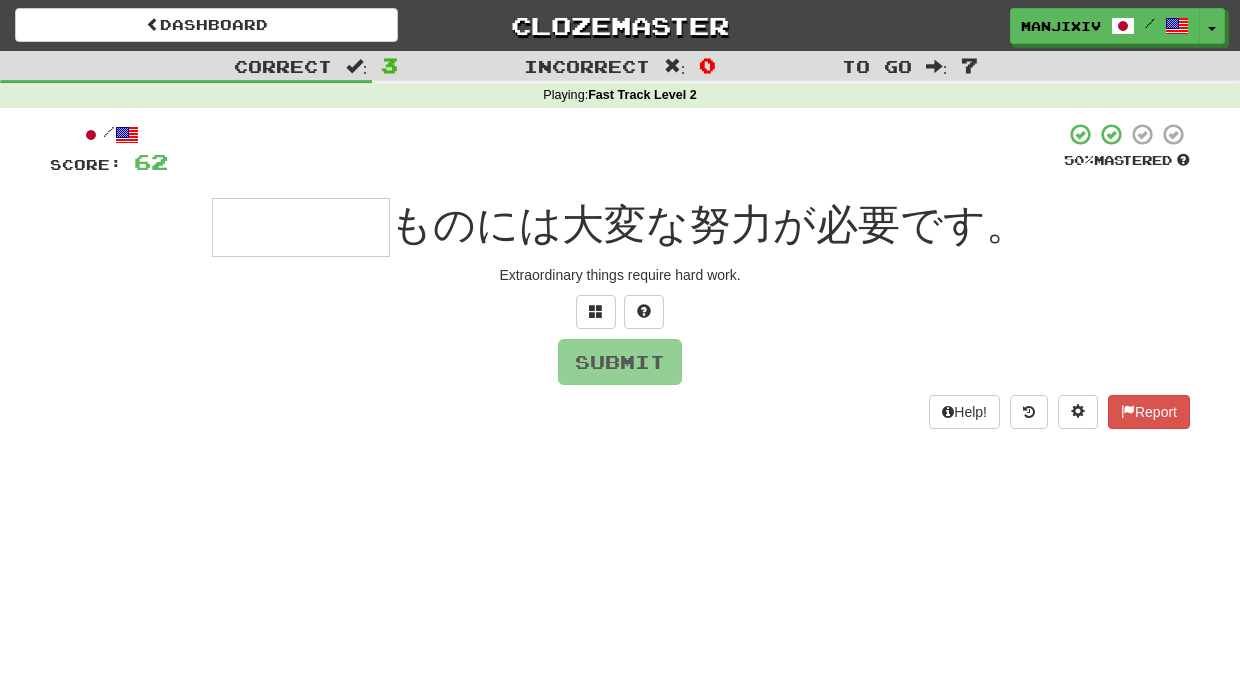 type on "*" 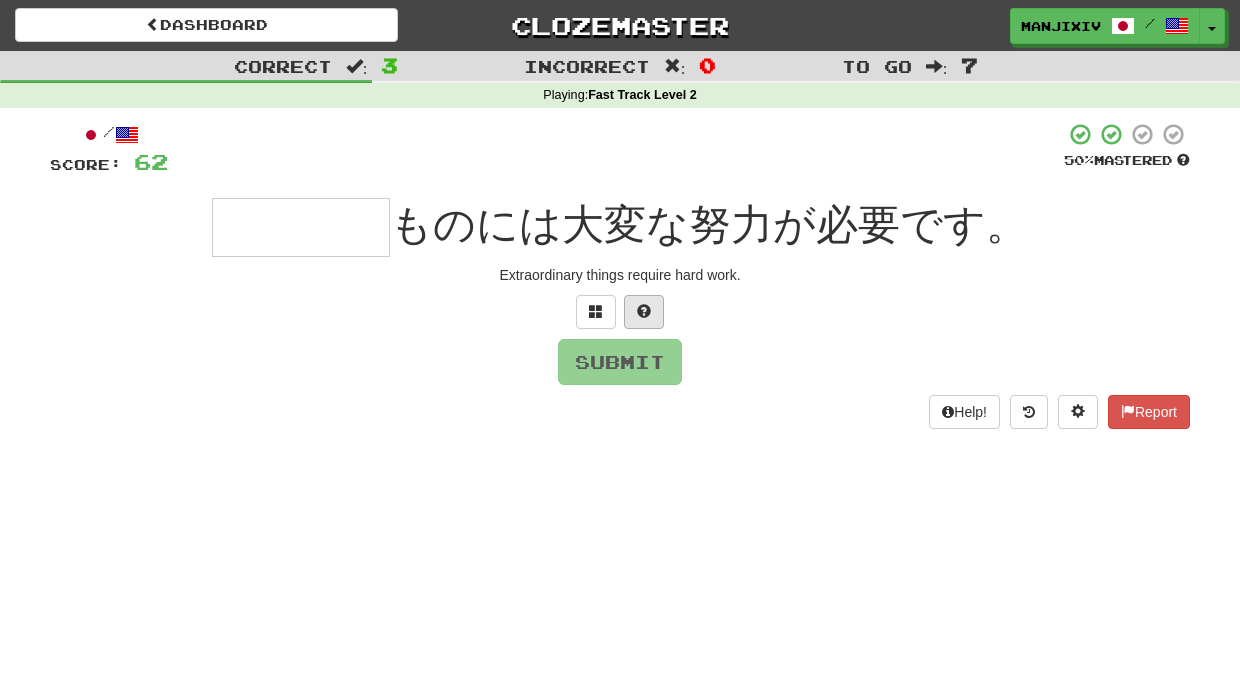 click at bounding box center [644, 311] 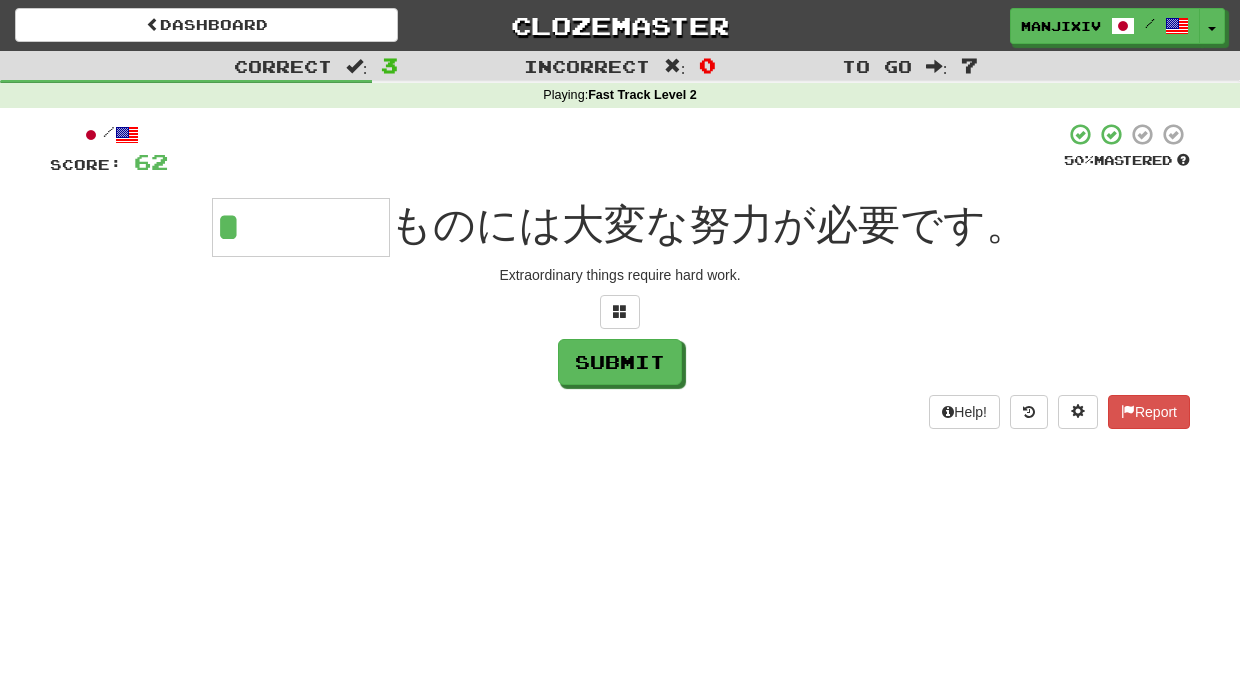 click on "*" at bounding box center (301, 227) 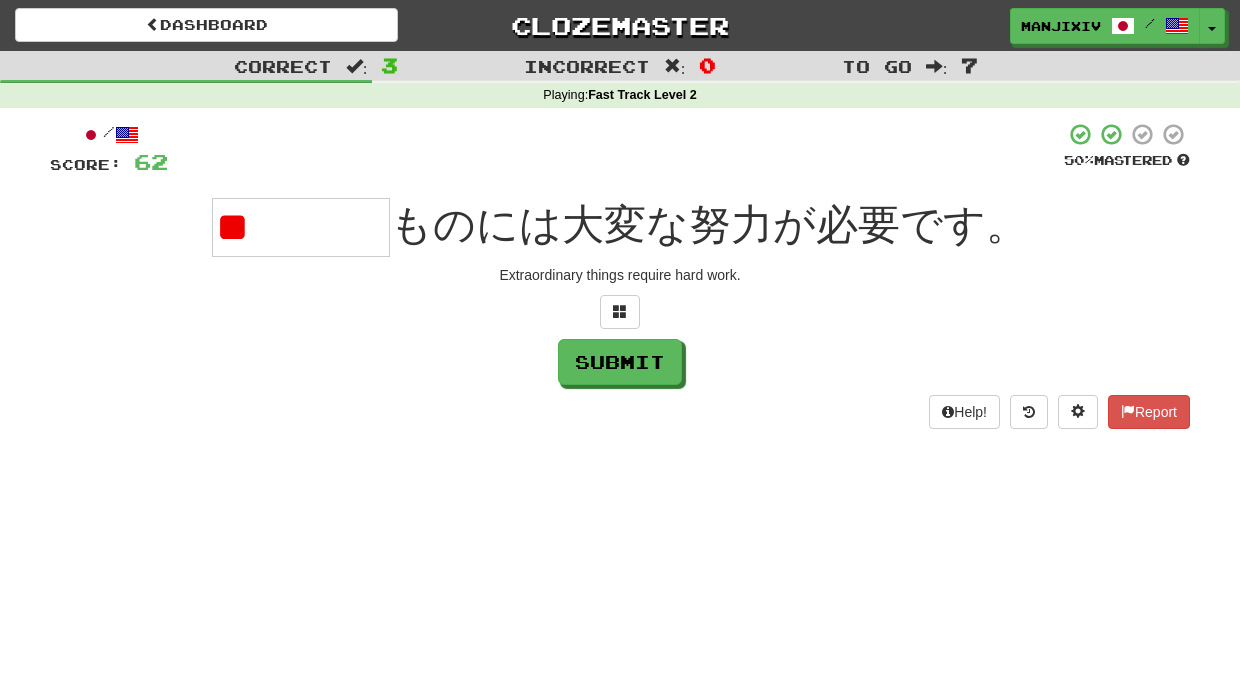 type on "*" 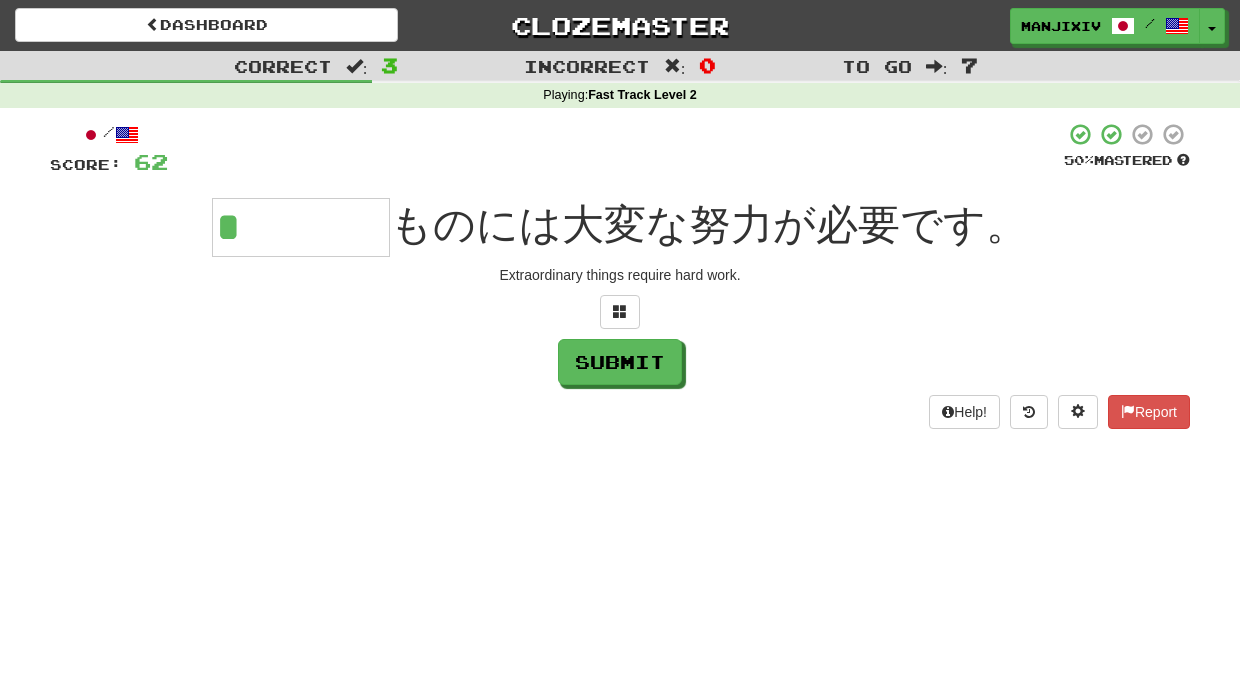click on "Extraordinary things require hard work." at bounding box center [620, 275] 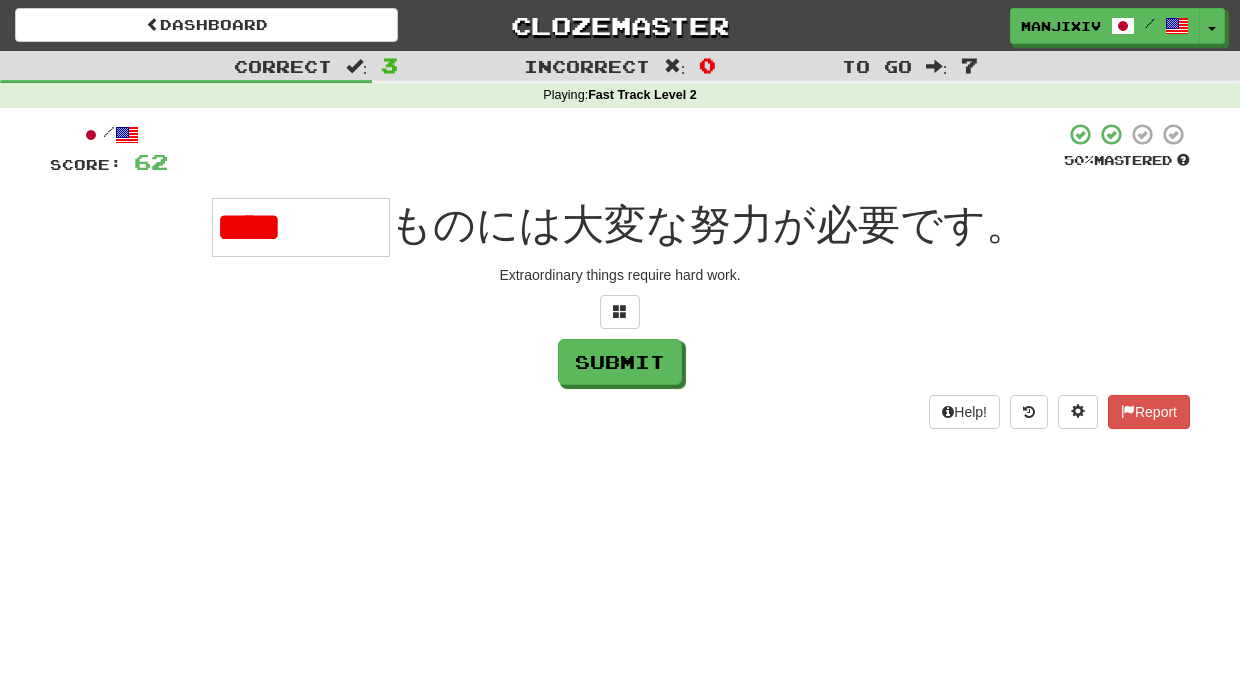 click at bounding box center [620, 312] 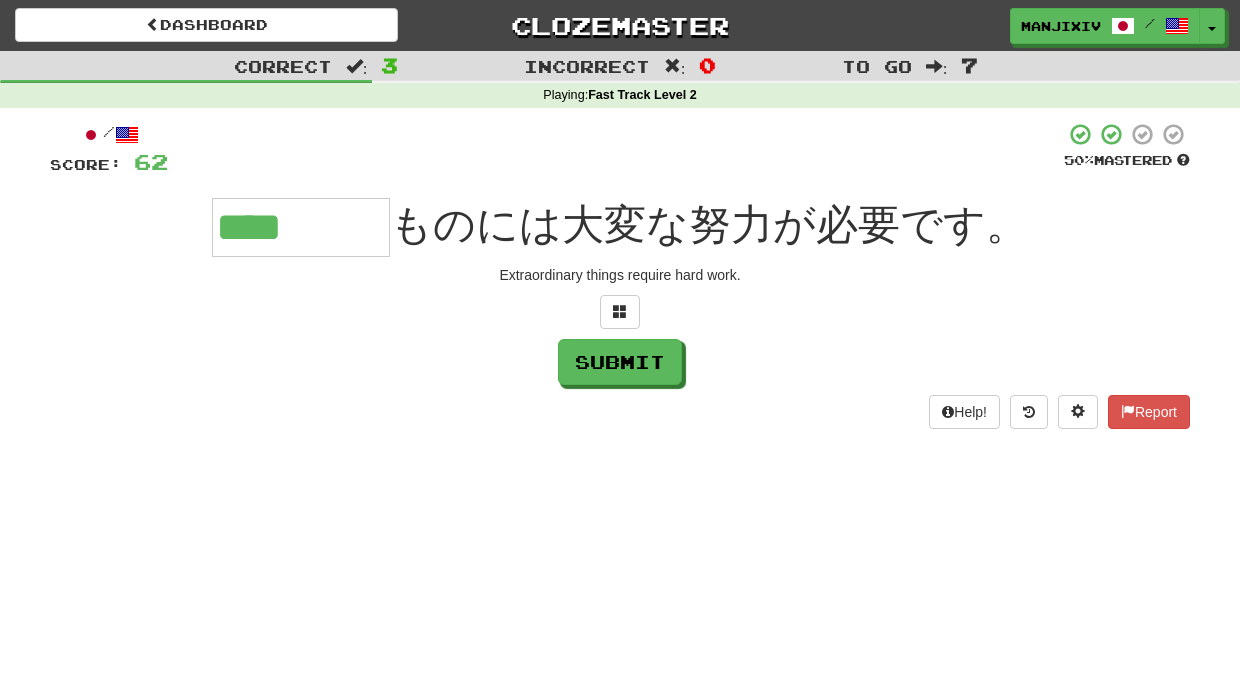 type on "****" 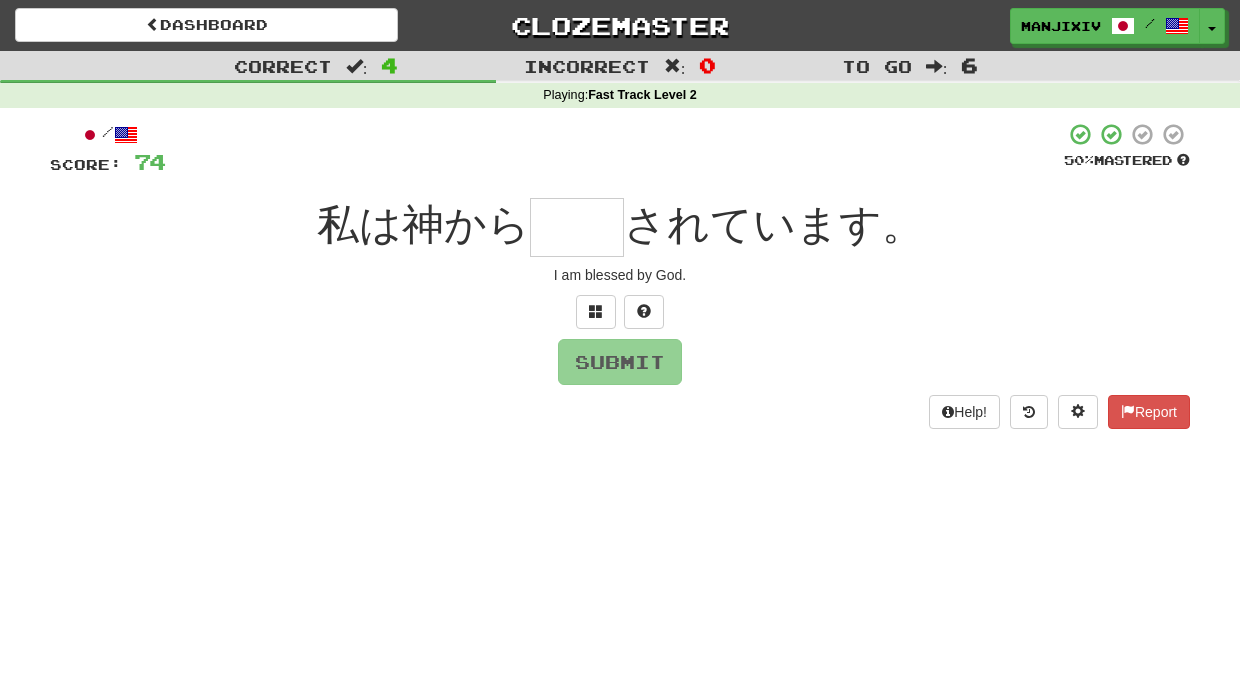 type on "*" 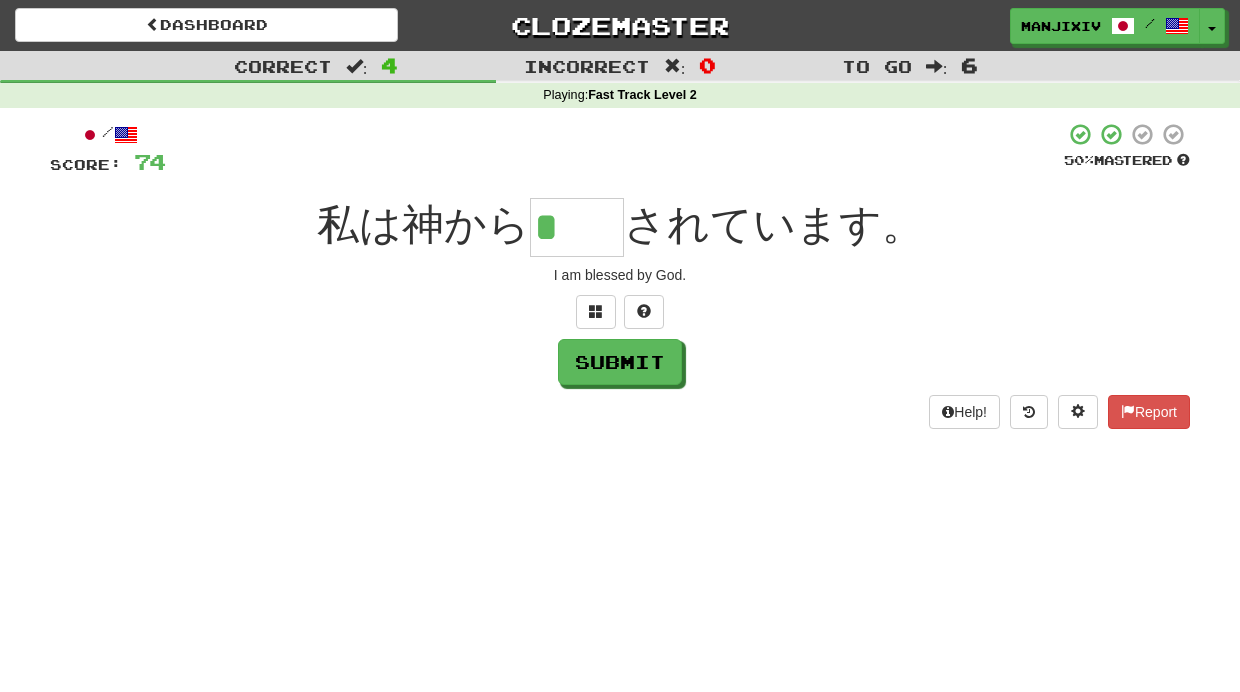 click on "/  Score:   74 50 %  Mastered 私は神から * されています。 I am blessed by God. Submit  Help!  Report" at bounding box center (620, 275) 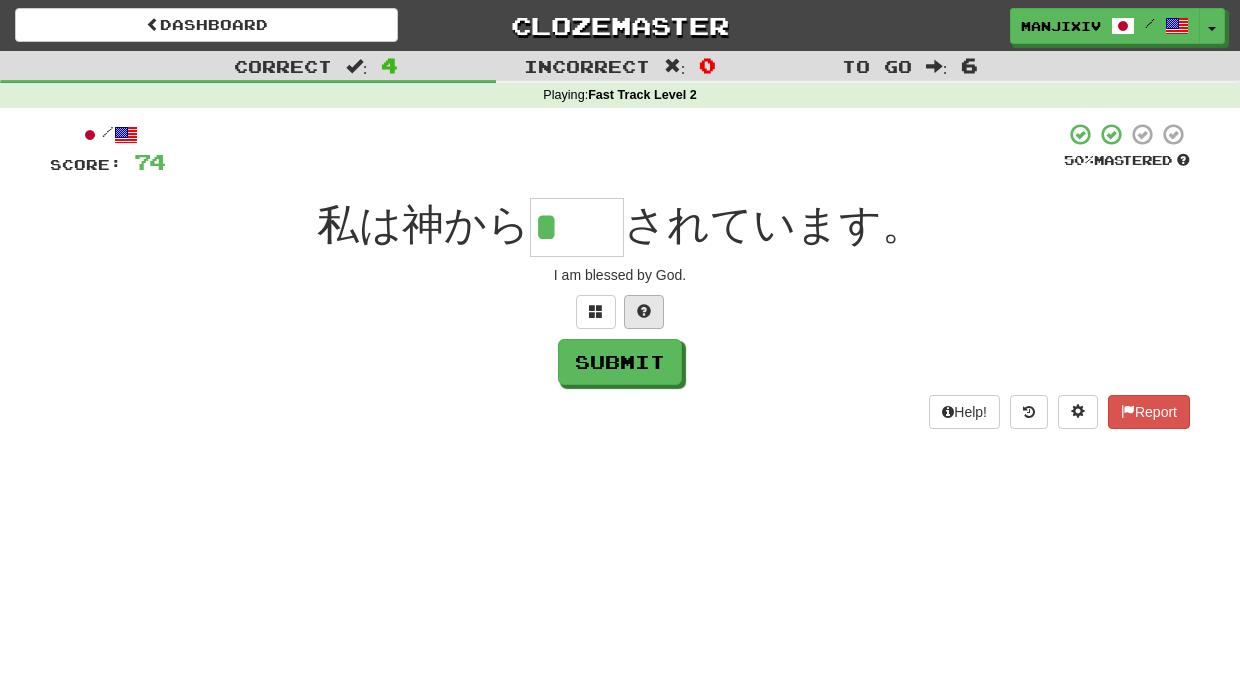 click at bounding box center (644, 312) 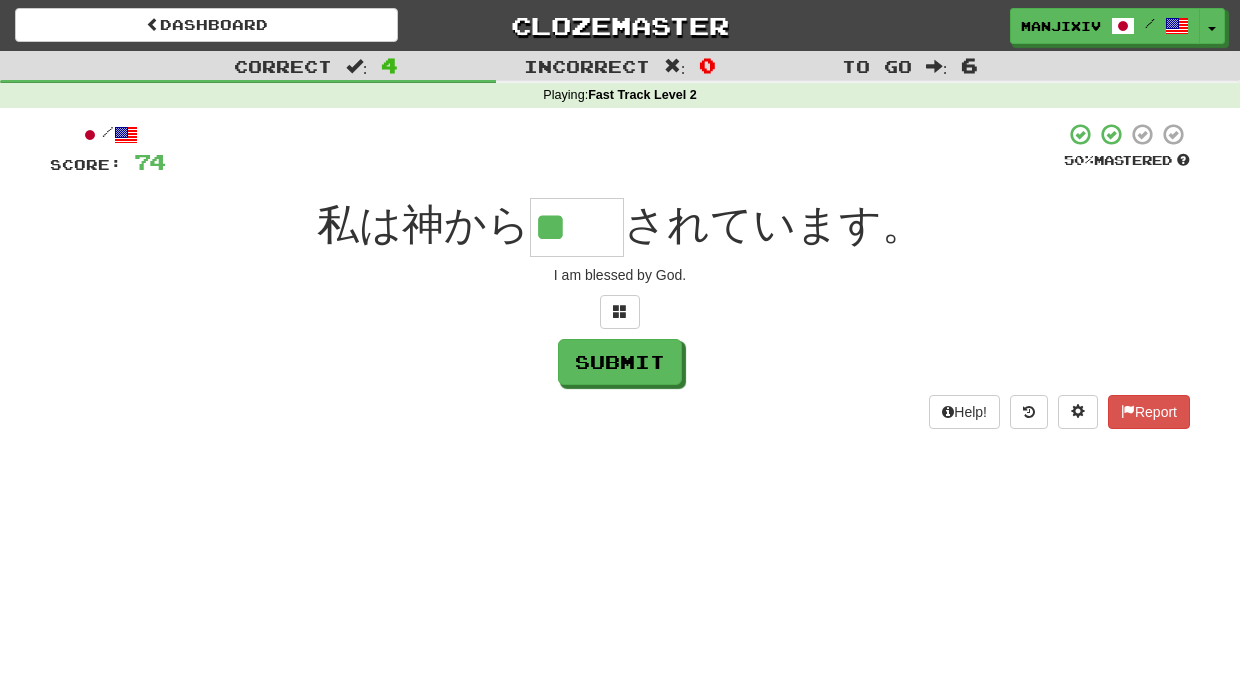 click on "**" at bounding box center (577, 227) 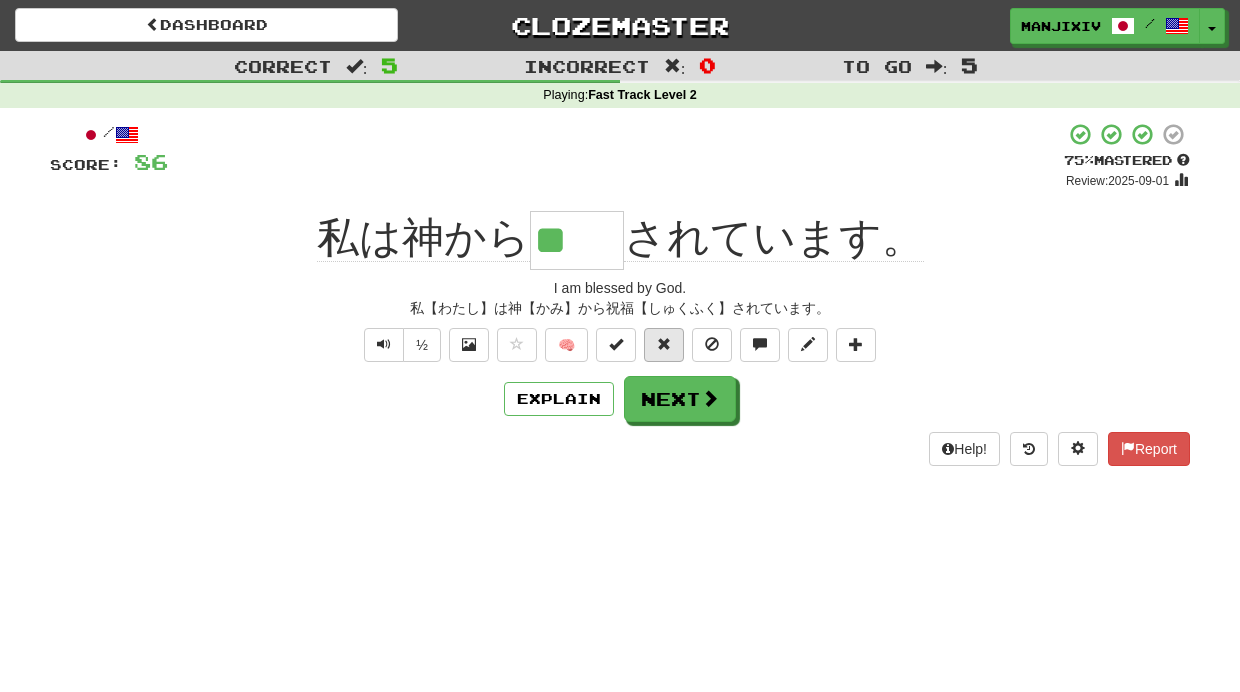 click at bounding box center [664, 344] 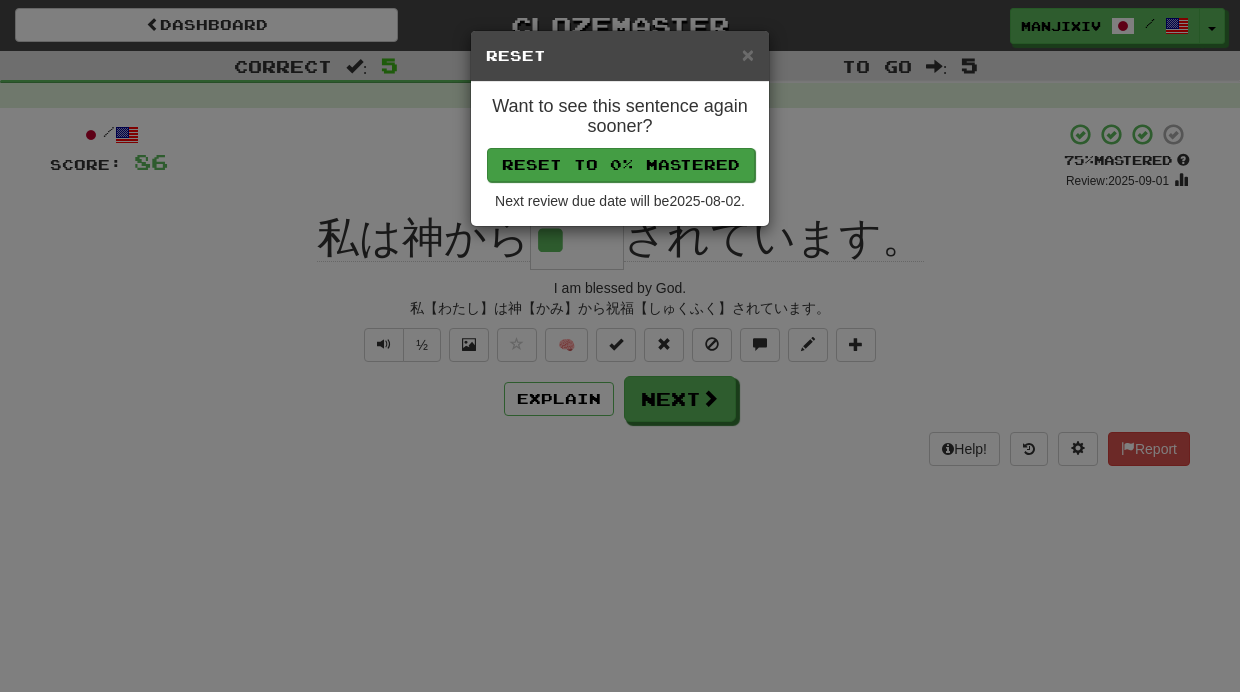 click on "Reset to 0% Mastered" at bounding box center (621, 165) 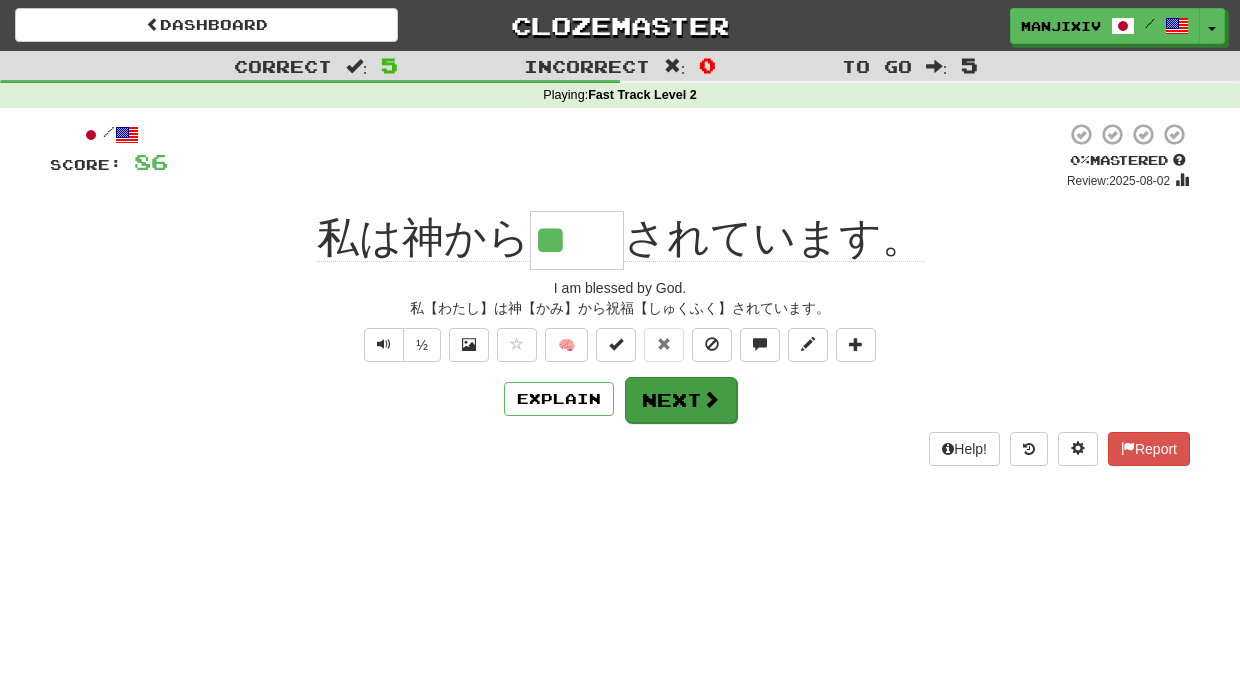 click on "Next" at bounding box center (681, 400) 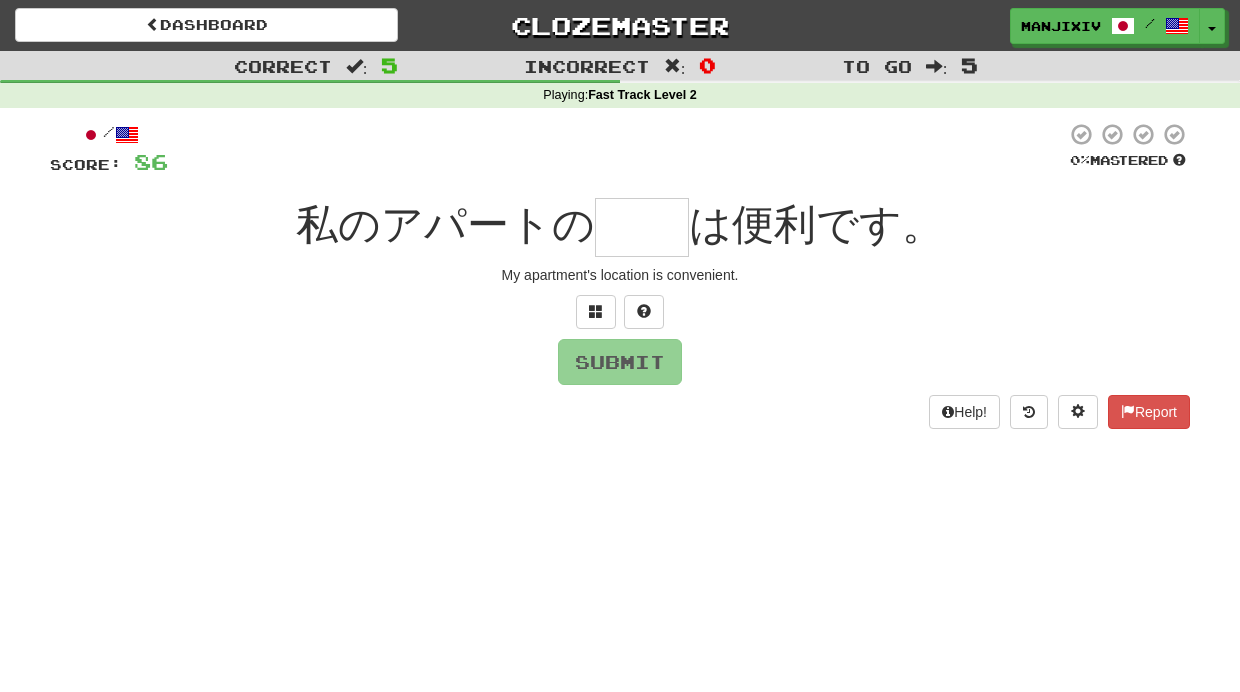 click at bounding box center (642, 227) 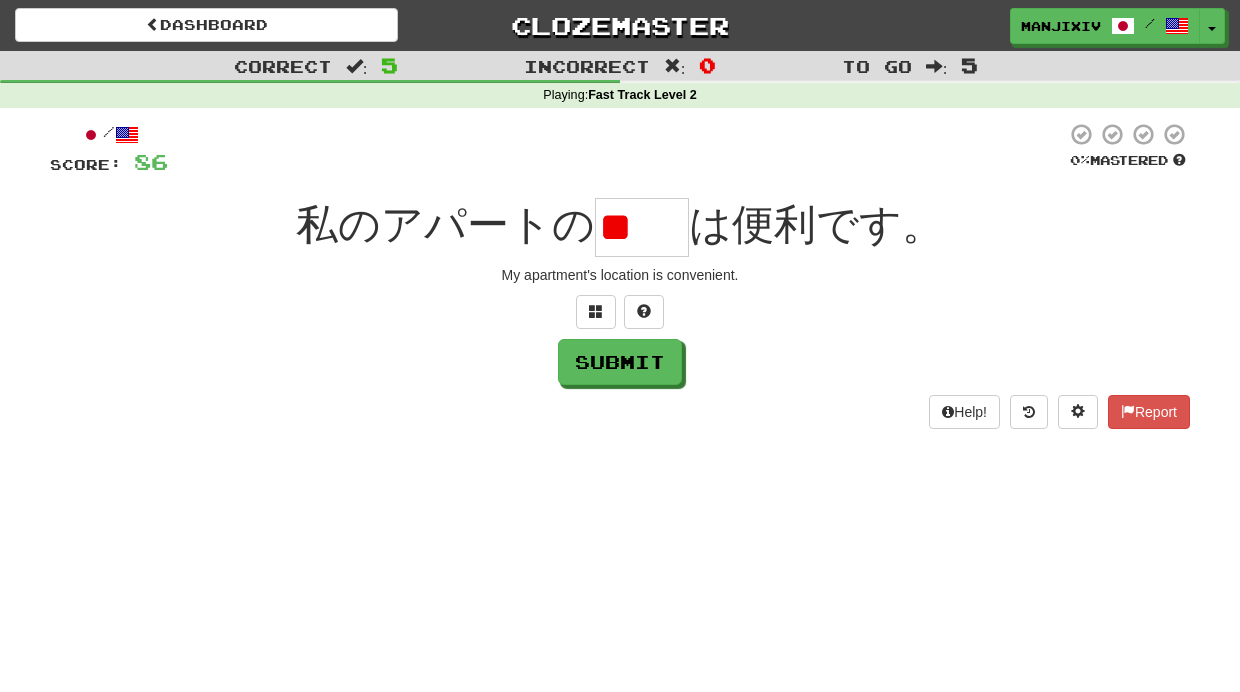 type on "*" 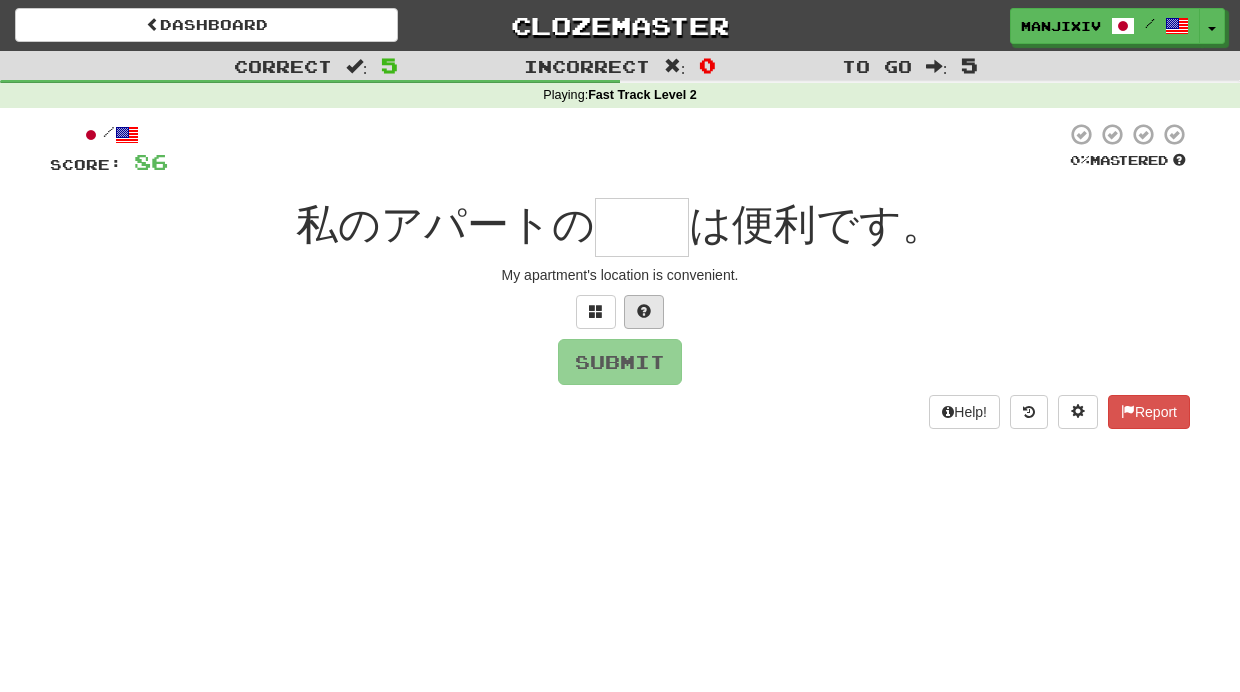click at bounding box center [644, 311] 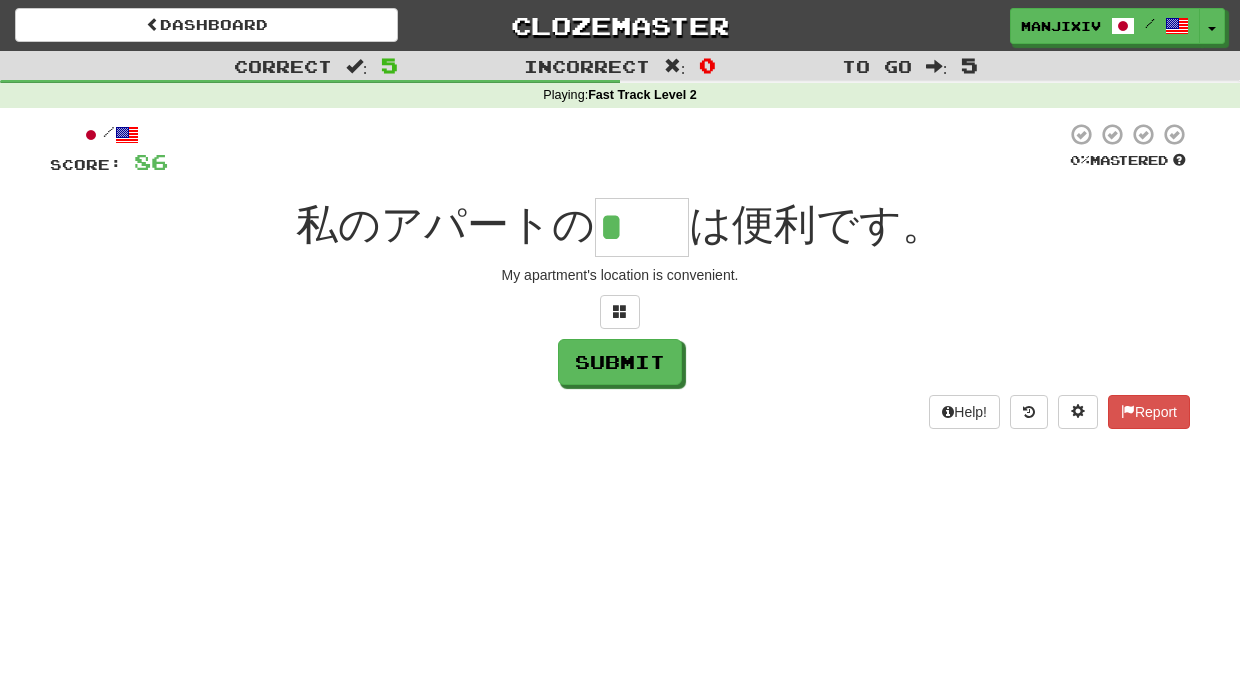 click on "*" at bounding box center (642, 227) 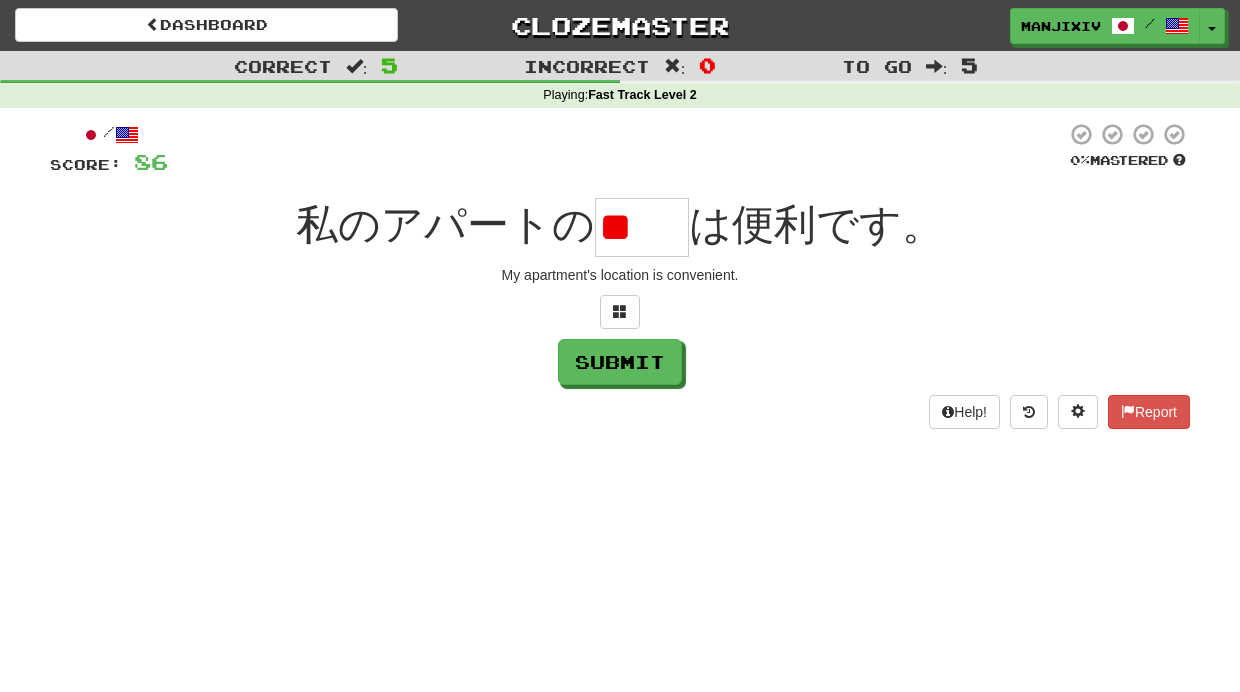 type on "*" 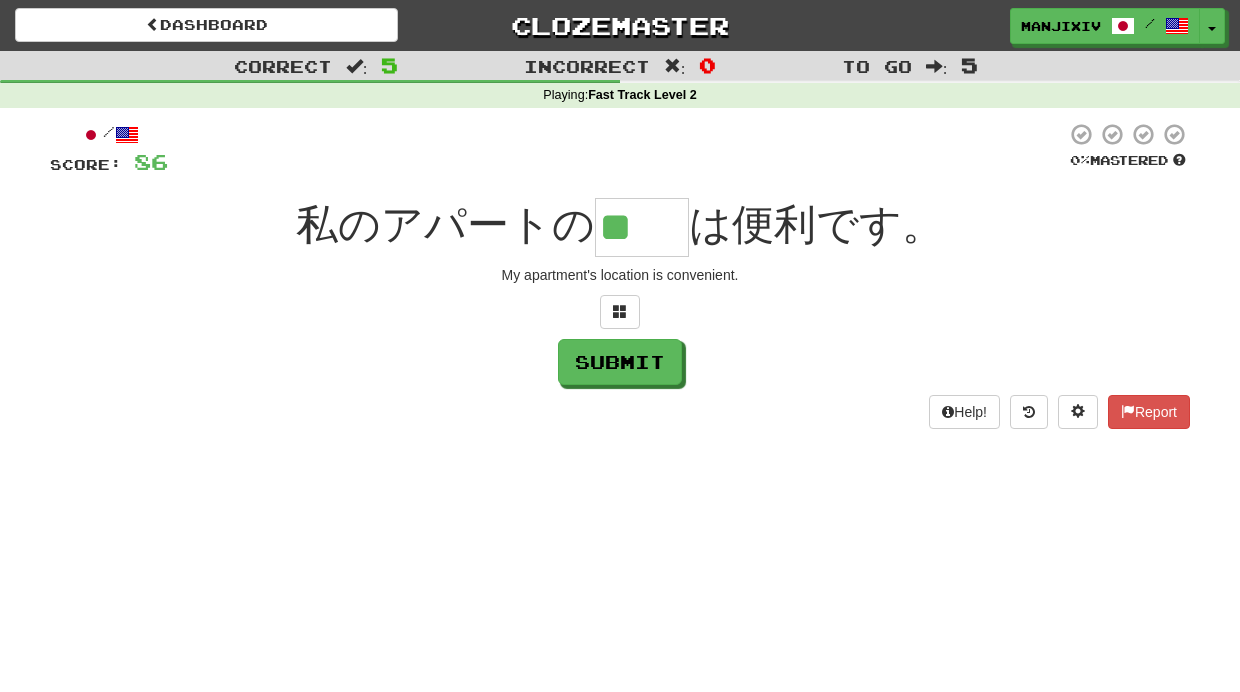 type on "**" 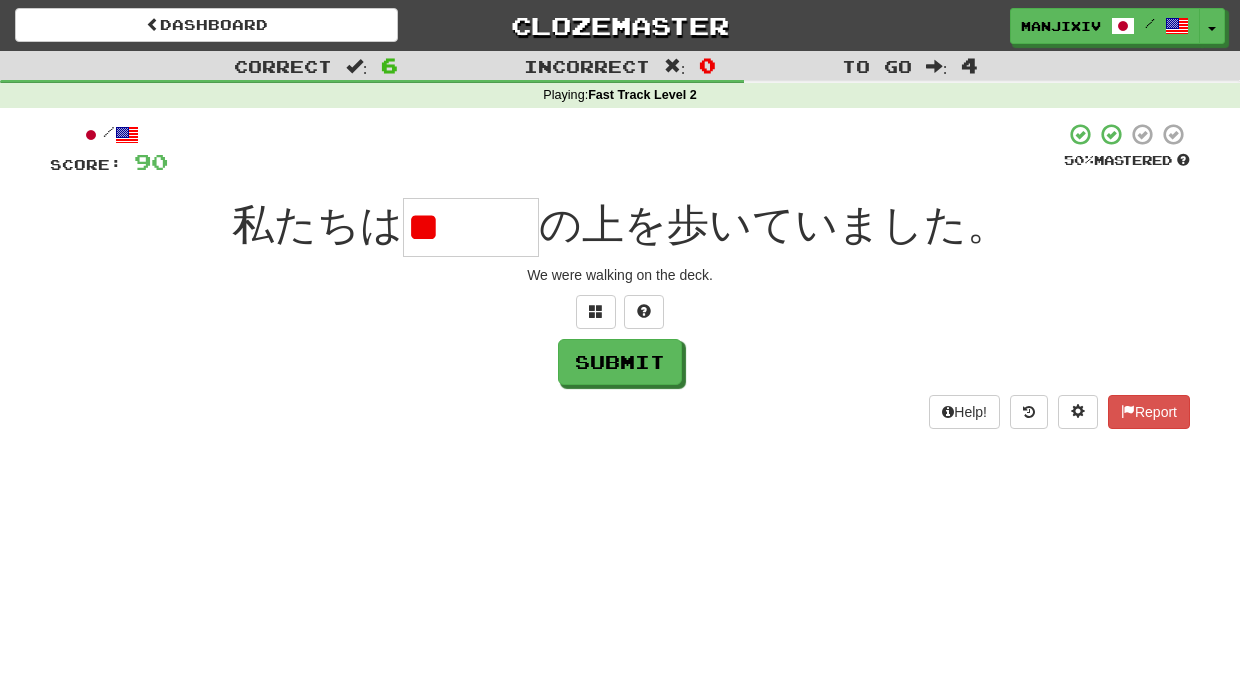type on "*" 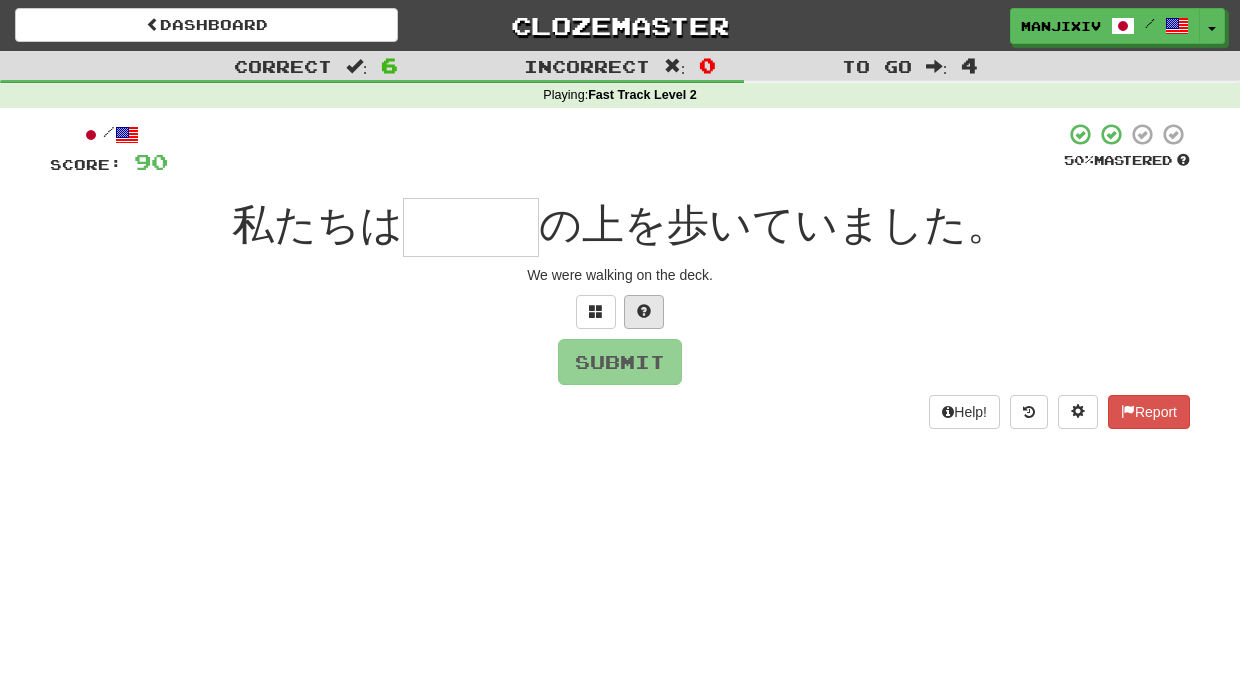 click at bounding box center (644, 312) 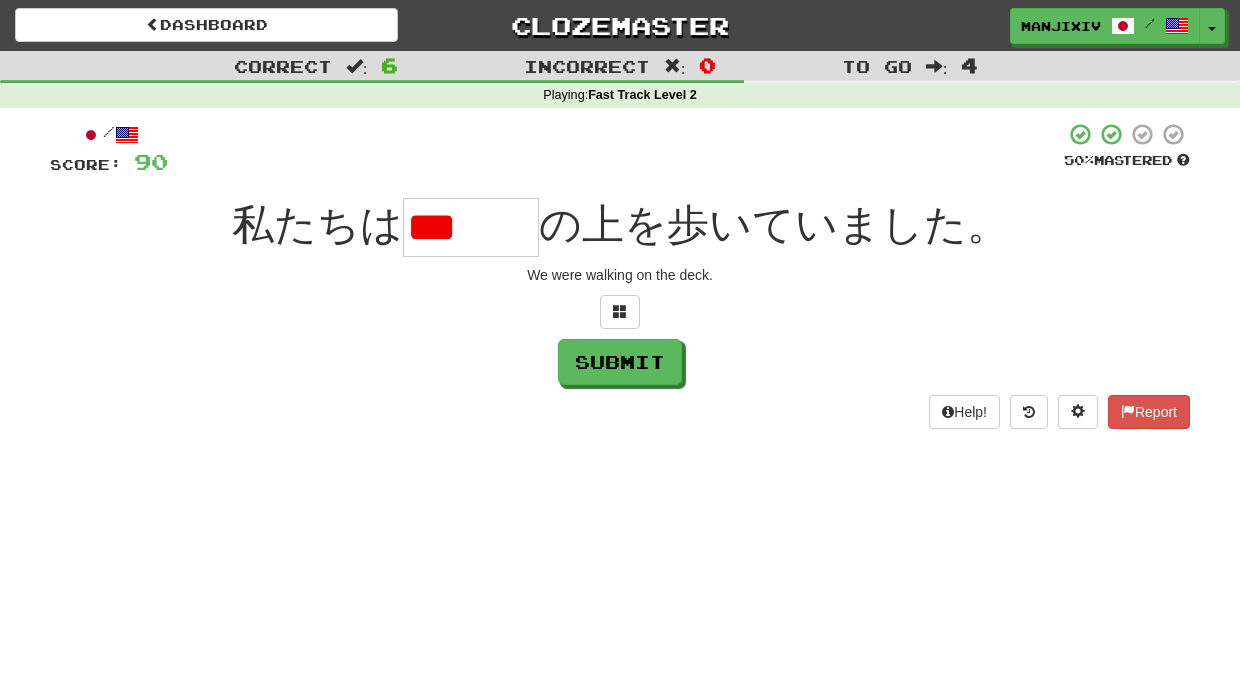click on "***" at bounding box center (471, 227) 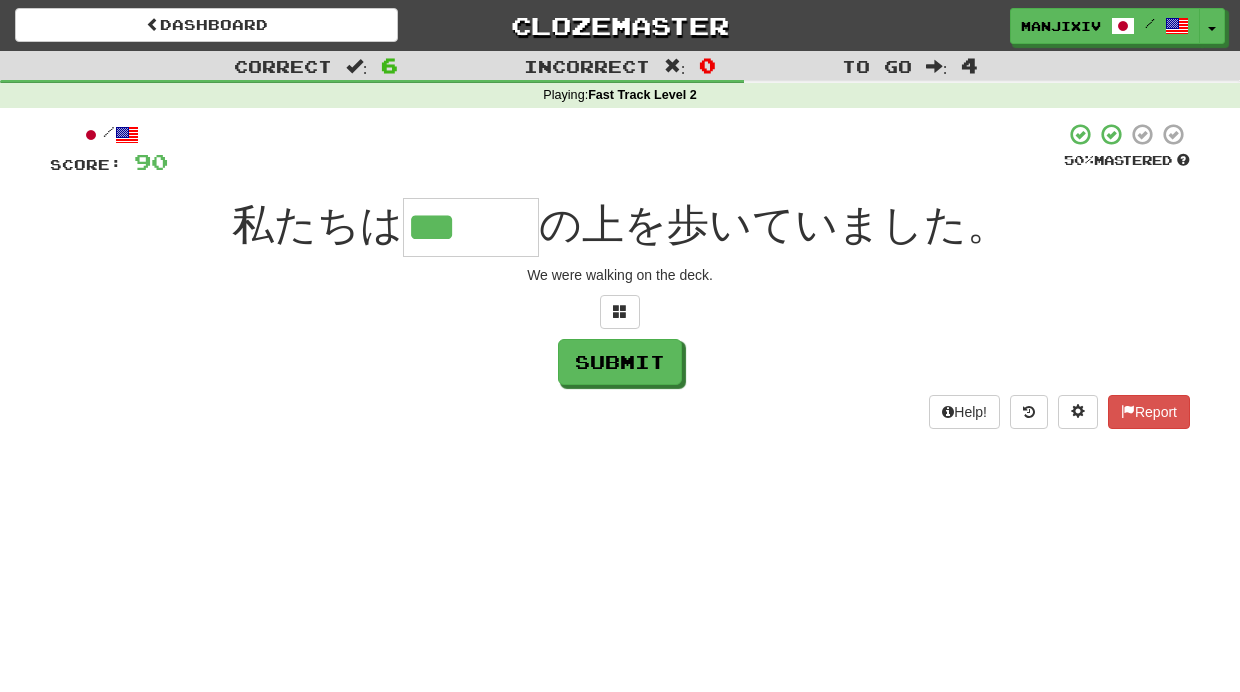 type on "***" 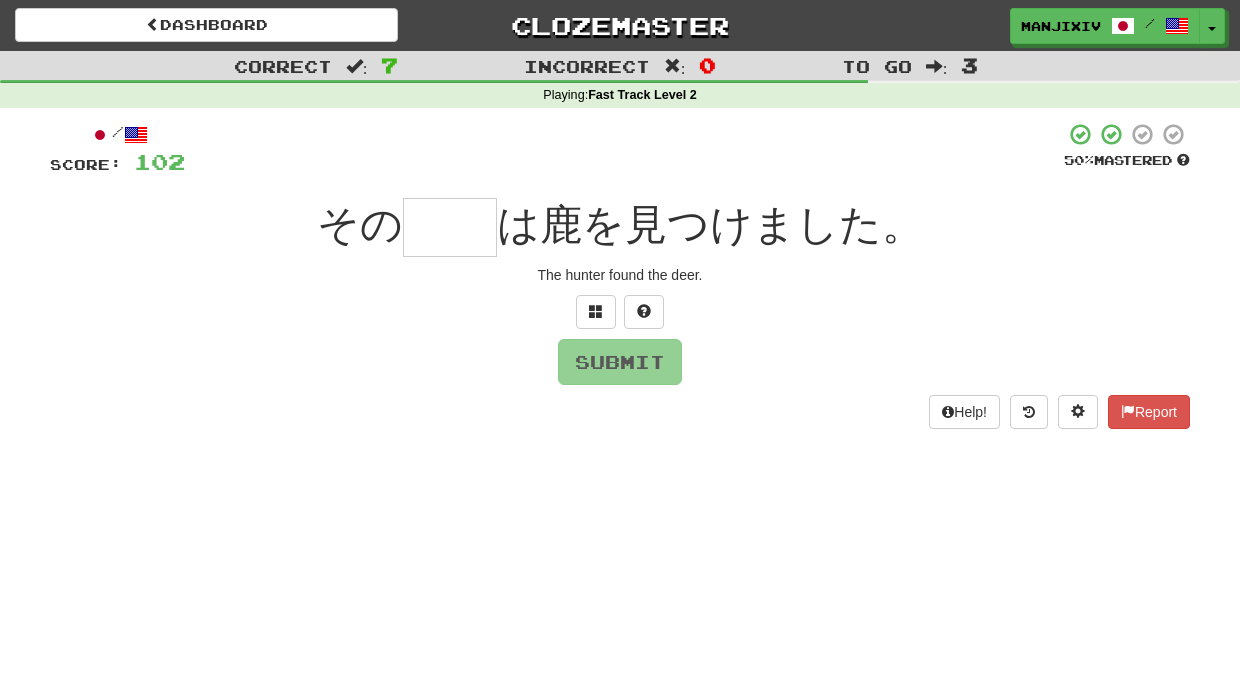 click at bounding box center (450, 227) 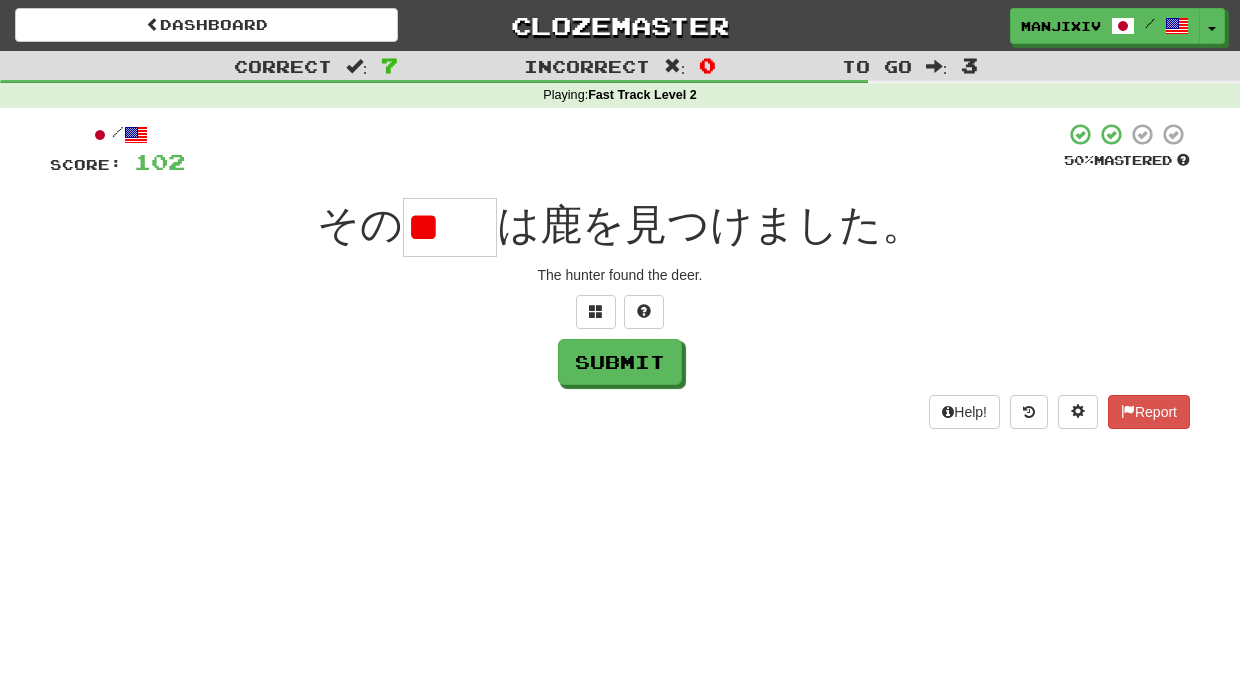 drag, startPoint x: 460, startPoint y: 225, endPoint x: 501, endPoint y: 252, distance: 49.09175 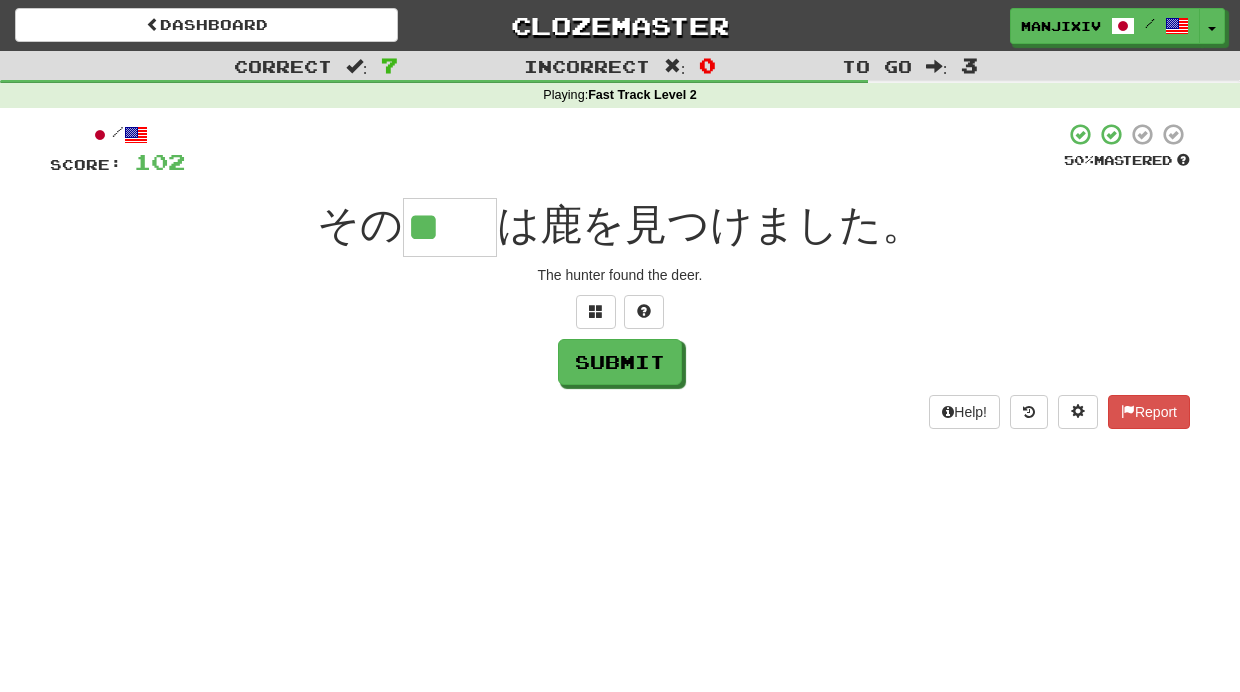 type on "**" 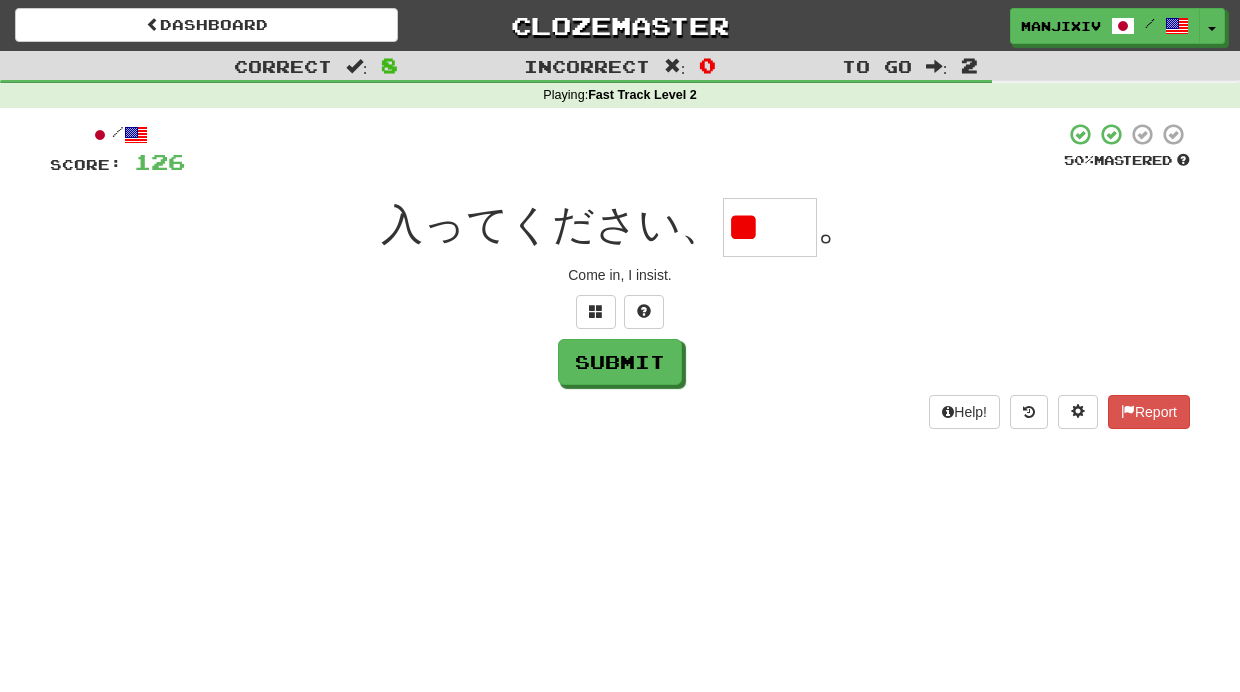 type on "*" 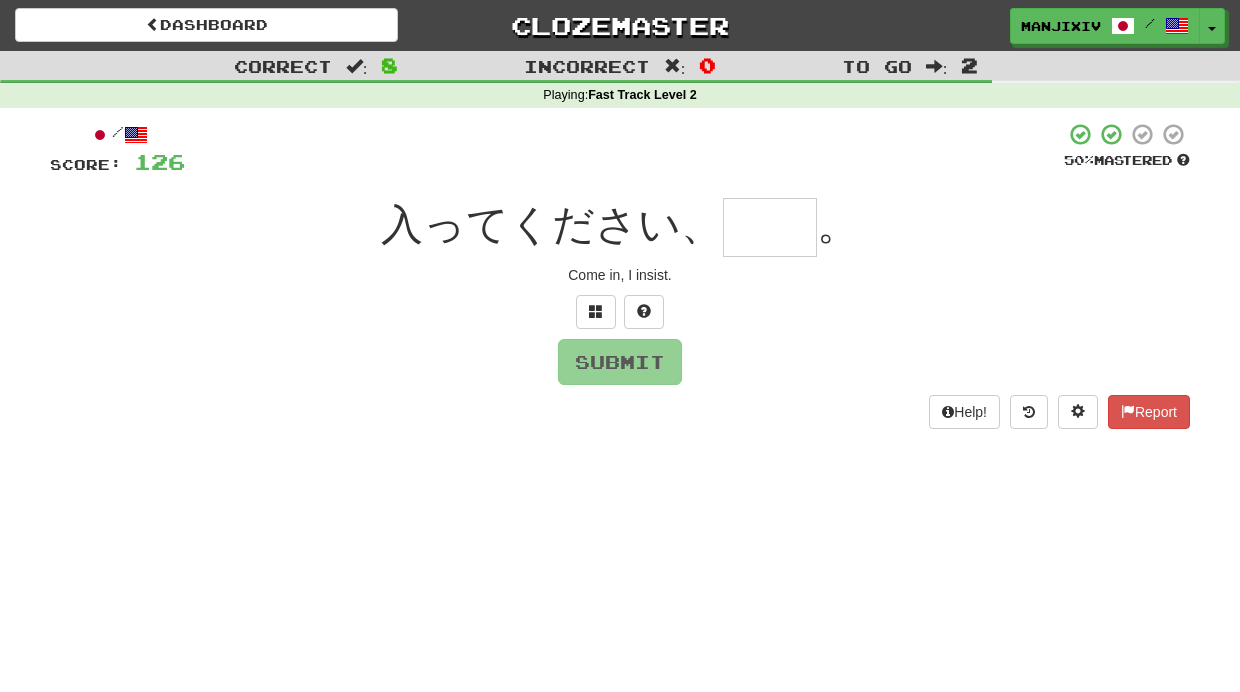 type on "*" 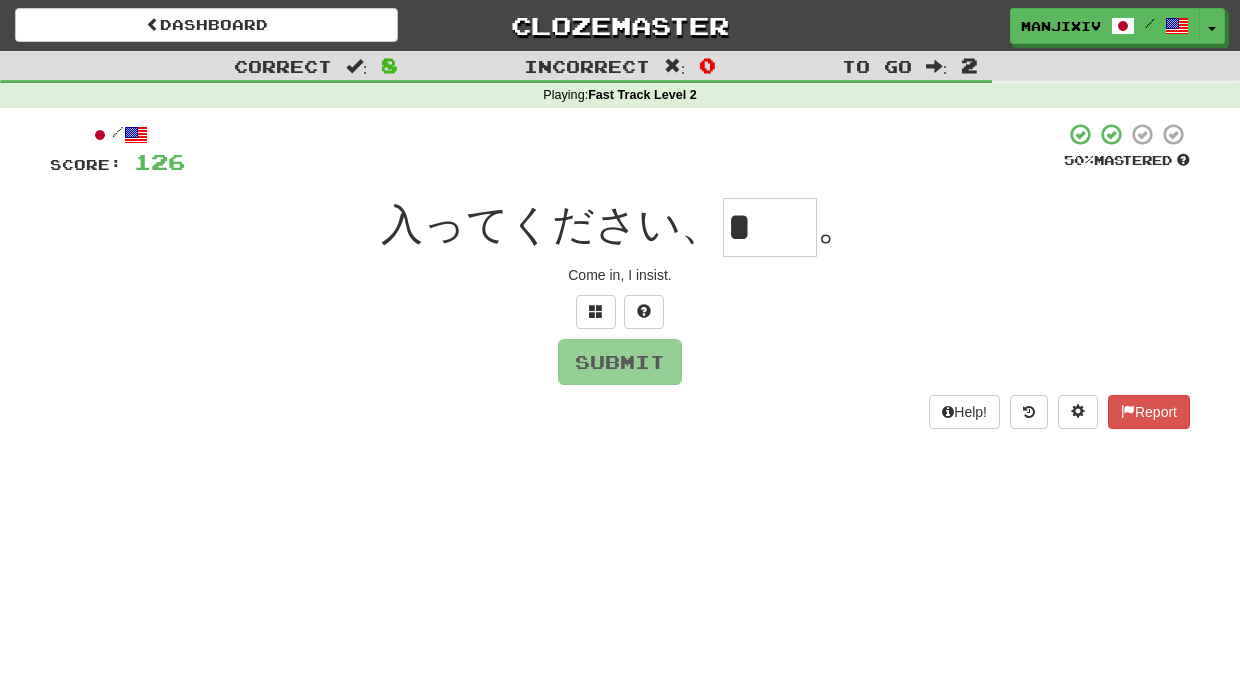 type on "*" 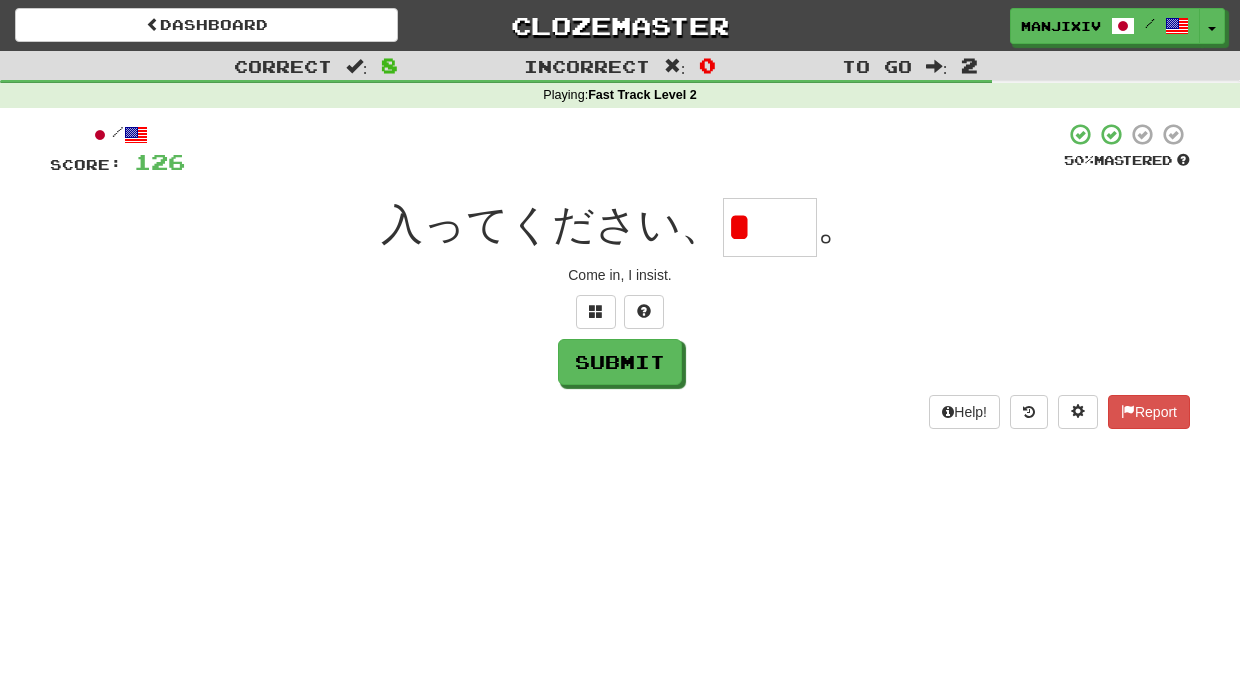 type on "*" 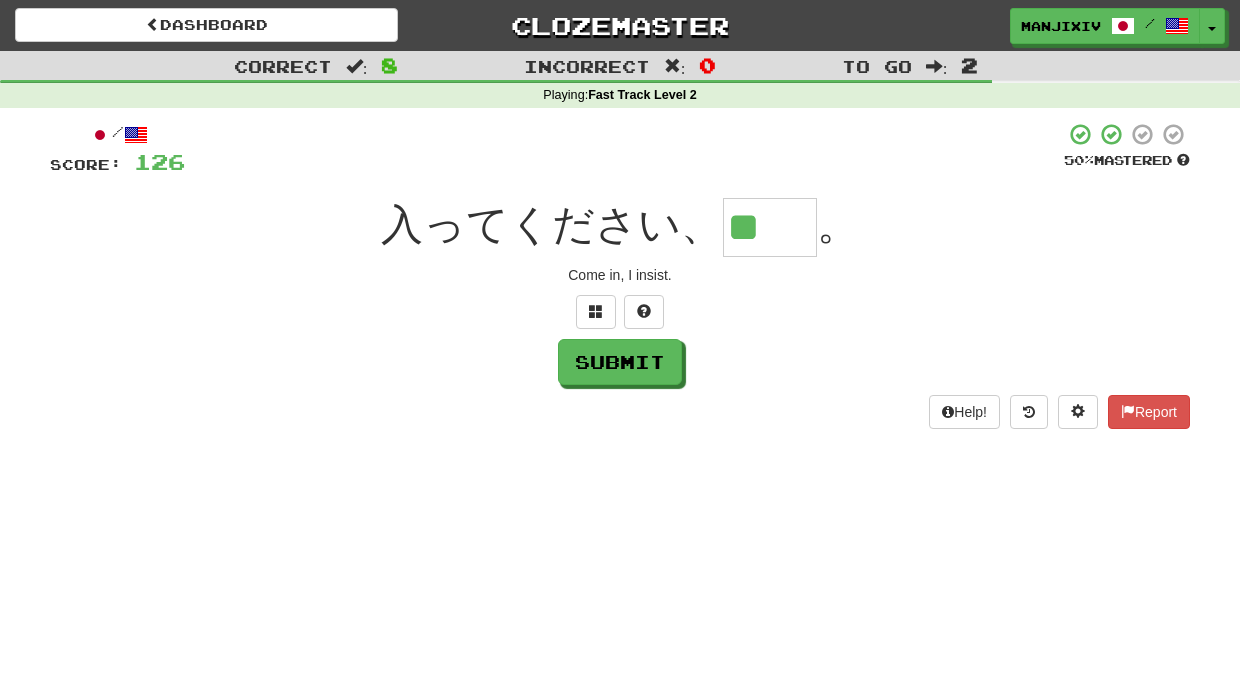 type on "**" 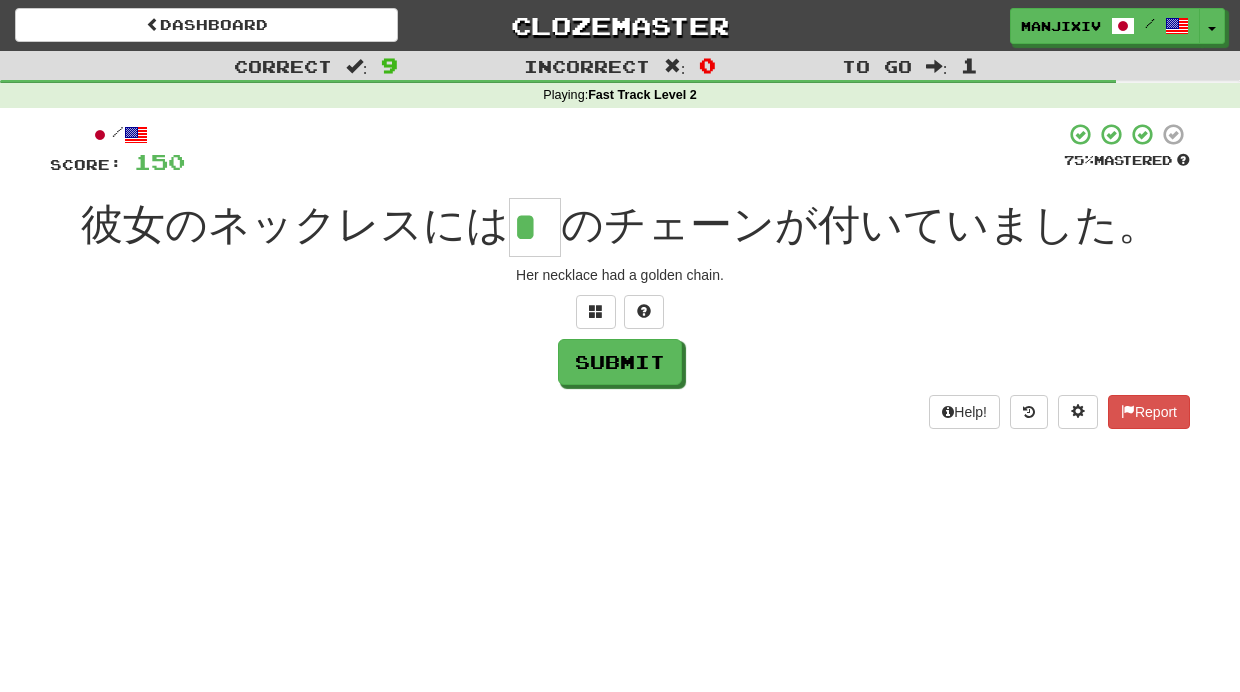 type on "*" 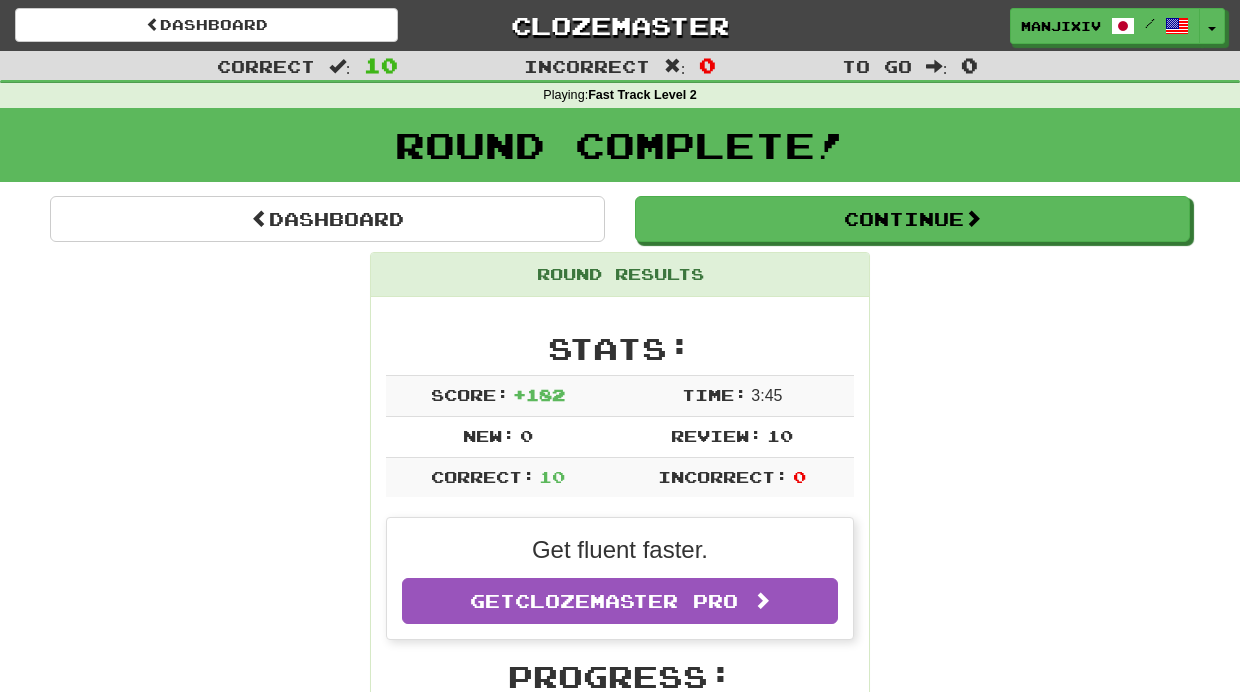 click on "Round Complete!" at bounding box center [620, 152] 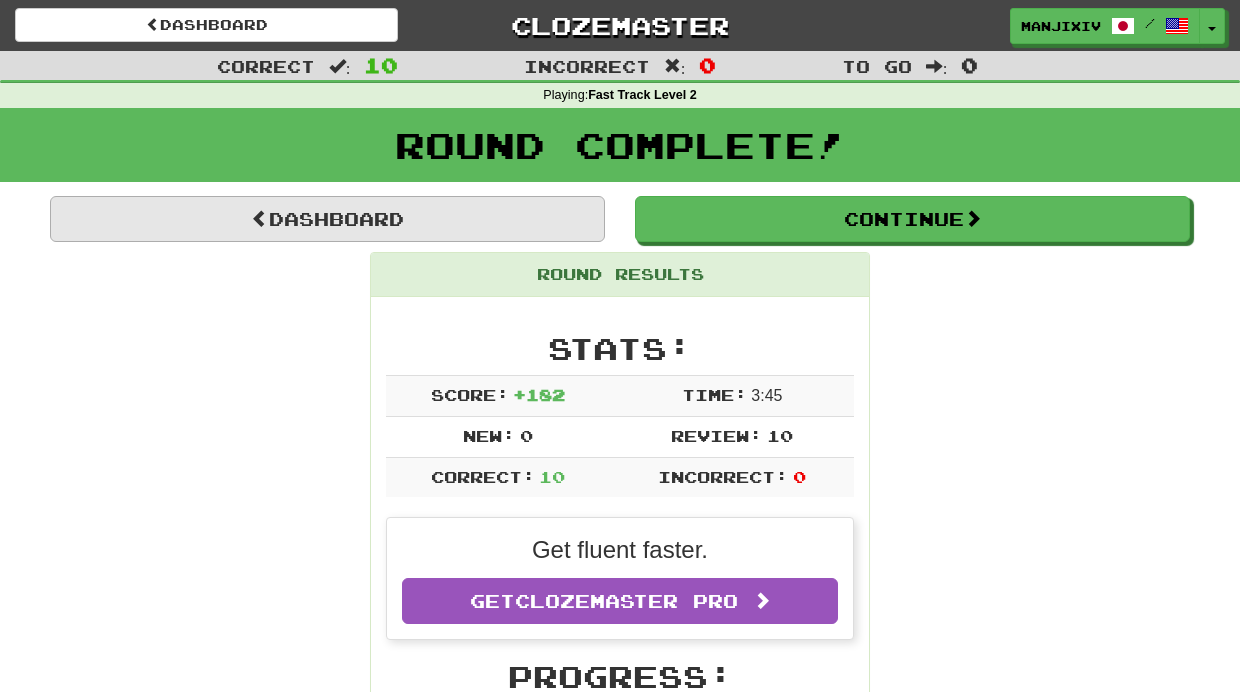 click on "Dashboard" at bounding box center (327, 219) 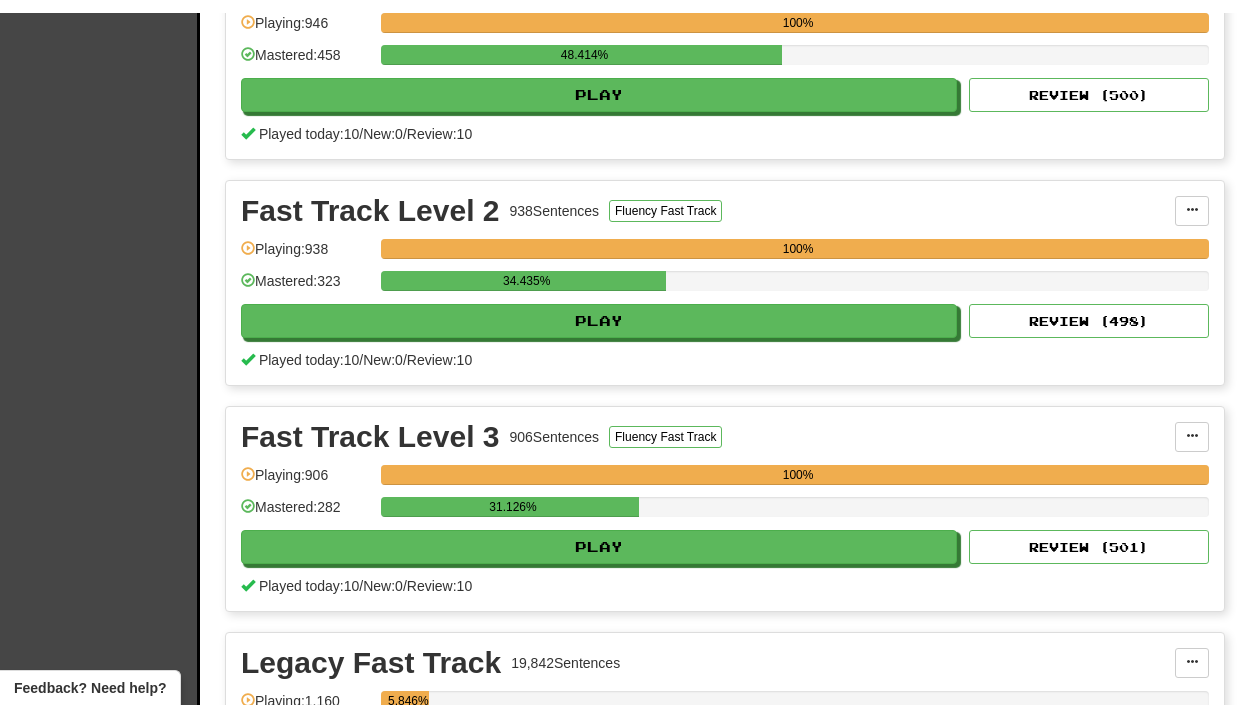 scroll, scrollTop: 520, scrollLeft: 0, axis: vertical 